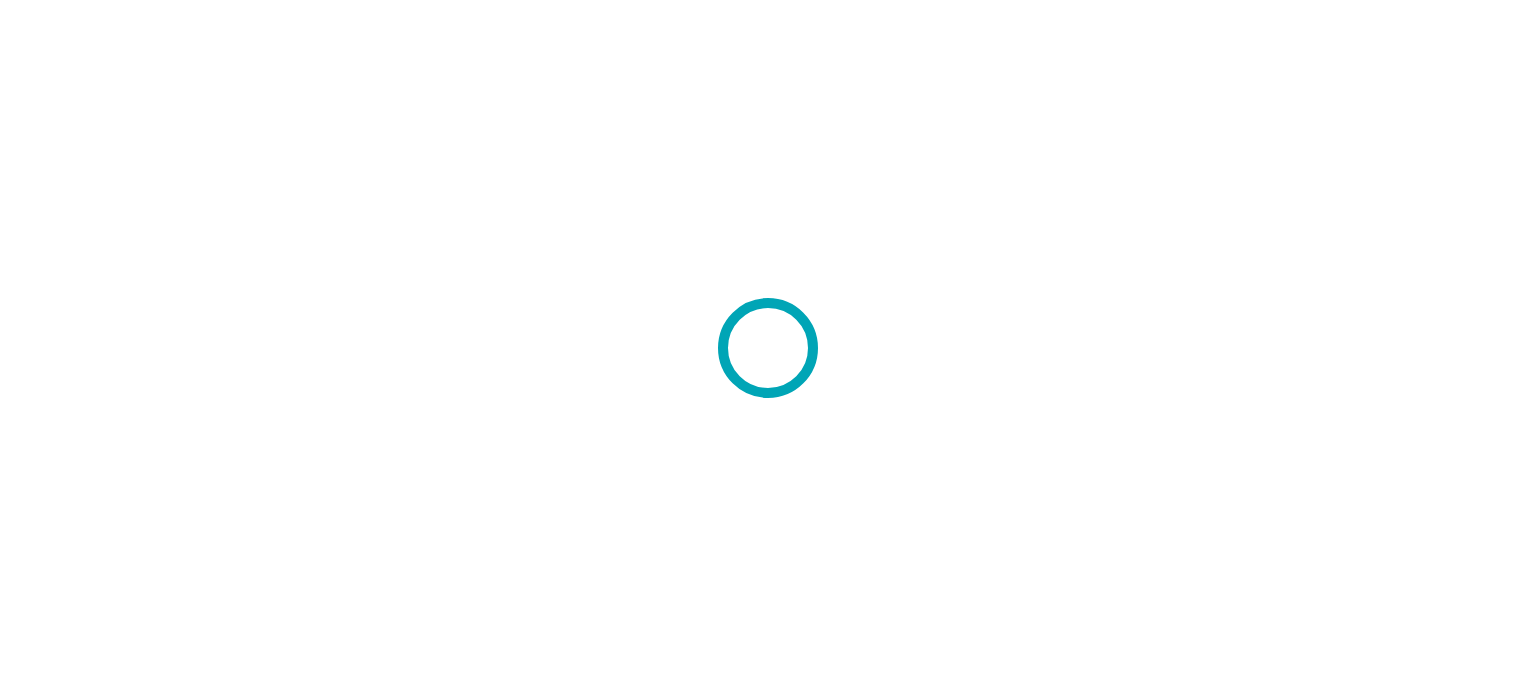 scroll, scrollTop: 0, scrollLeft: 0, axis: both 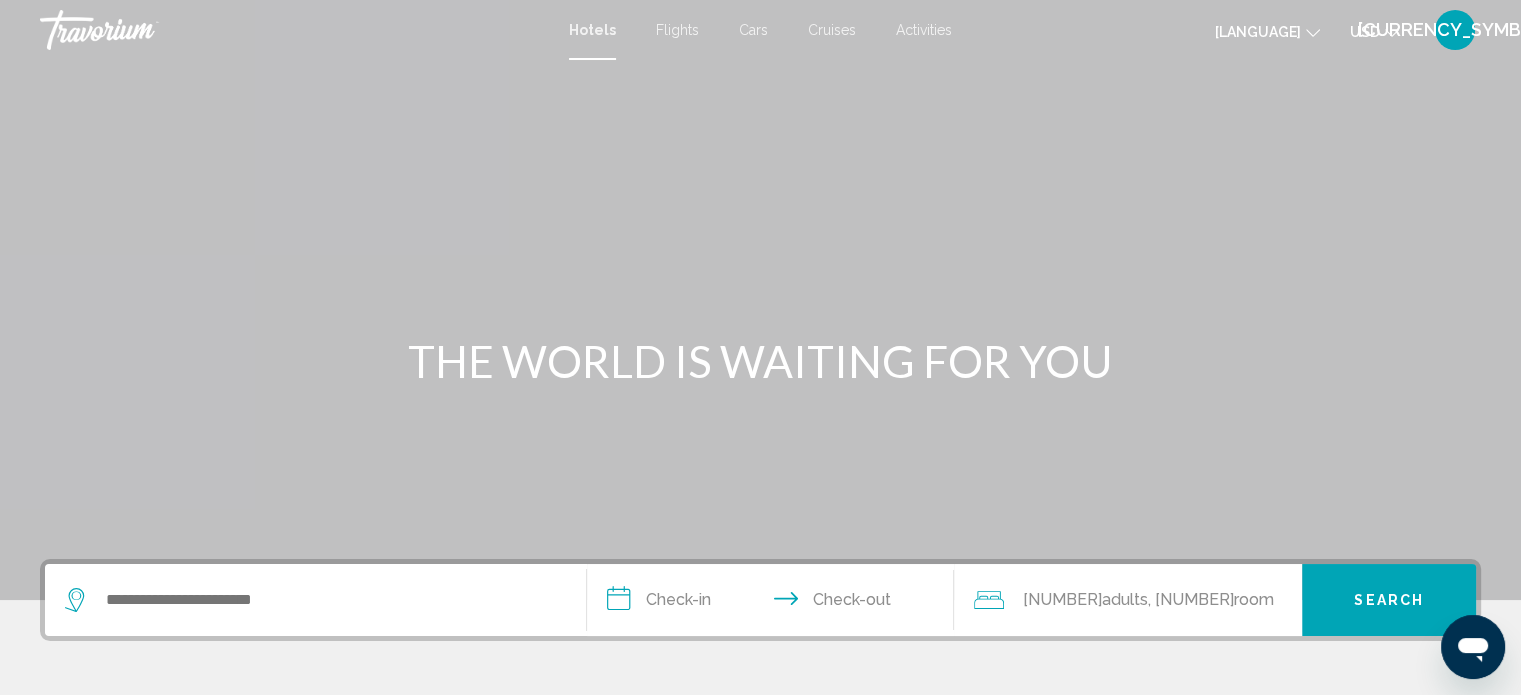 click on "Cars" at bounding box center (753, 30) 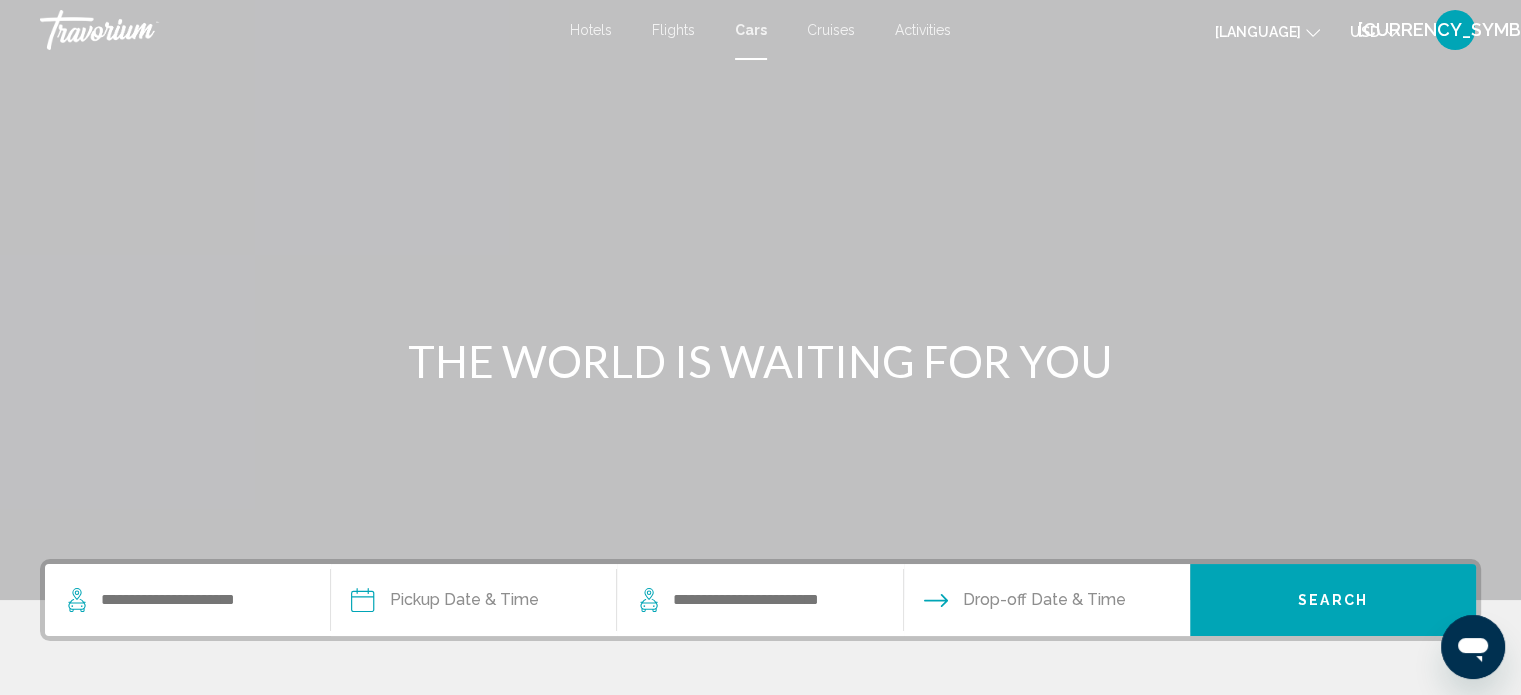 click at bounding box center (1392, 33) 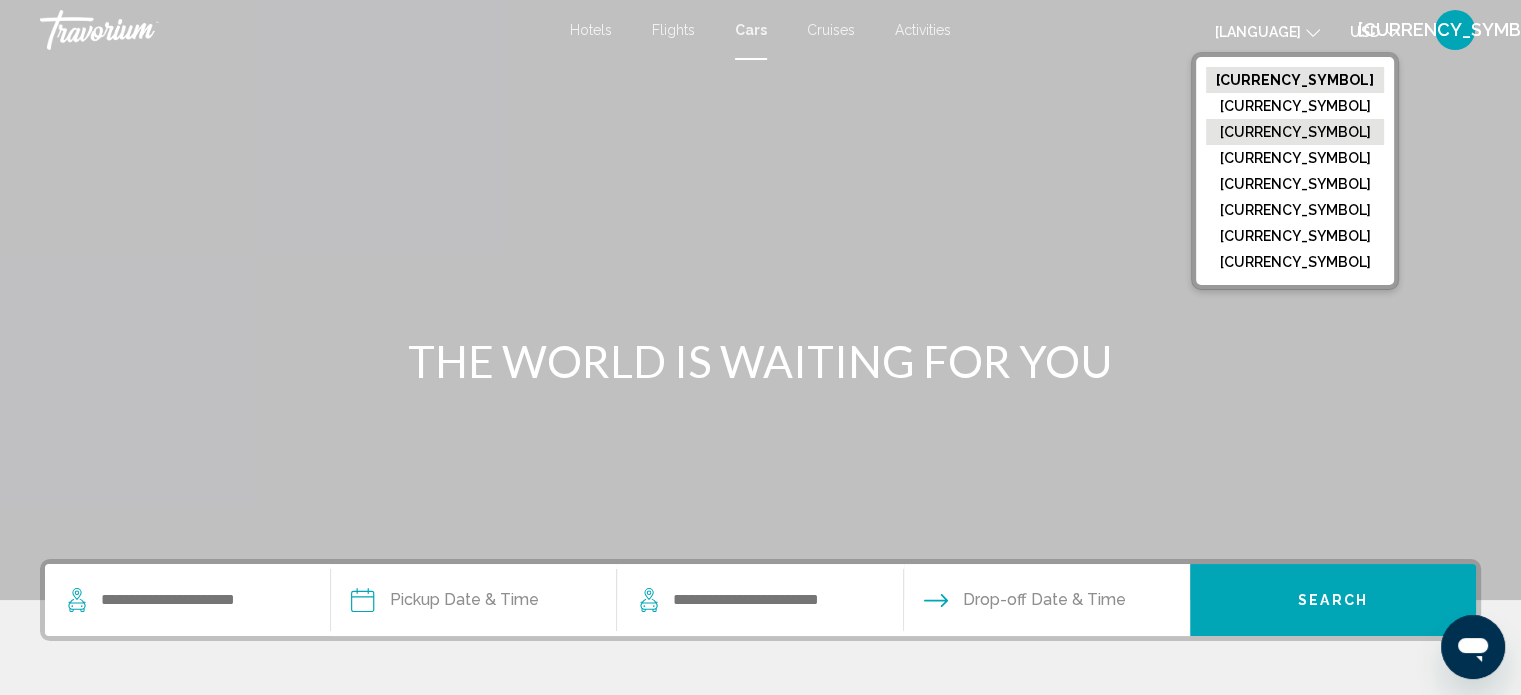 click on "CAD (Can$)" at bounding box center (1295, 80) 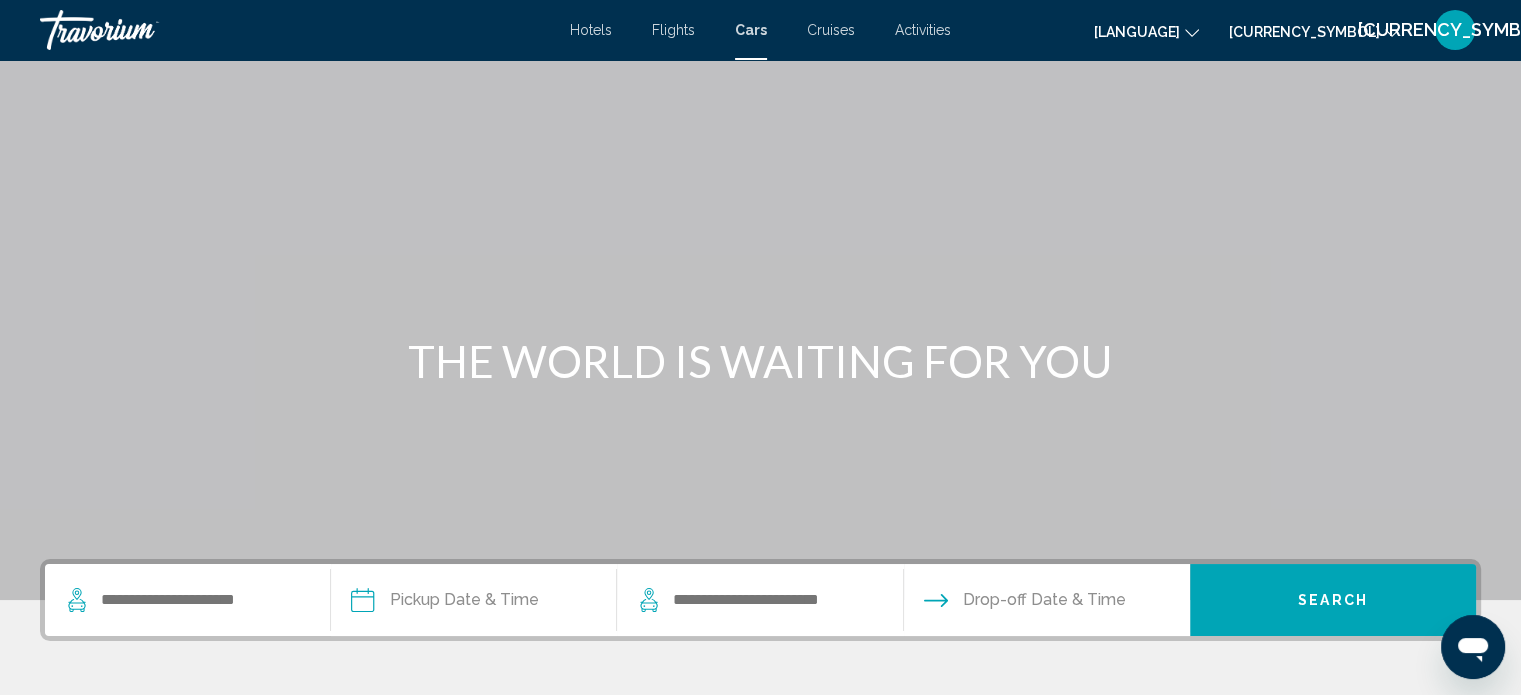 scroll, scrollTop: 300, scrollLeft: 0, axis: vertical 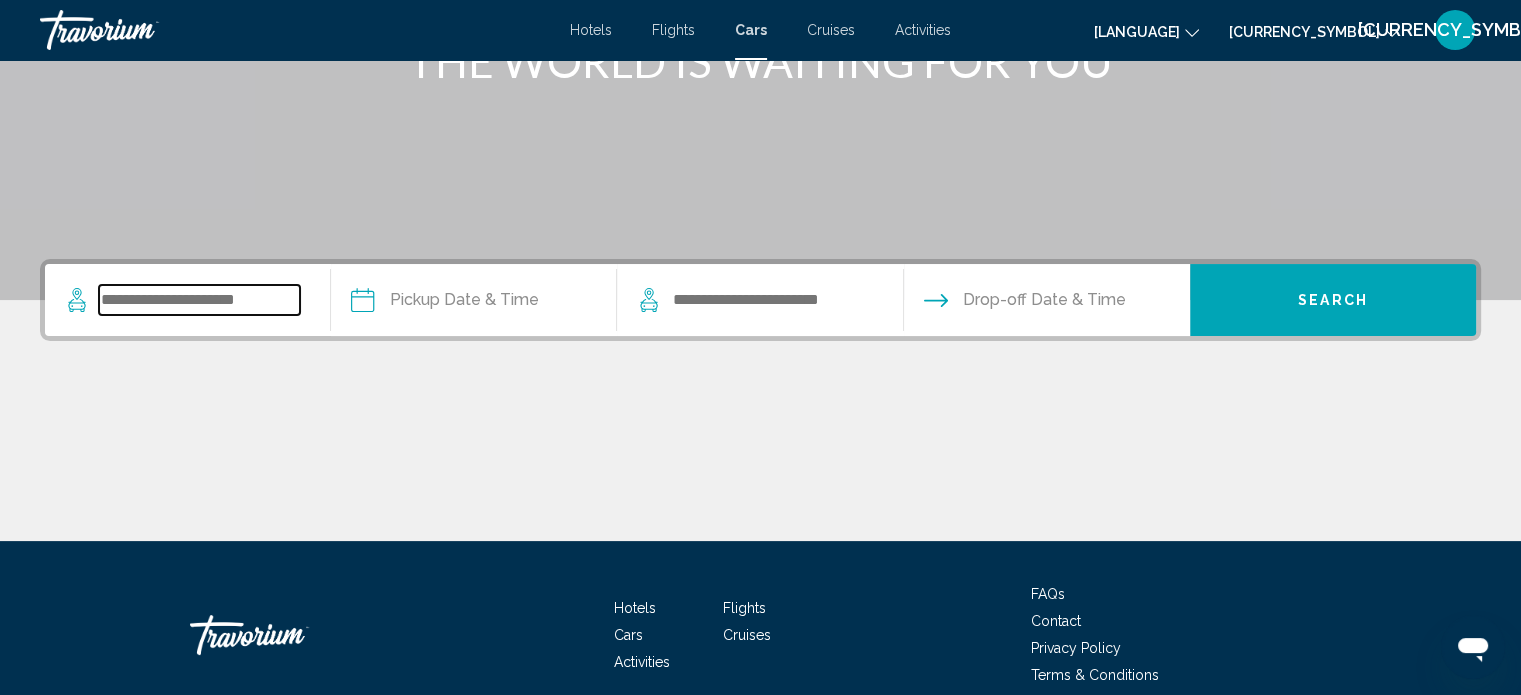click at bounding box center (199, 300) 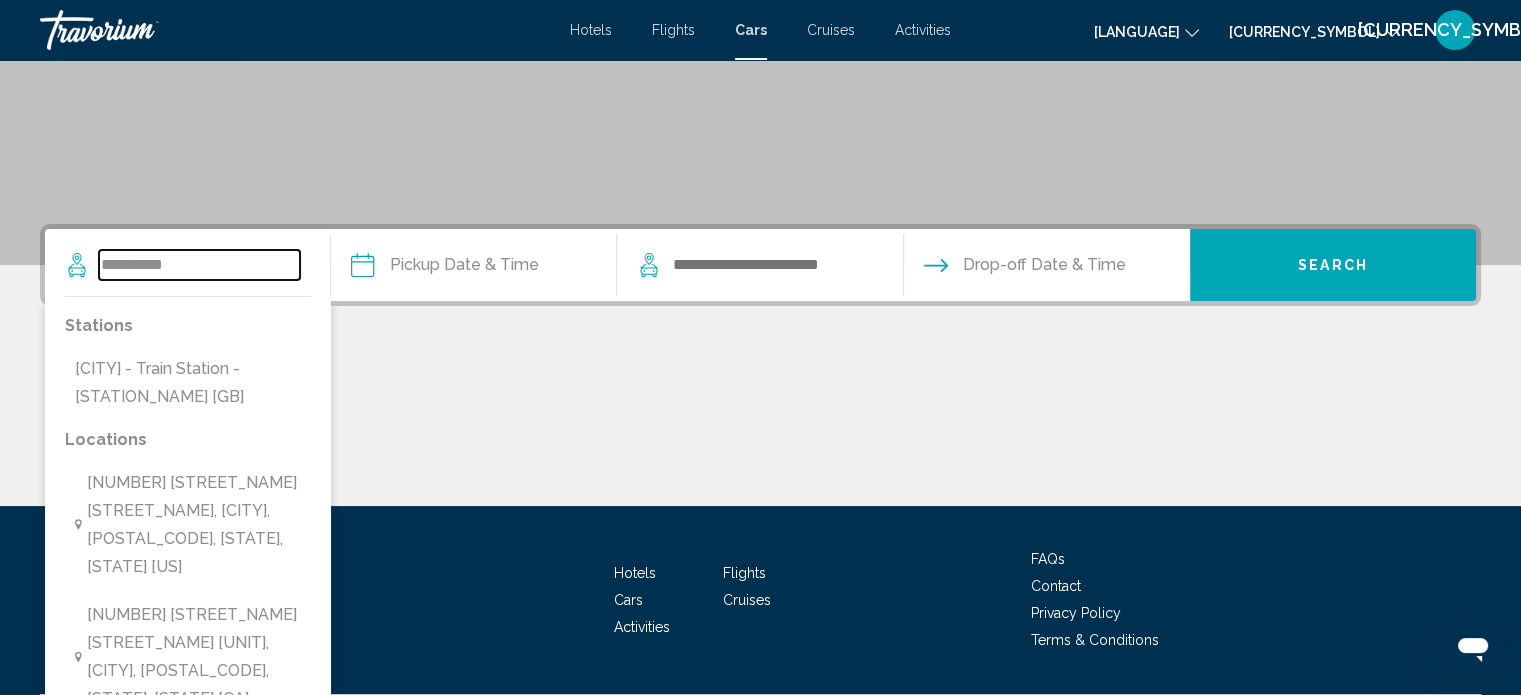 scroll, scrollTop: 390, scrollLeft: 0, axis: vertical 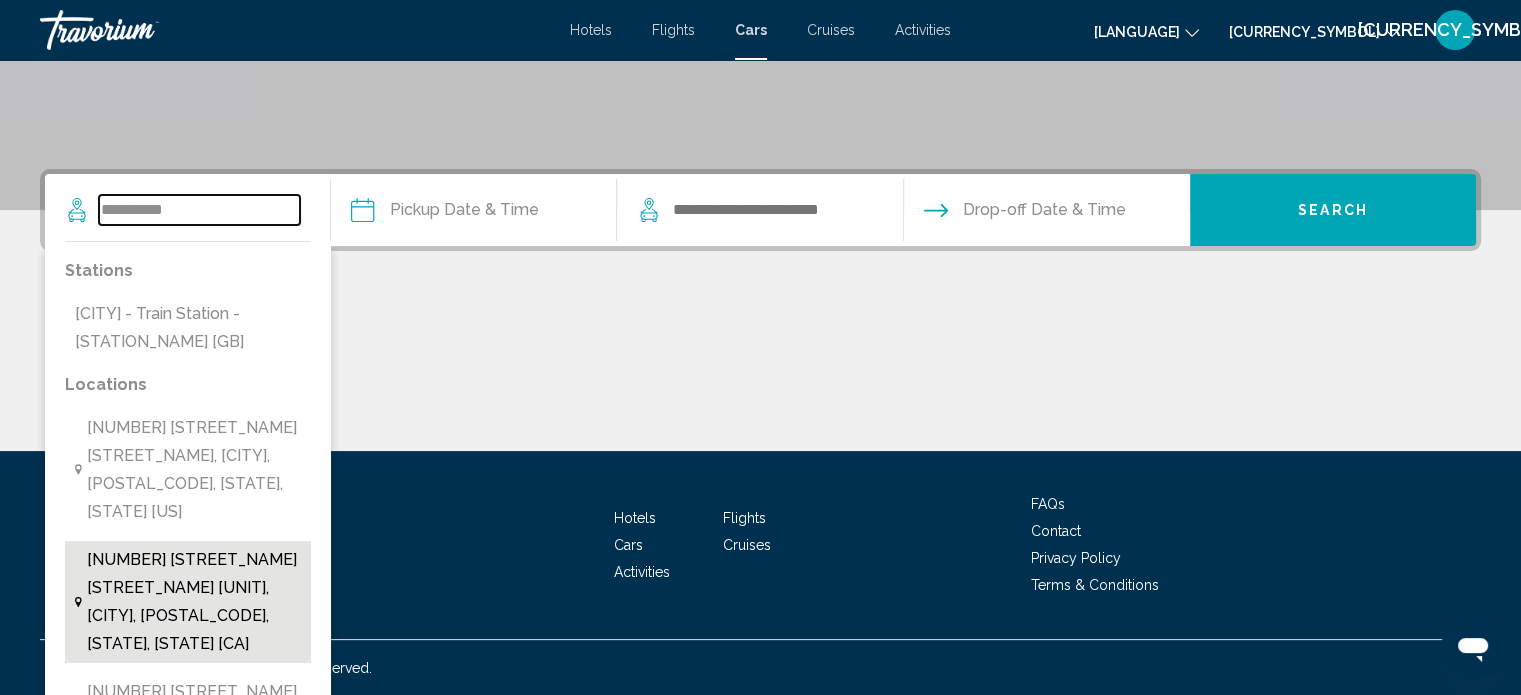 type on "**********" 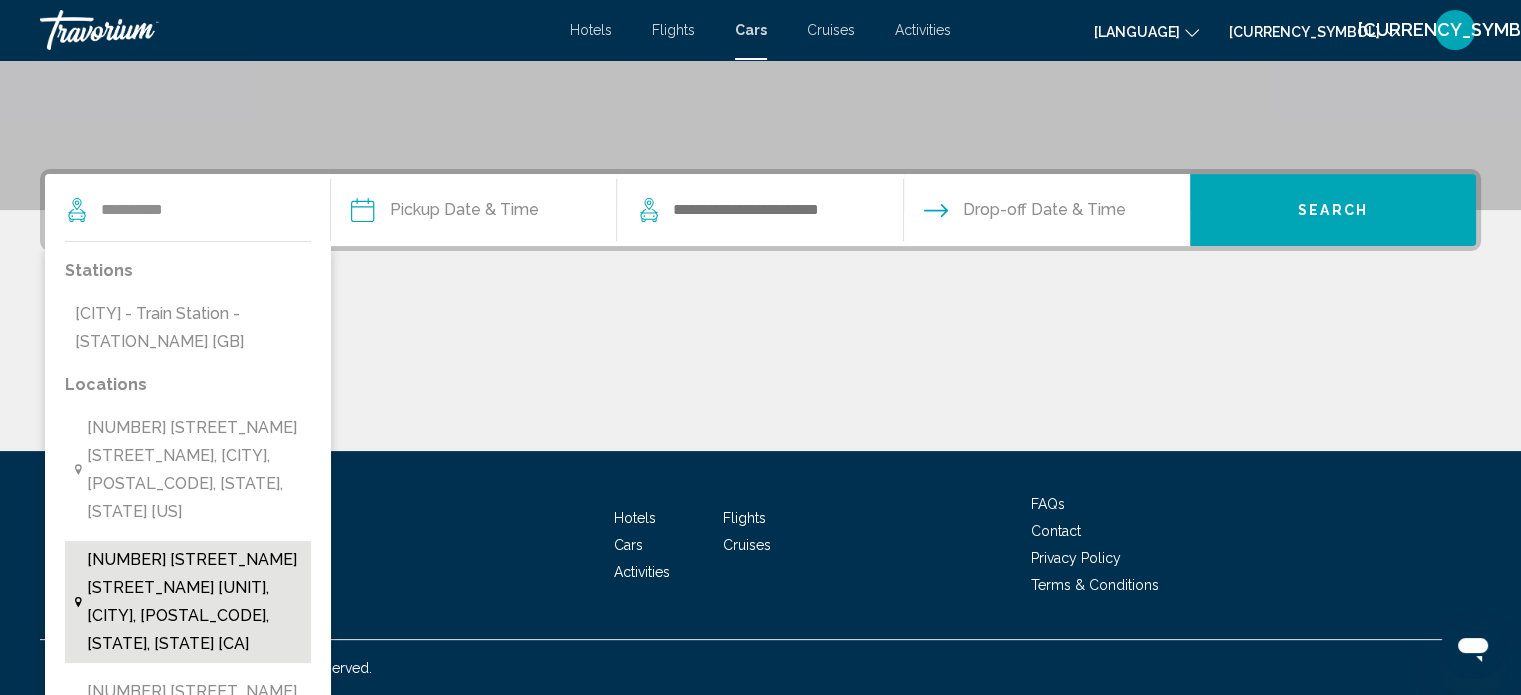 click on "4700 Dufferin St Unit 4, North York, M3h 5s7, On, Ontario [ON] [CA]" at bounding box center [194, 470] 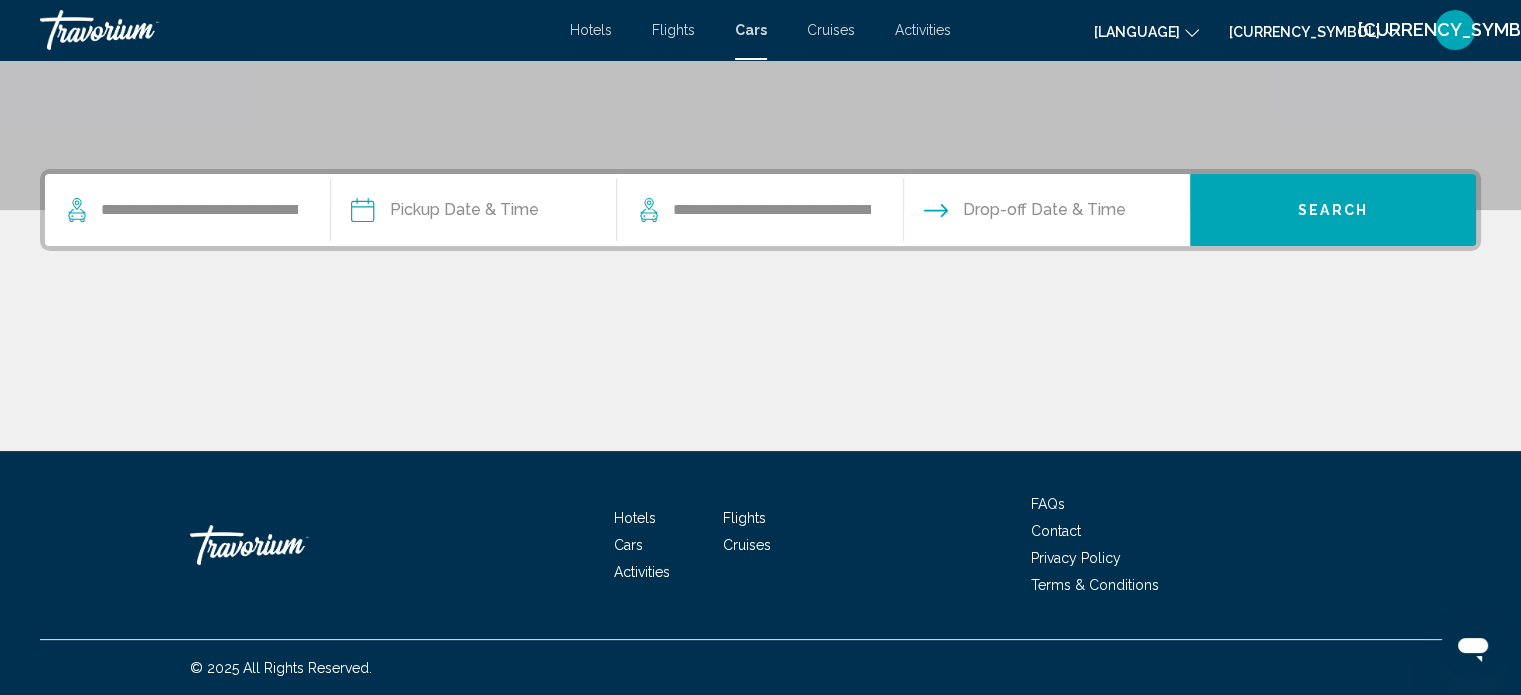 click at bounding box center [473, 213] 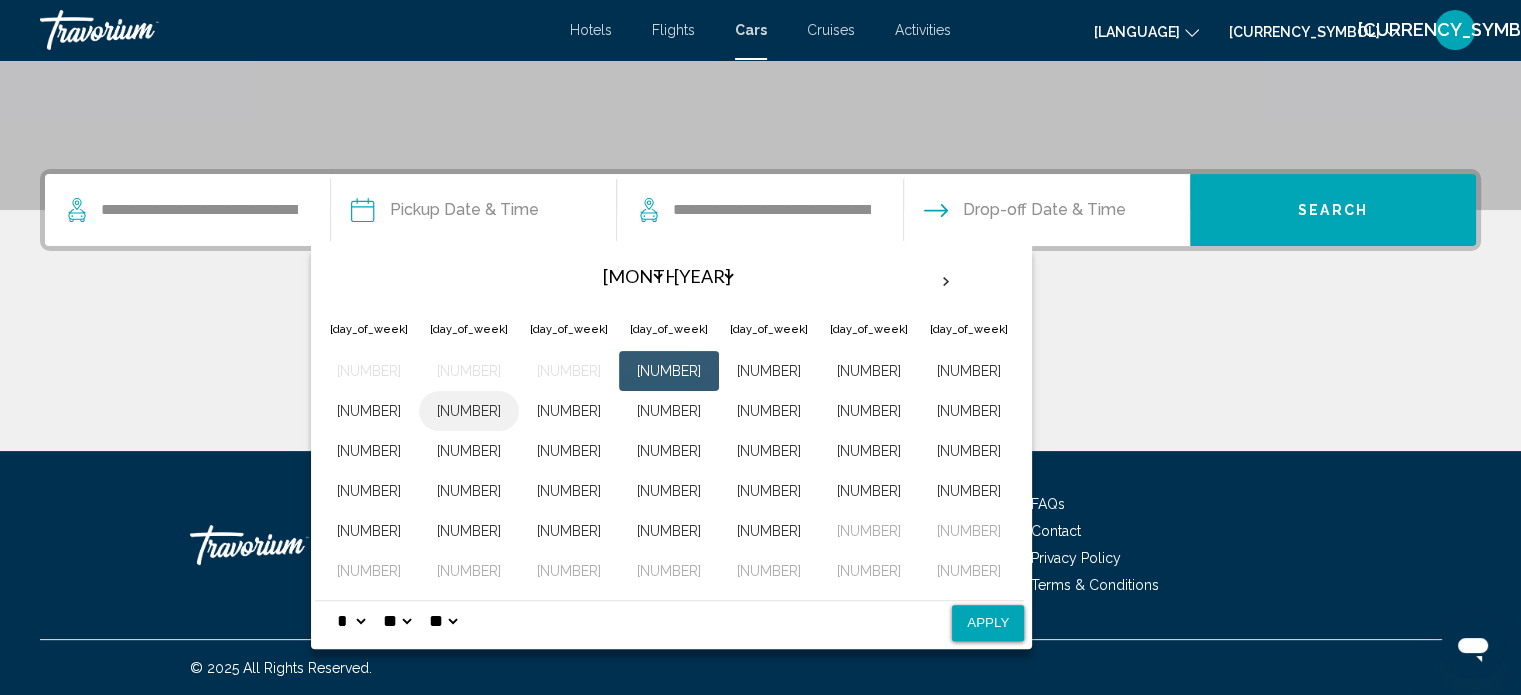 click on "7" at bounding box center [469, 411] 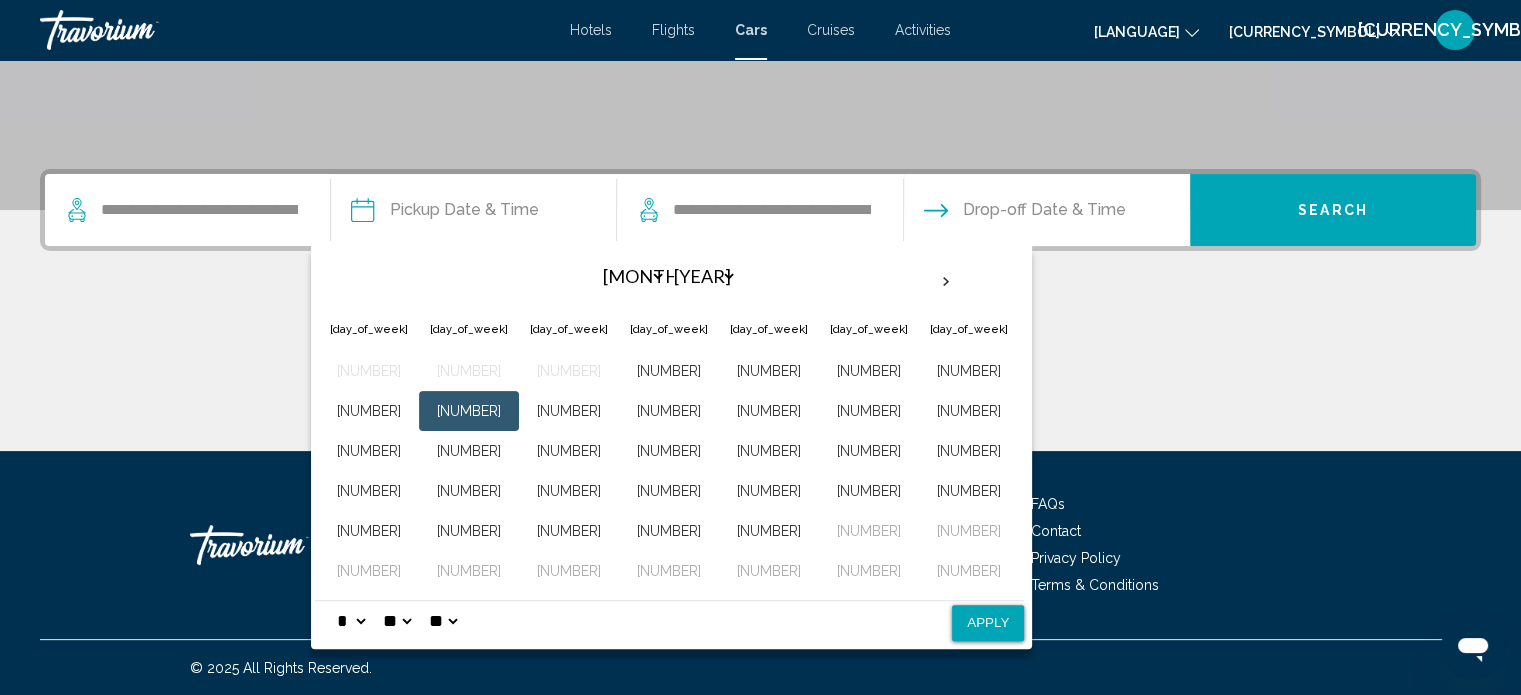 click on "* * * * * * * * * ** ** **" at bounding box center (351, 621) 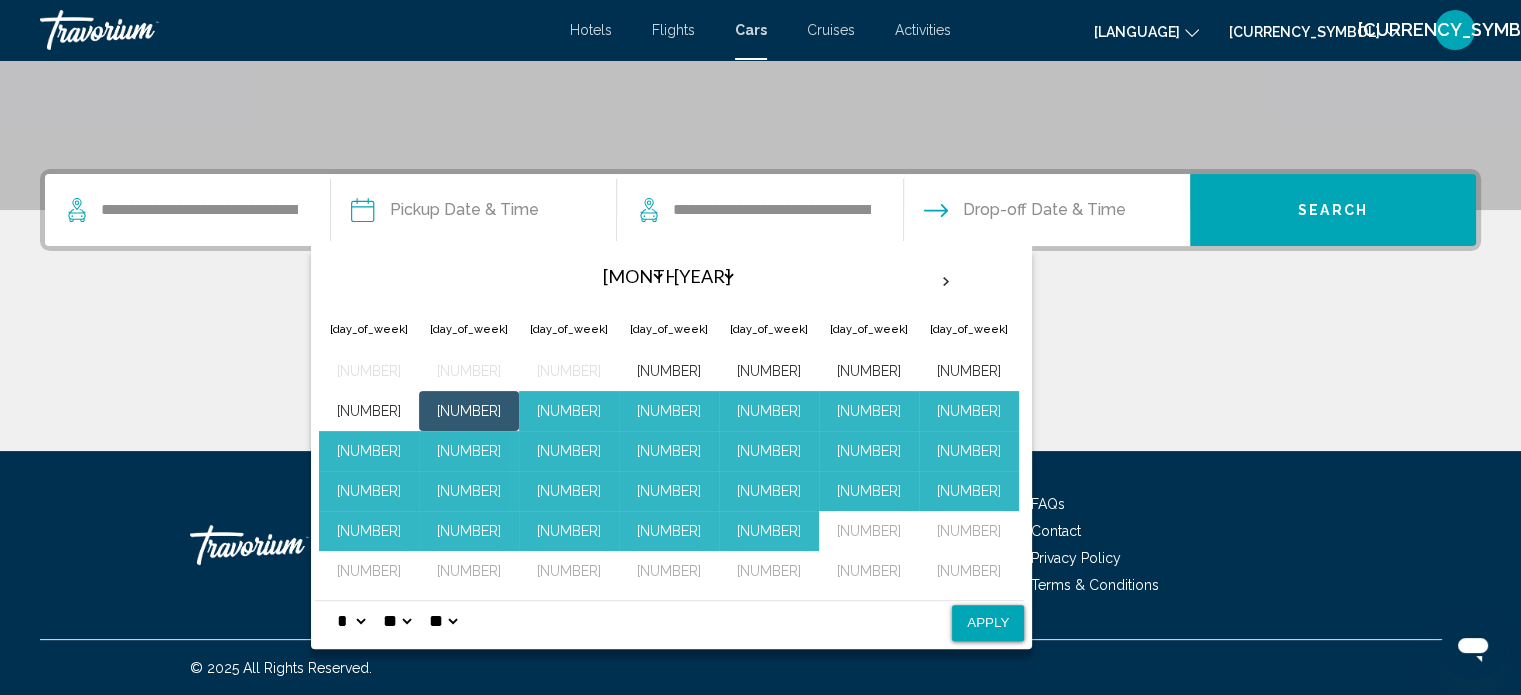 click on "** **" at bounding box center [443, 621] 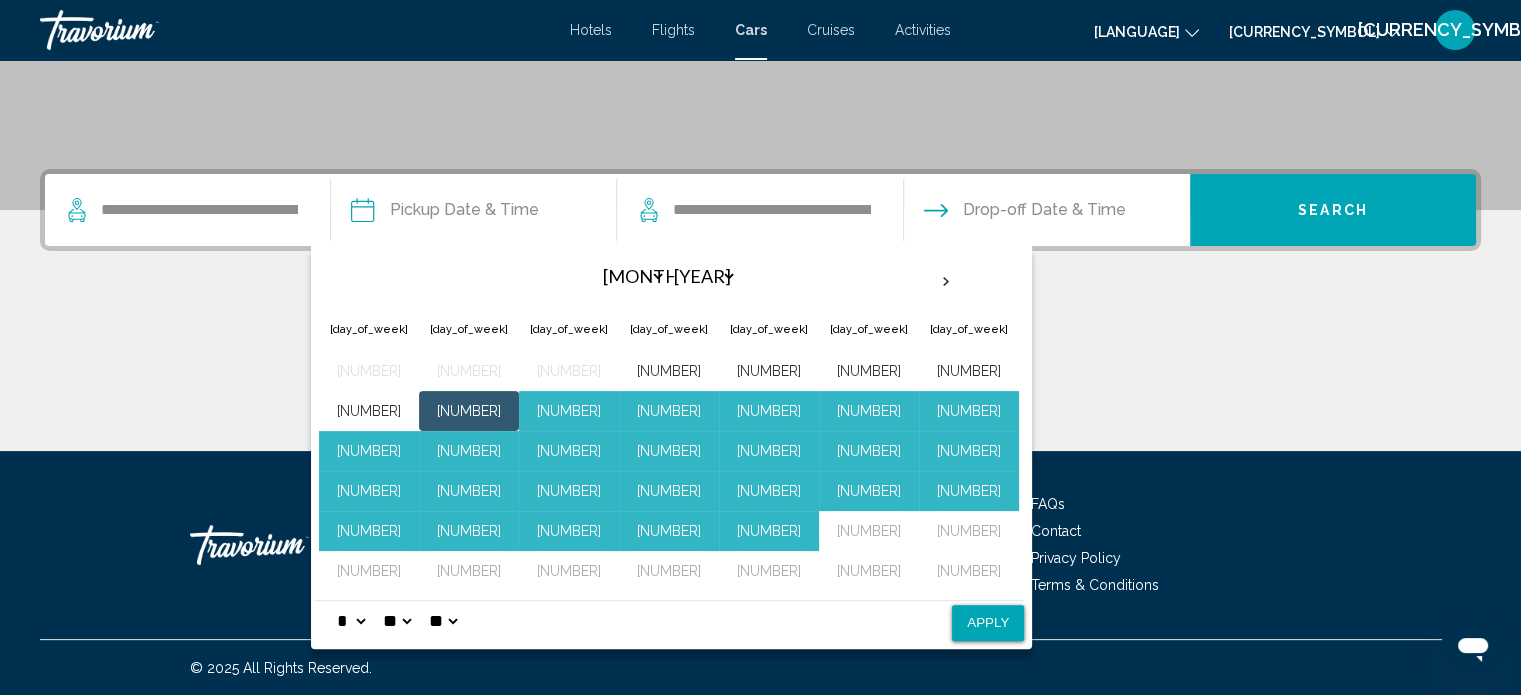 select on "**" 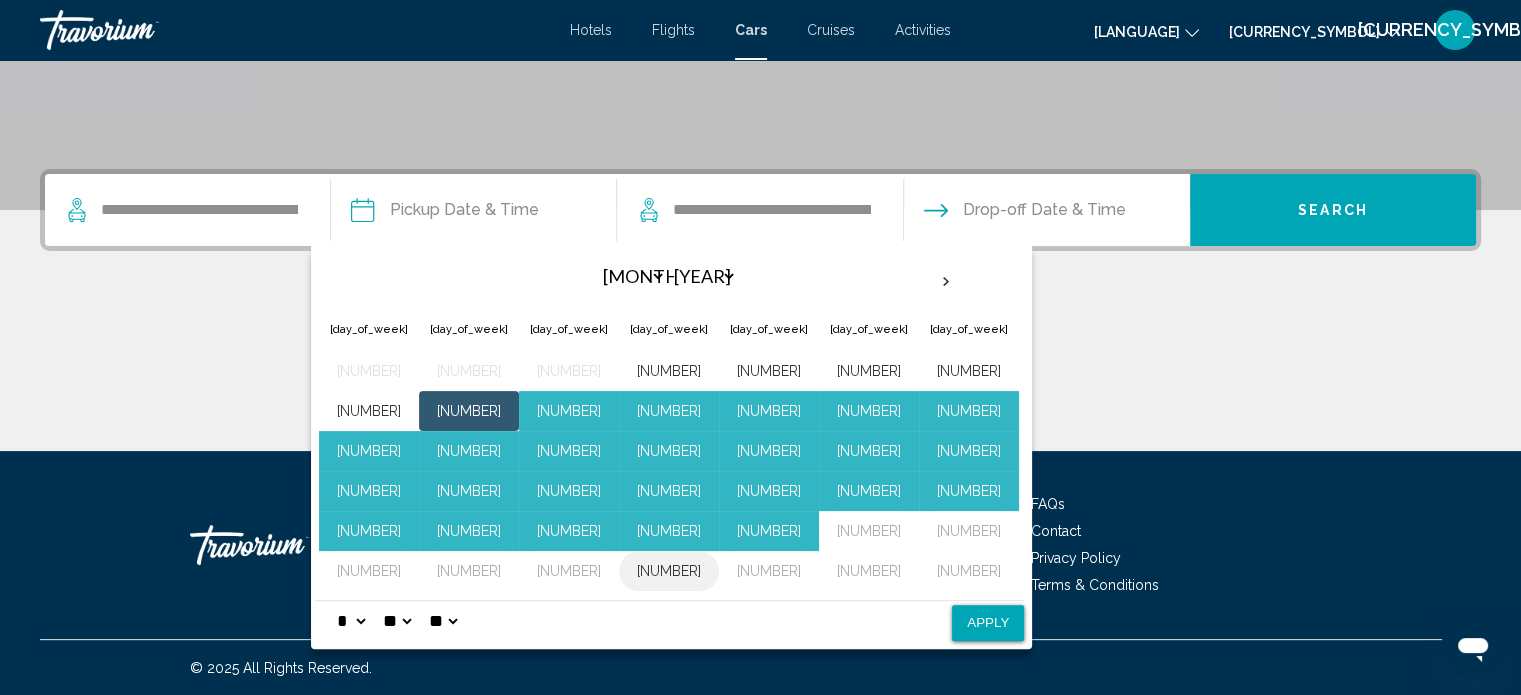 click on "6" at bounding box center [669, 571] 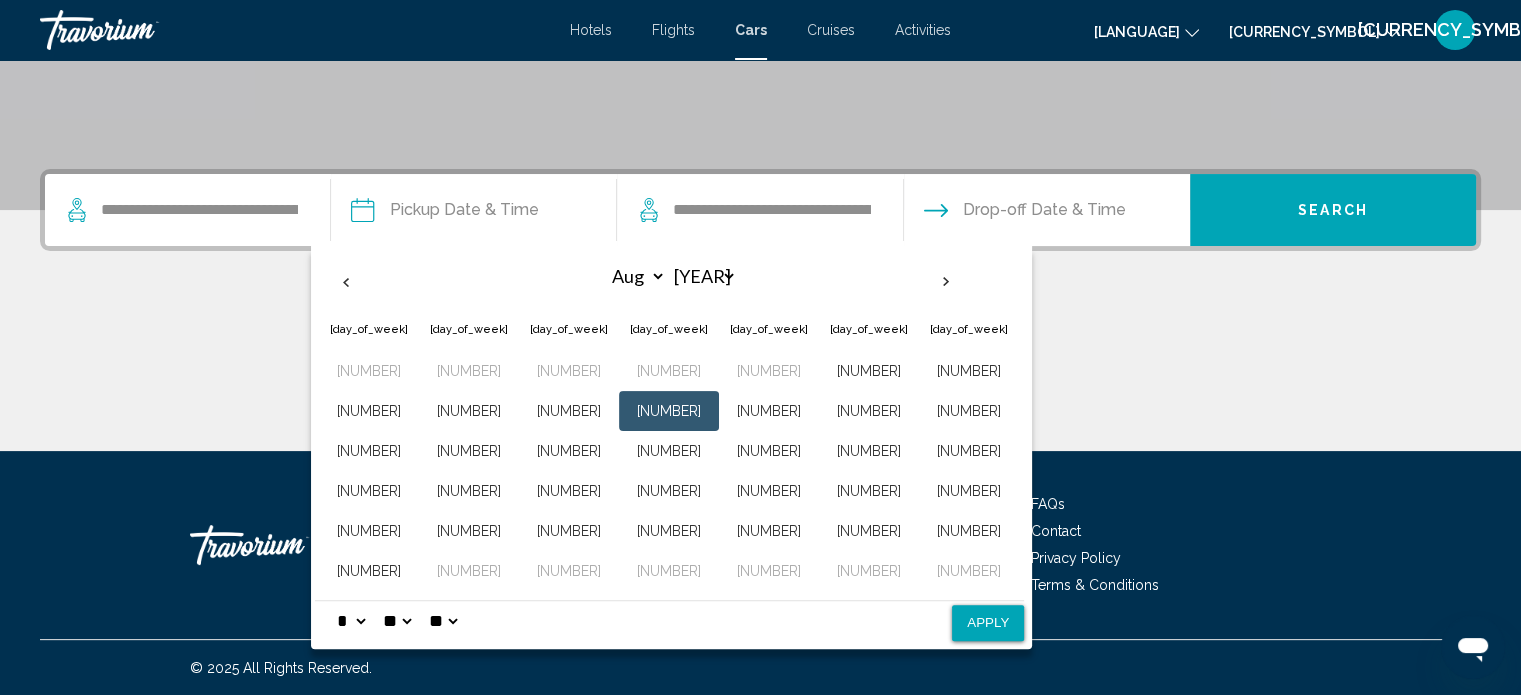 click on "Apply" at bounding box center (988, 623) 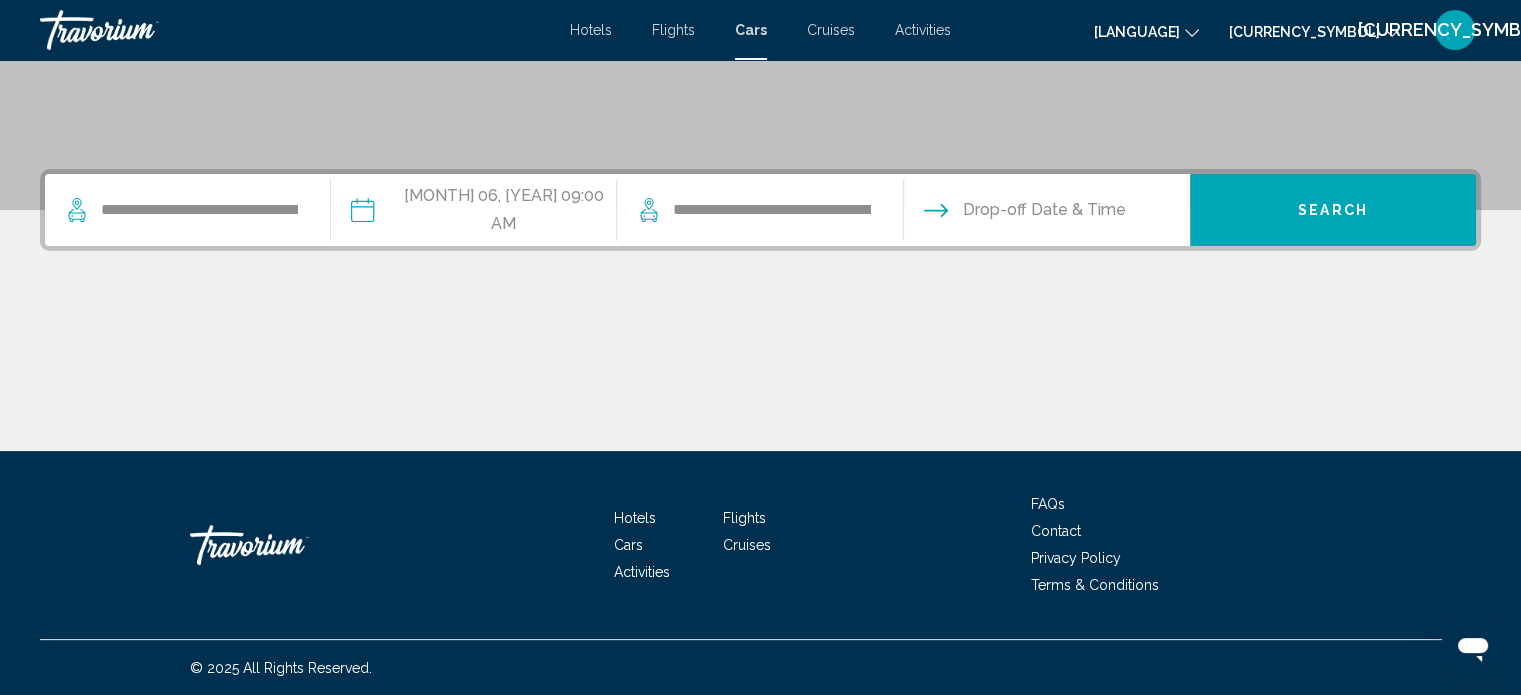 click on "**********" at bounding box center [473, 213] 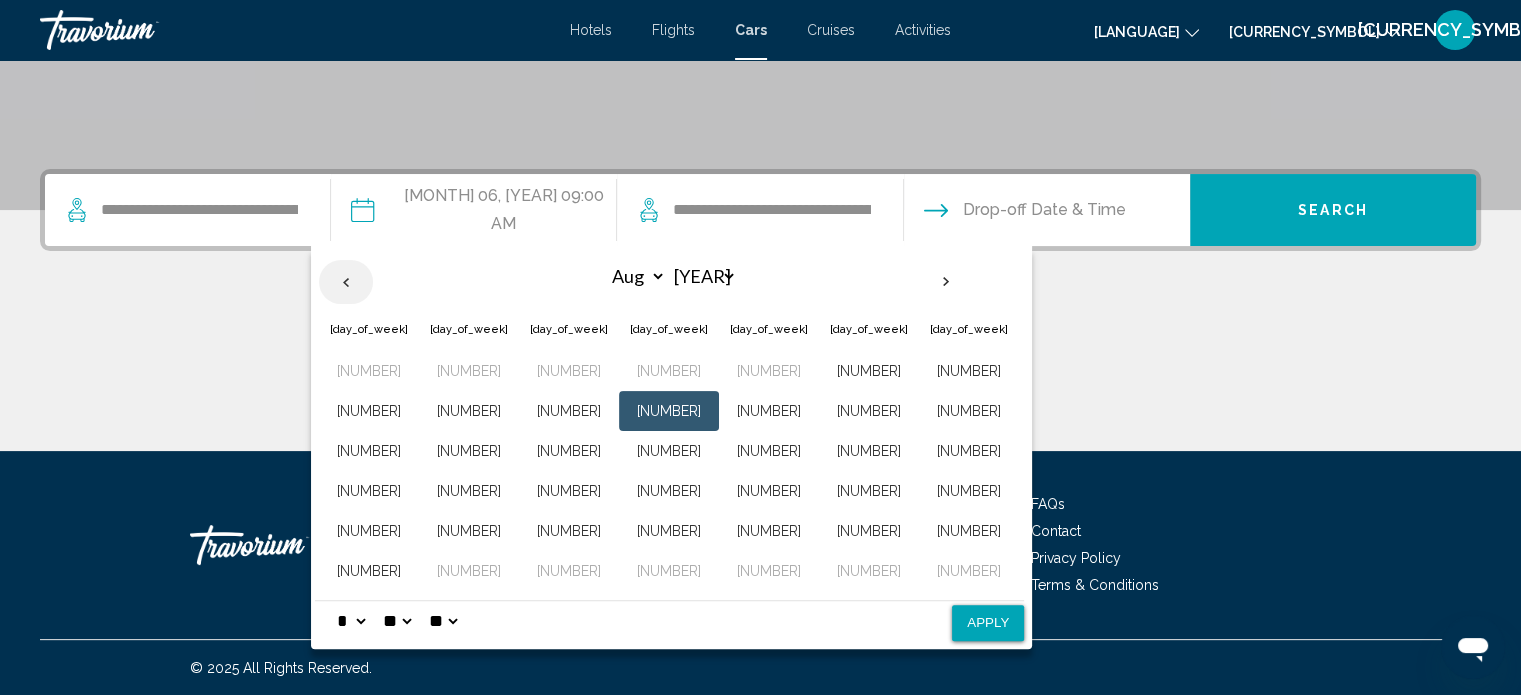click at bounding box center (346, 282) 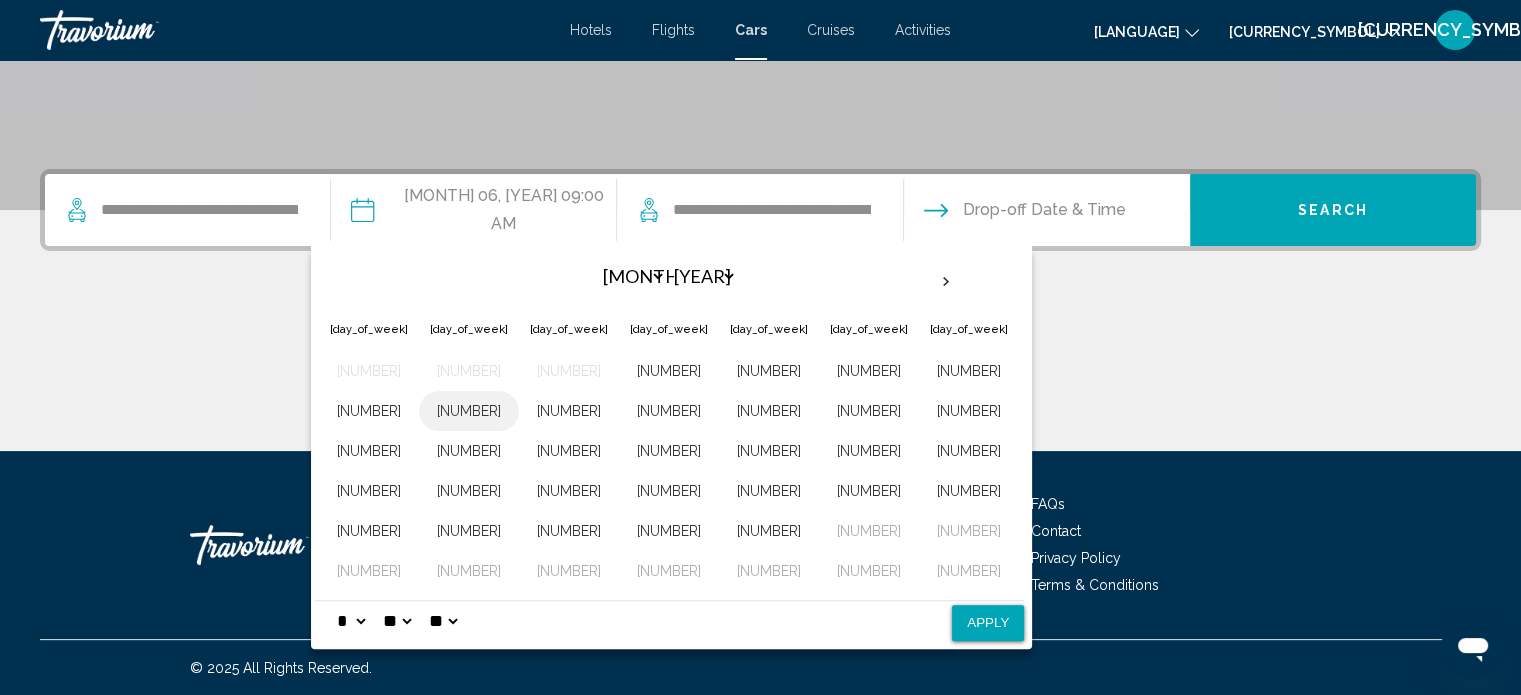 click on "7" at bounding box center [469, 411] 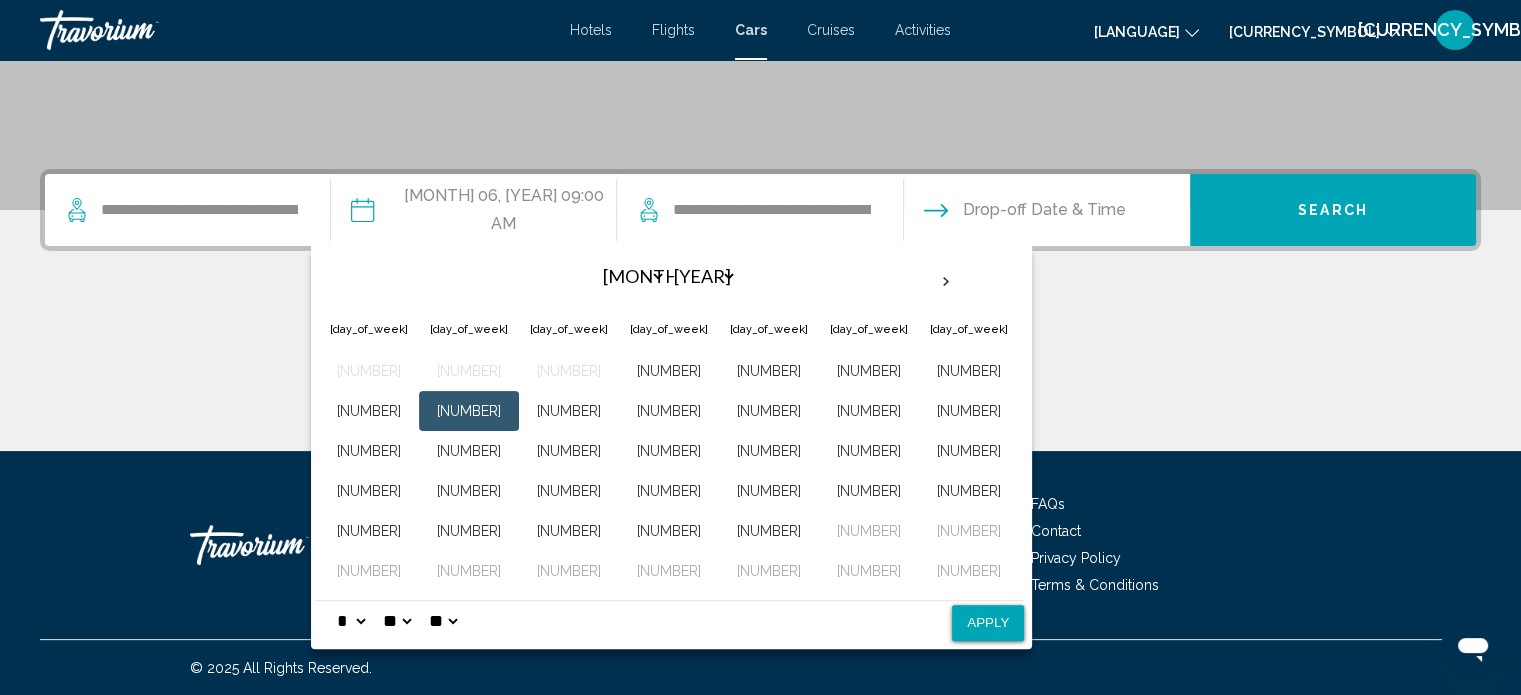 click on "Apply" at bounding box center [988, 623] 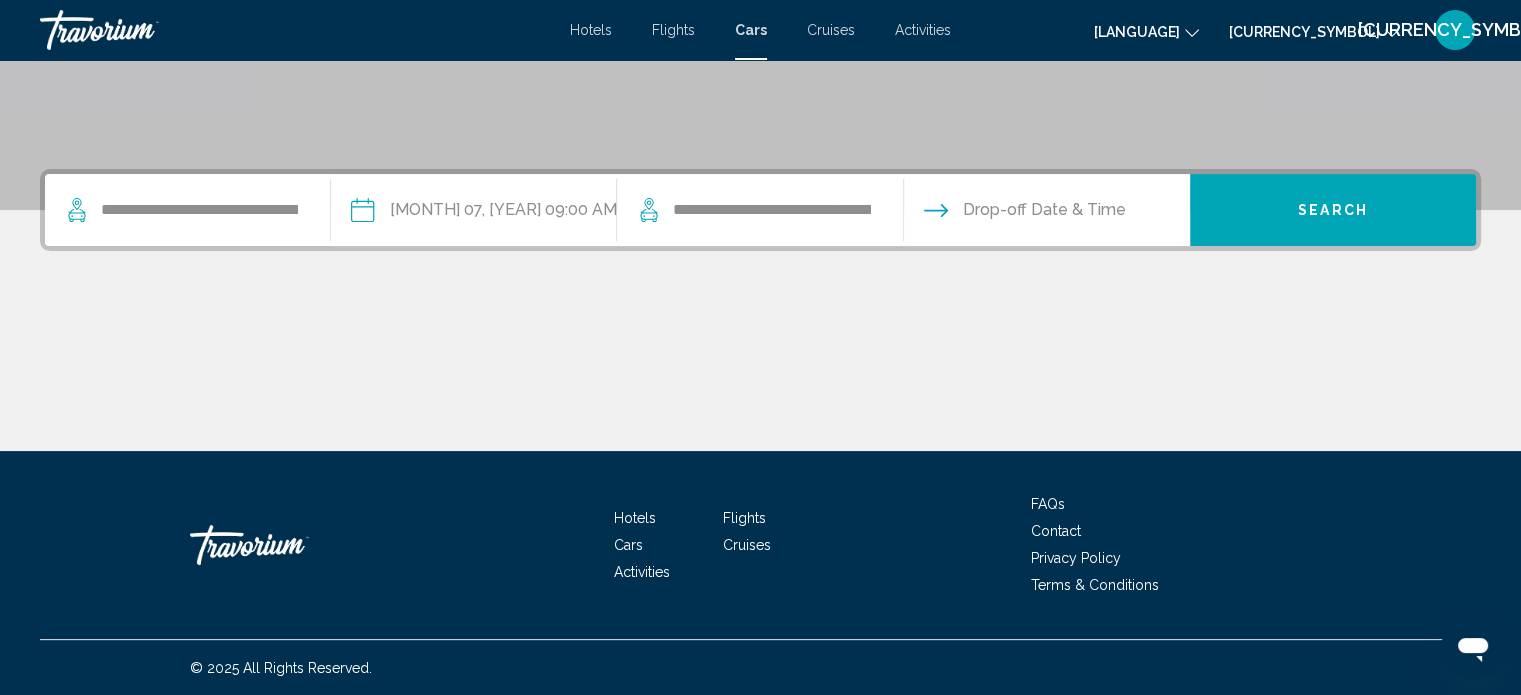 click at bounding box center (1046, 213) 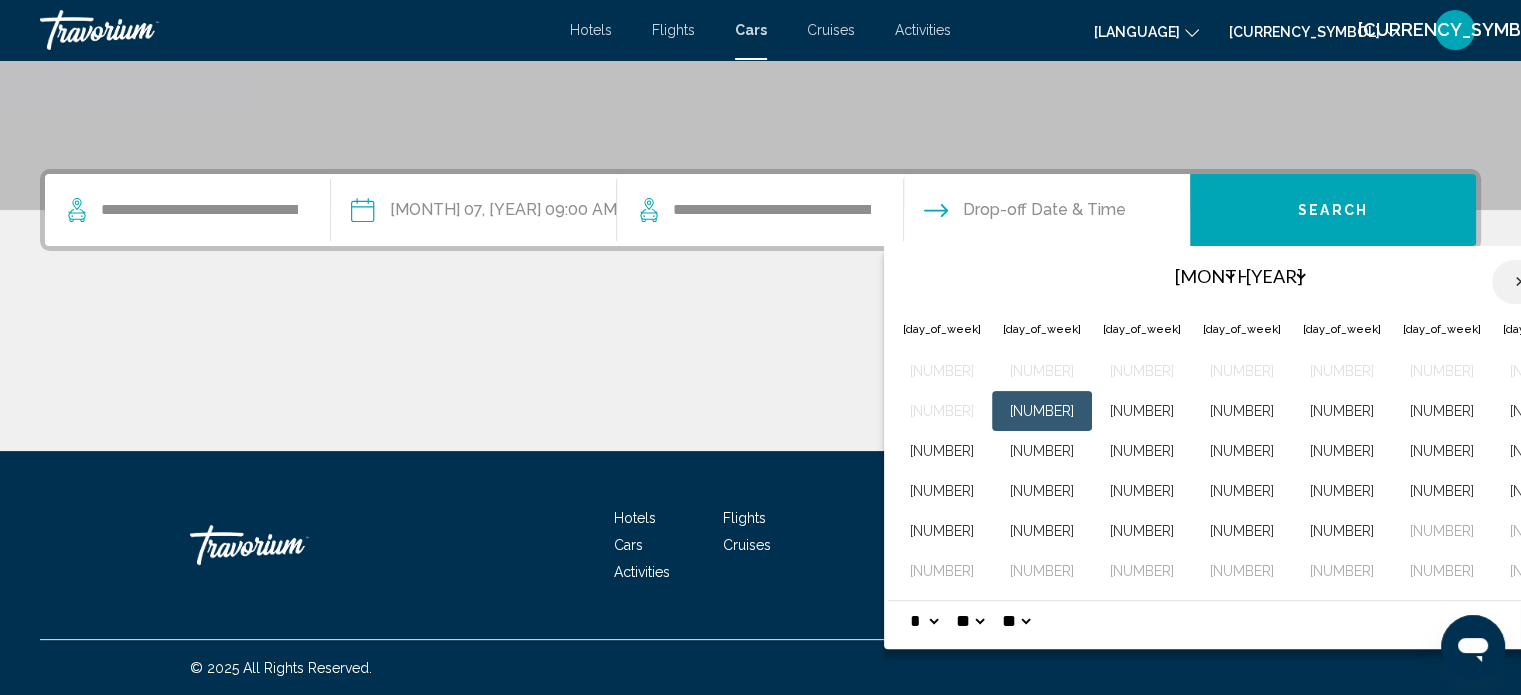 click at bounding box center (1519, 282) 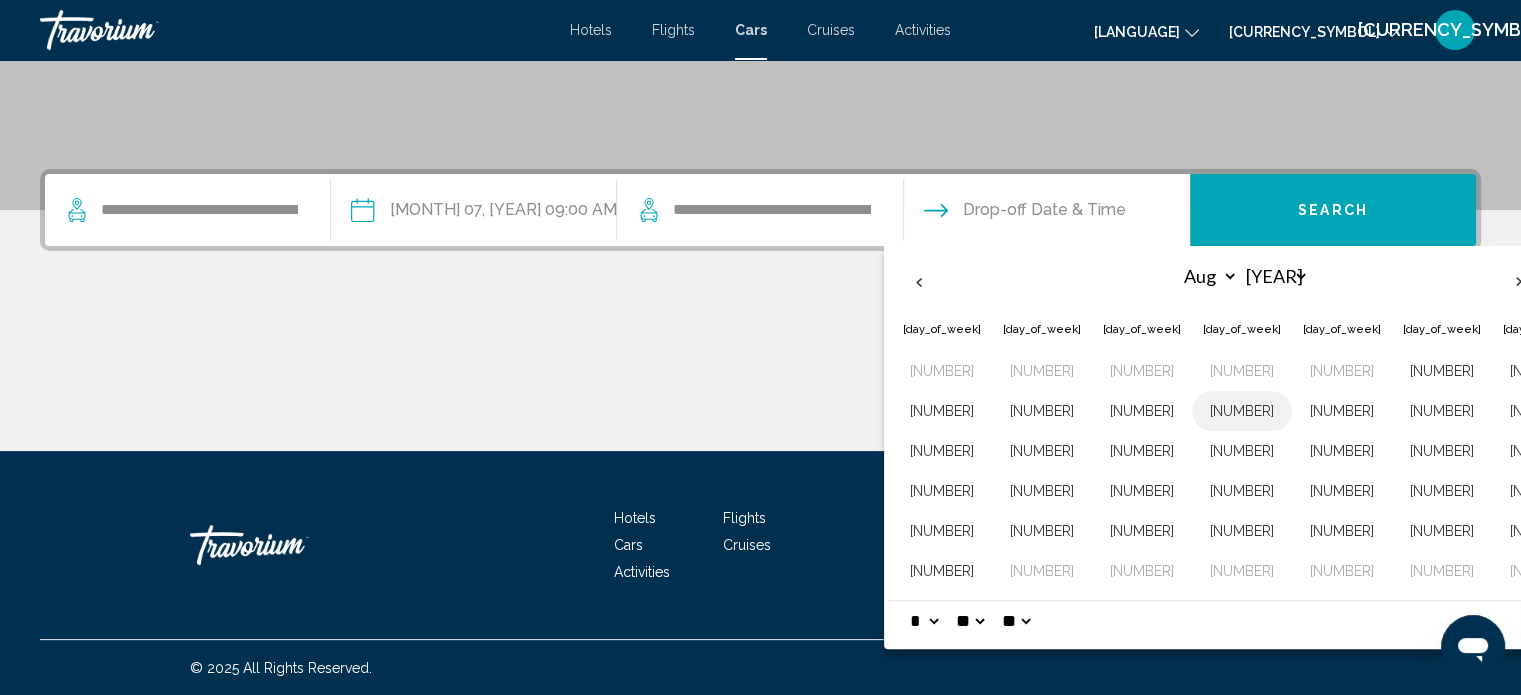 click on "6" at bounding box center (1242, 411) 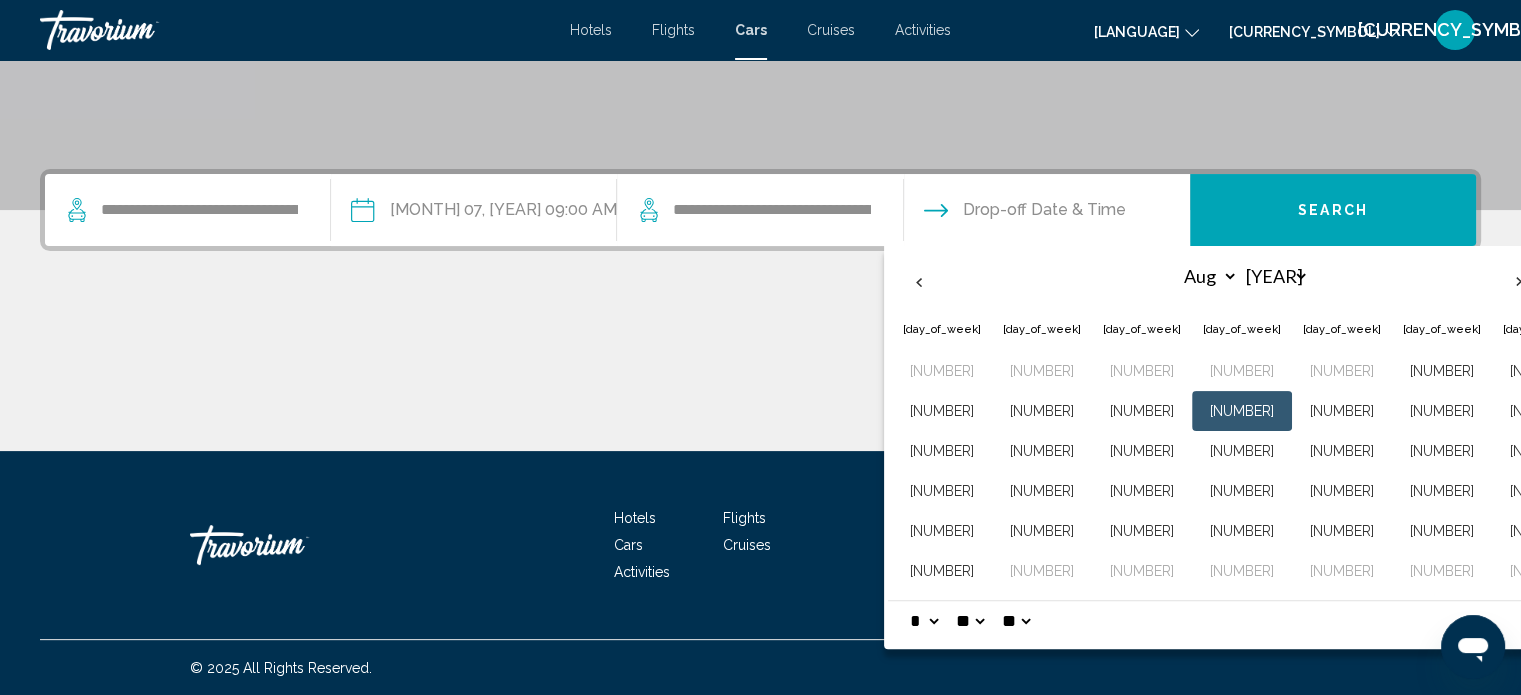 click on "Apply" at bounding box center [1561, 623] 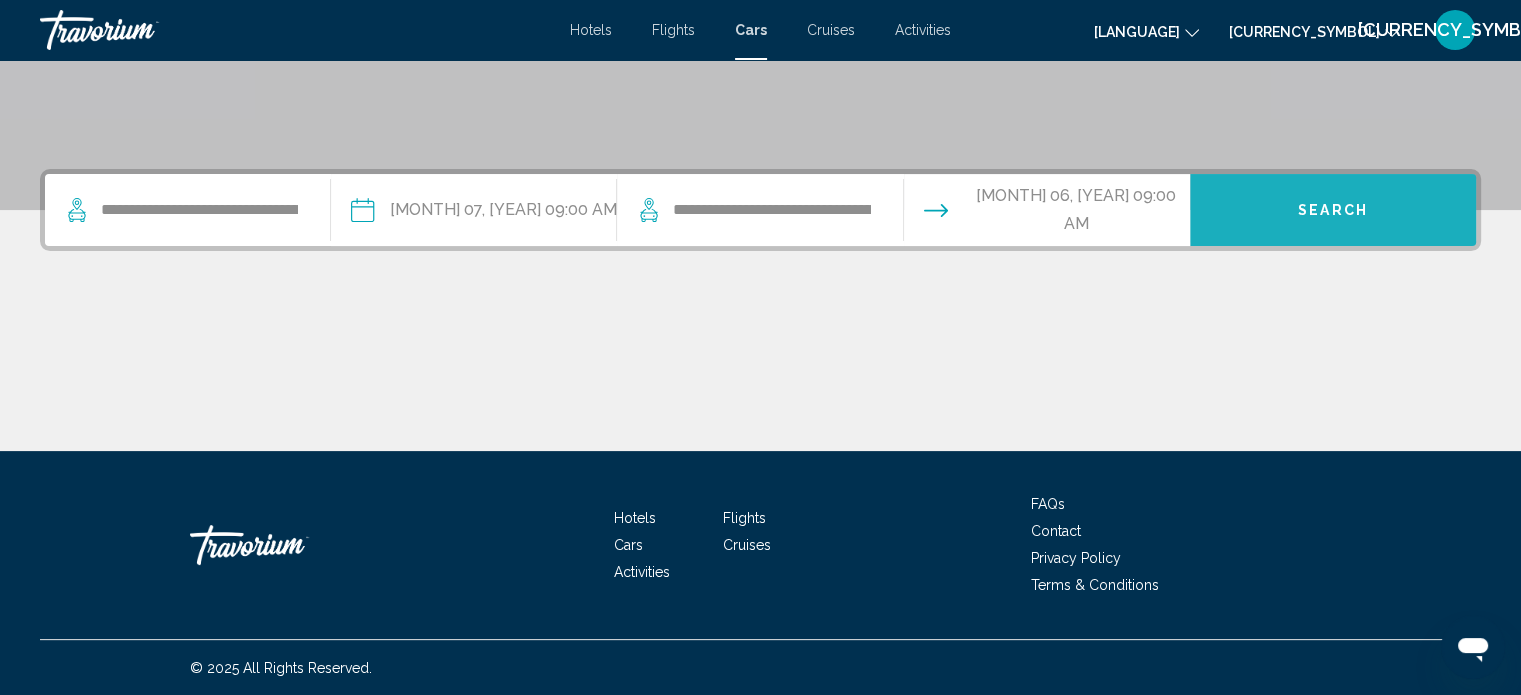 click on "Search" at bounding box center [1333, 210] 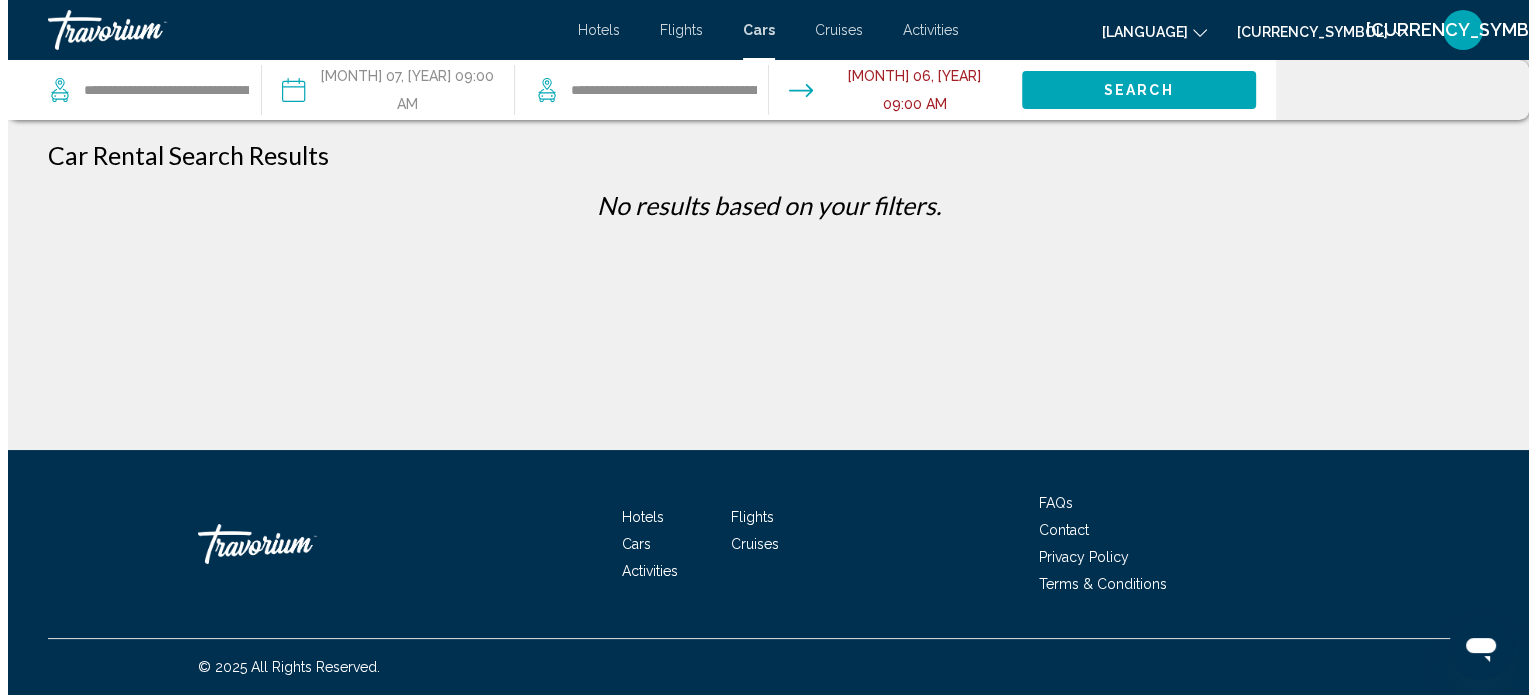scroll, scrollTop: 0, scrollLeft: 0, axis: both 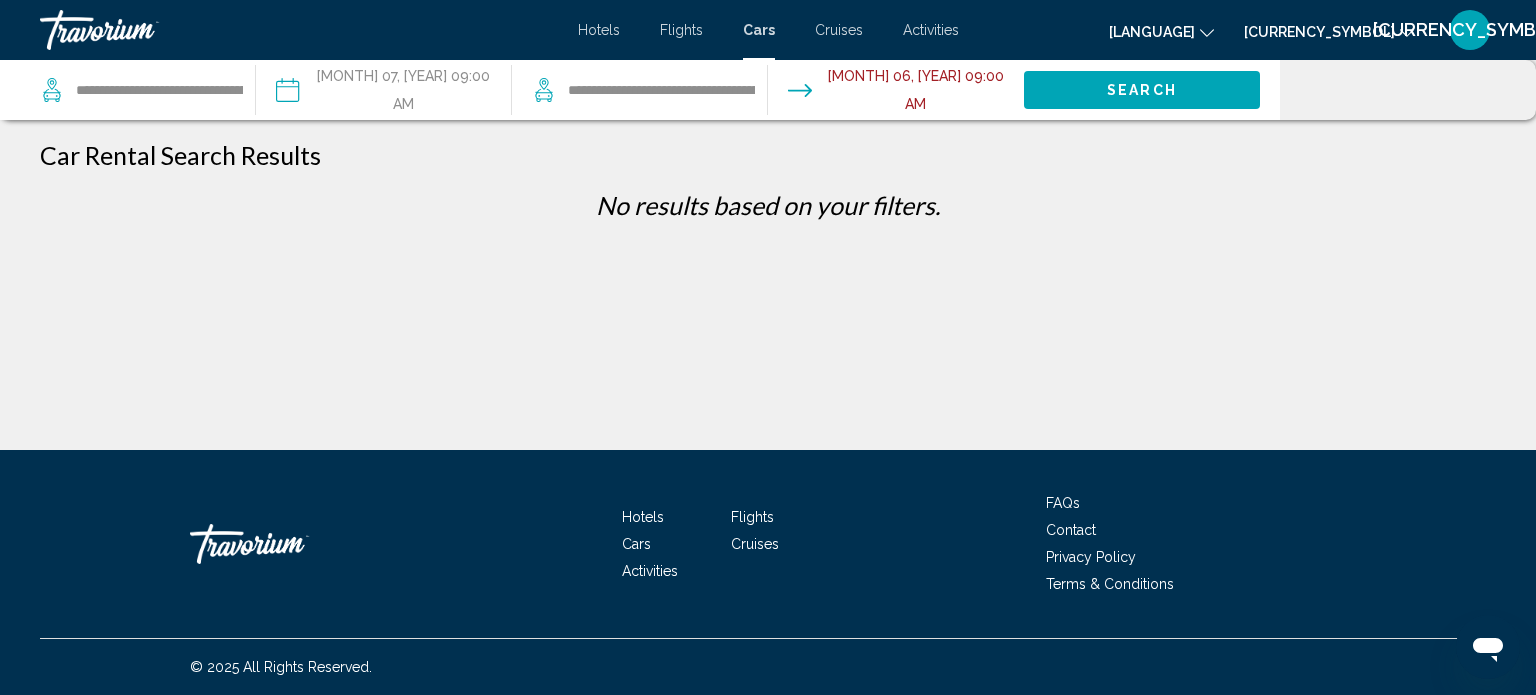 click at bounding box center (895, 93) 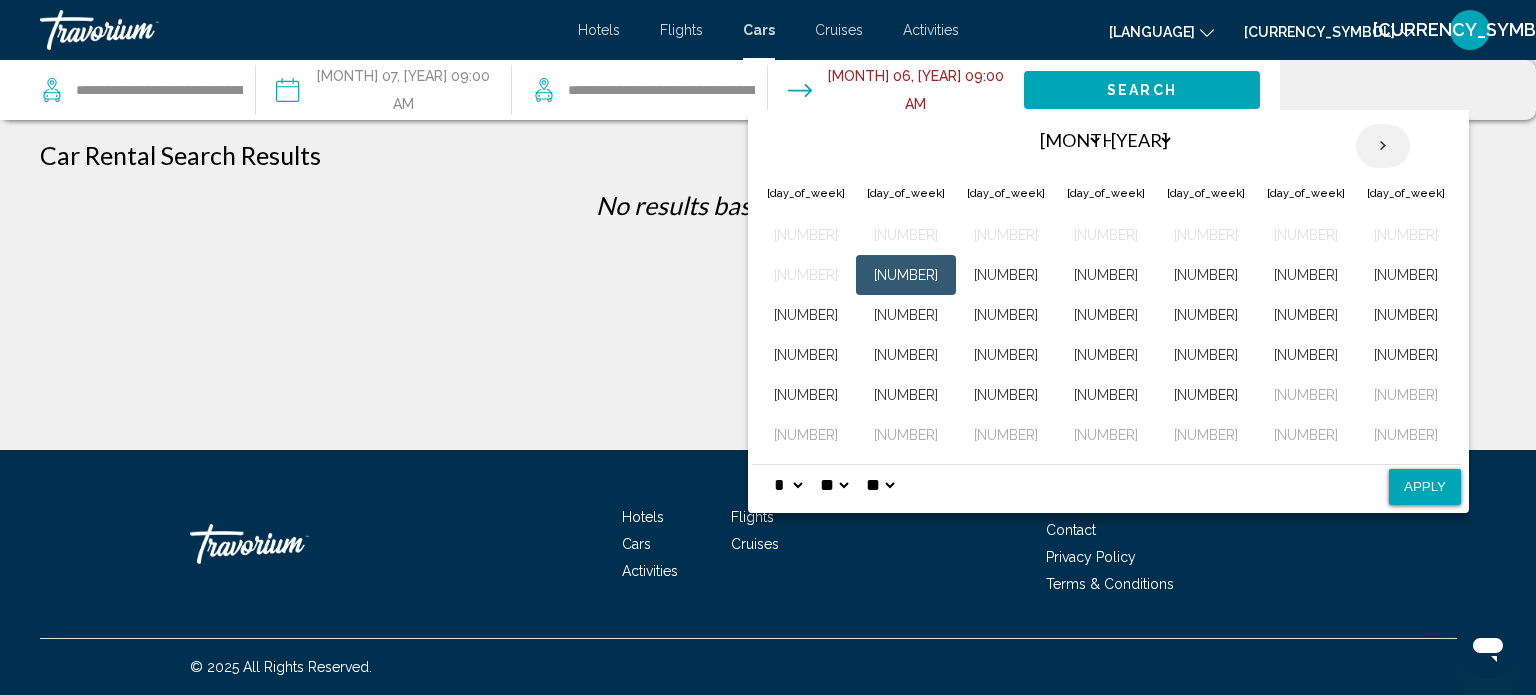 click at bounding box center [1383, 146] 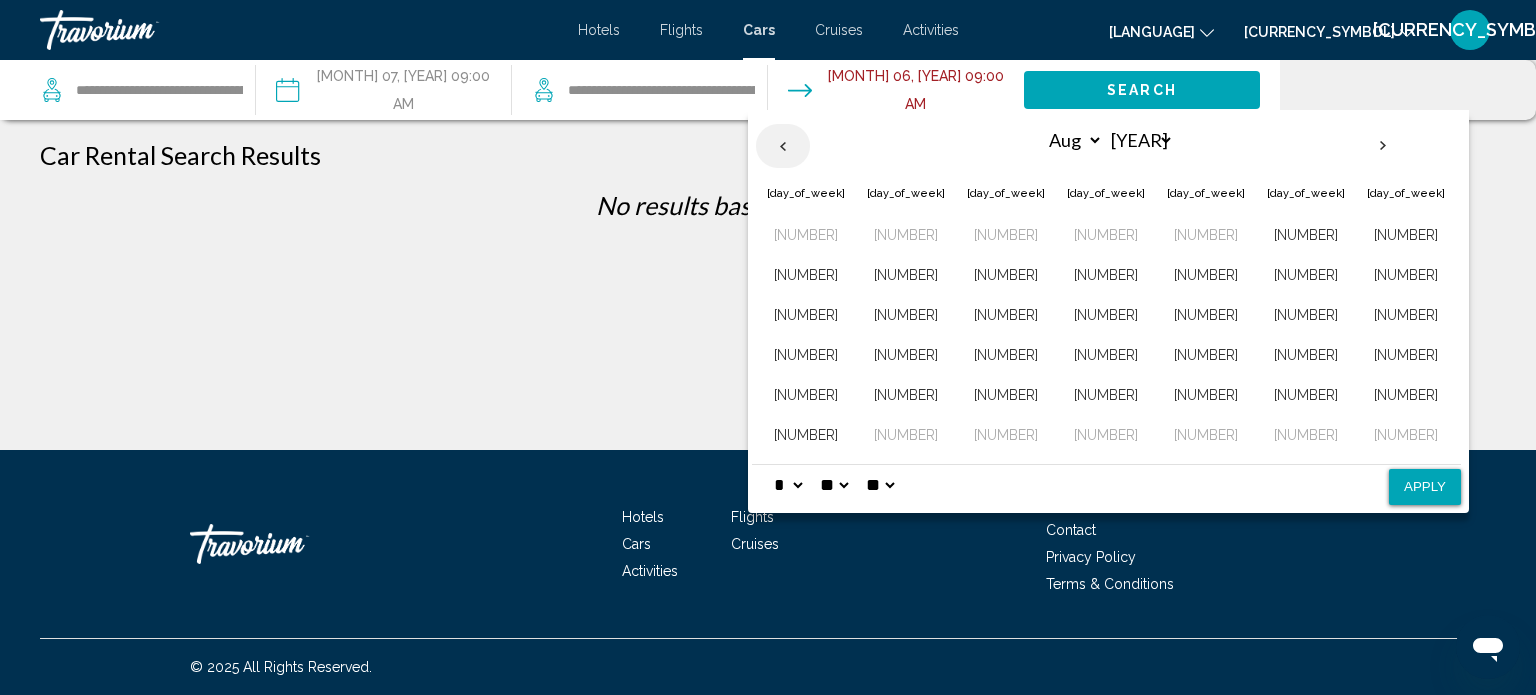 click at bounding box center [783, 146] 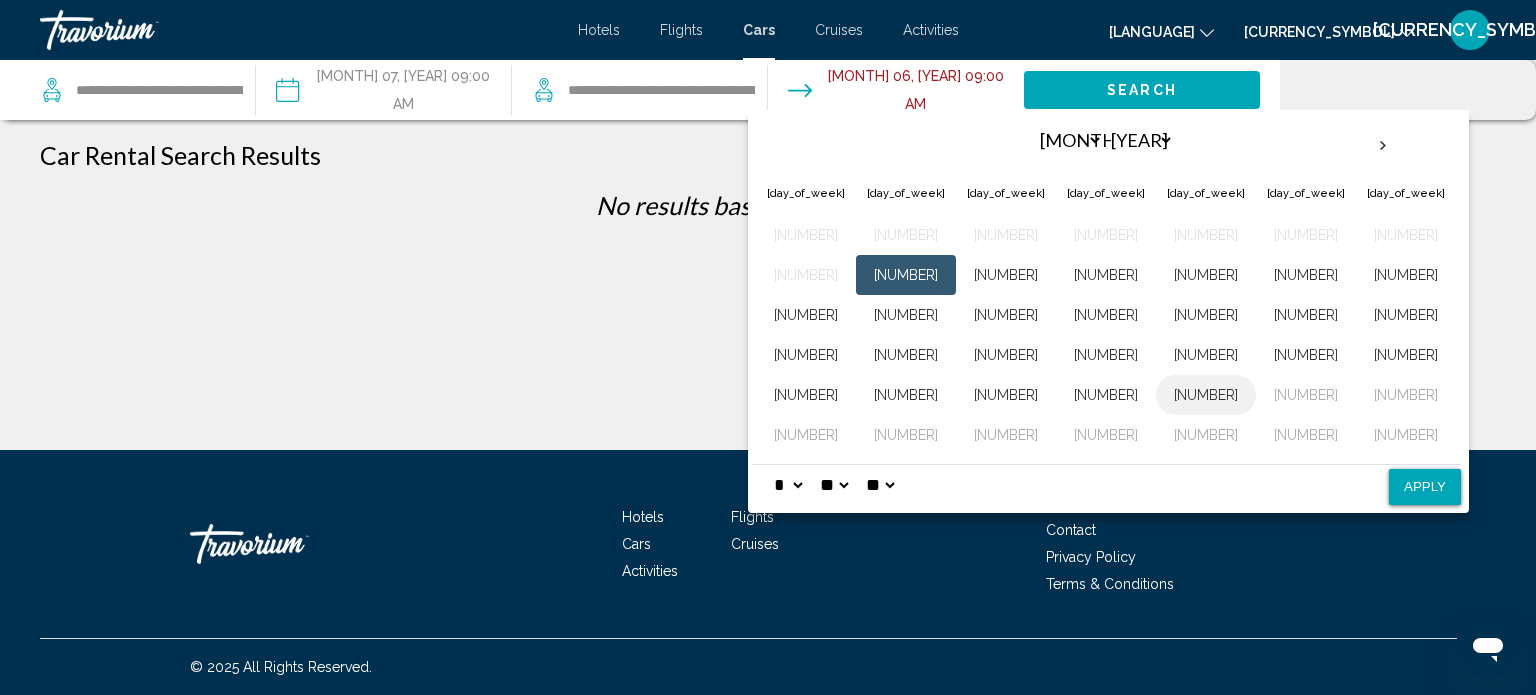 click on "31" at bounding box center (1206, 395) 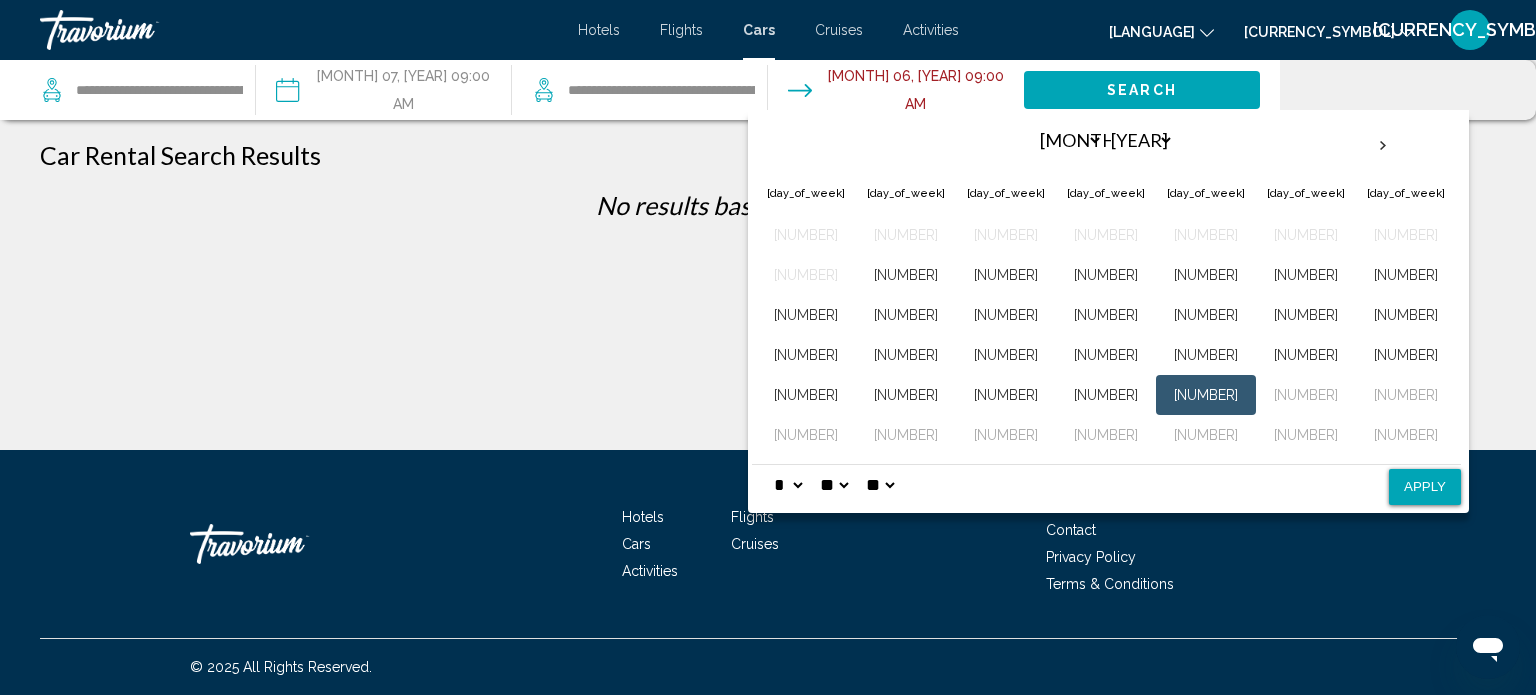 click on "Apply" at bounding box center [1425, 487] 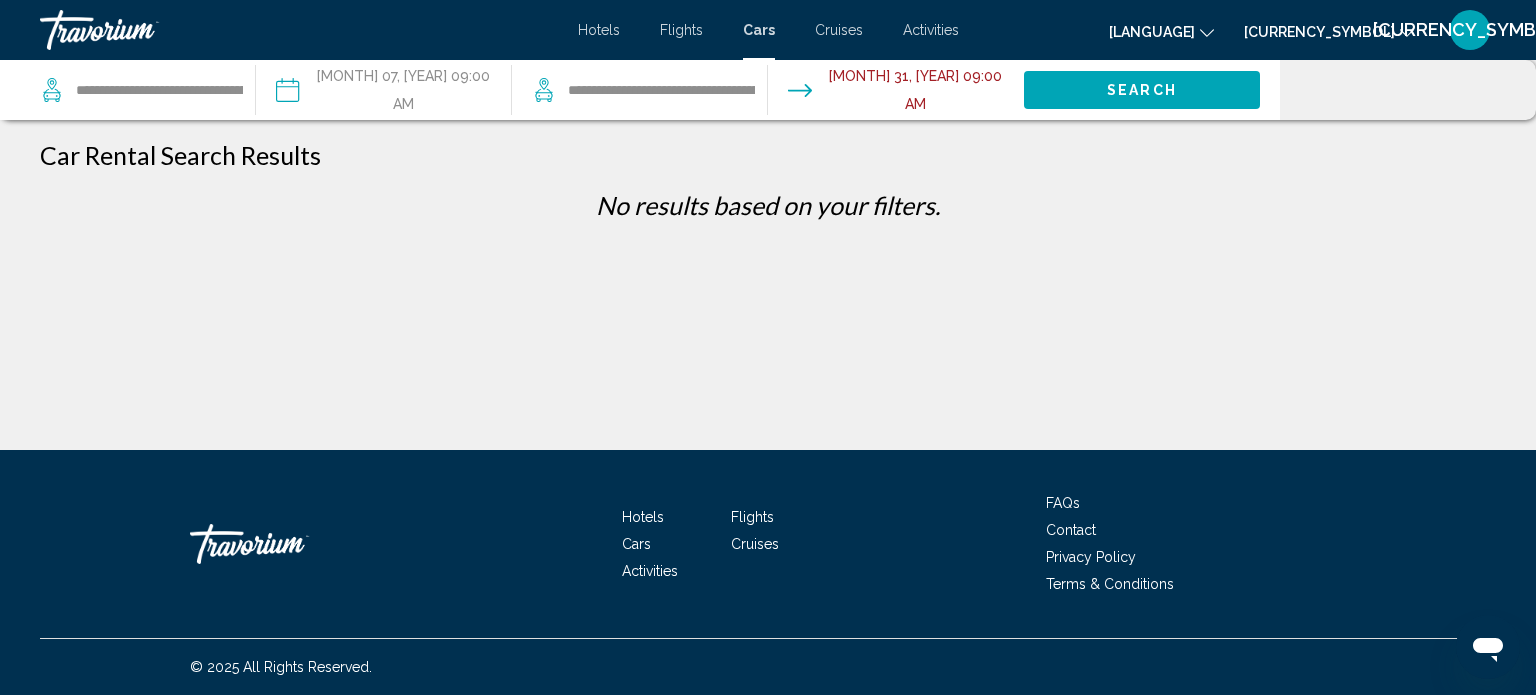 click on "Search" at bounding box center [1142, 89] 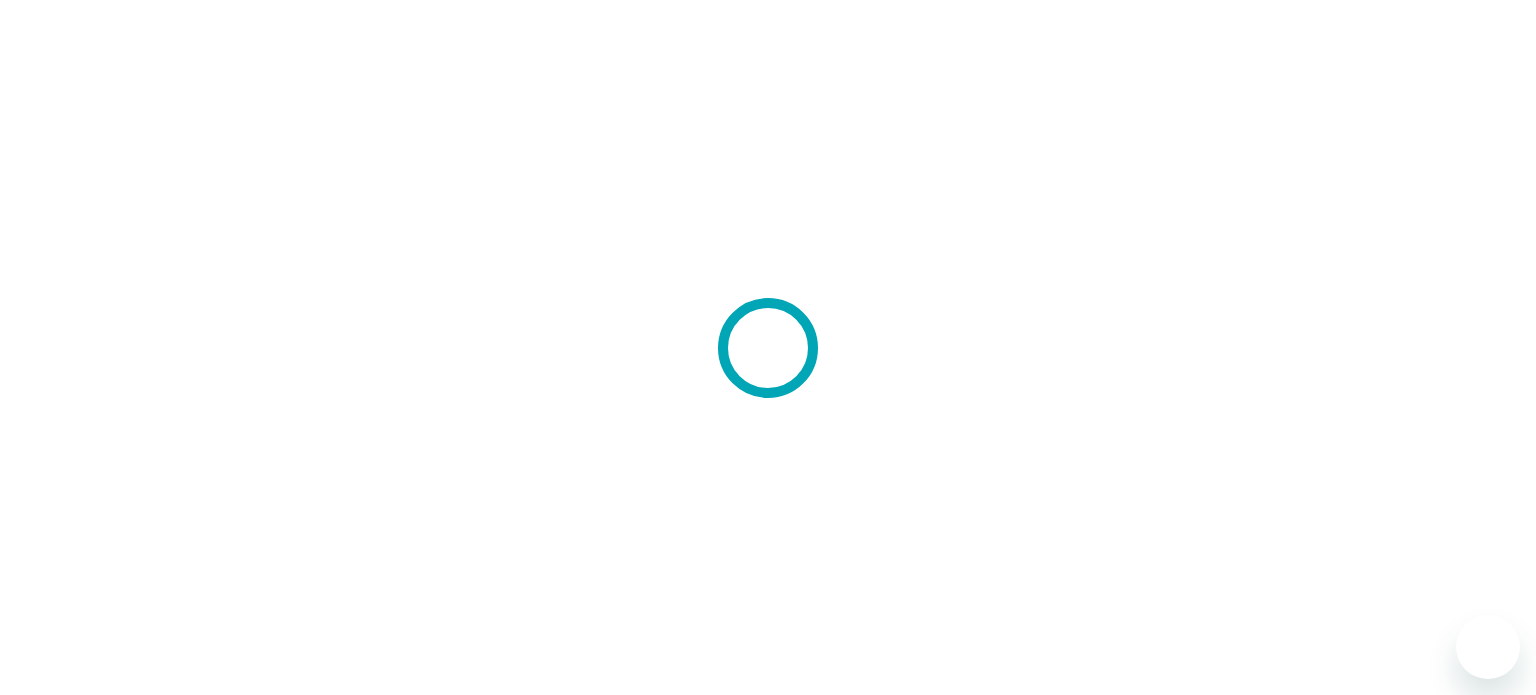 scroll, scrollTop: 0, scrollLeft: 0, axis: both 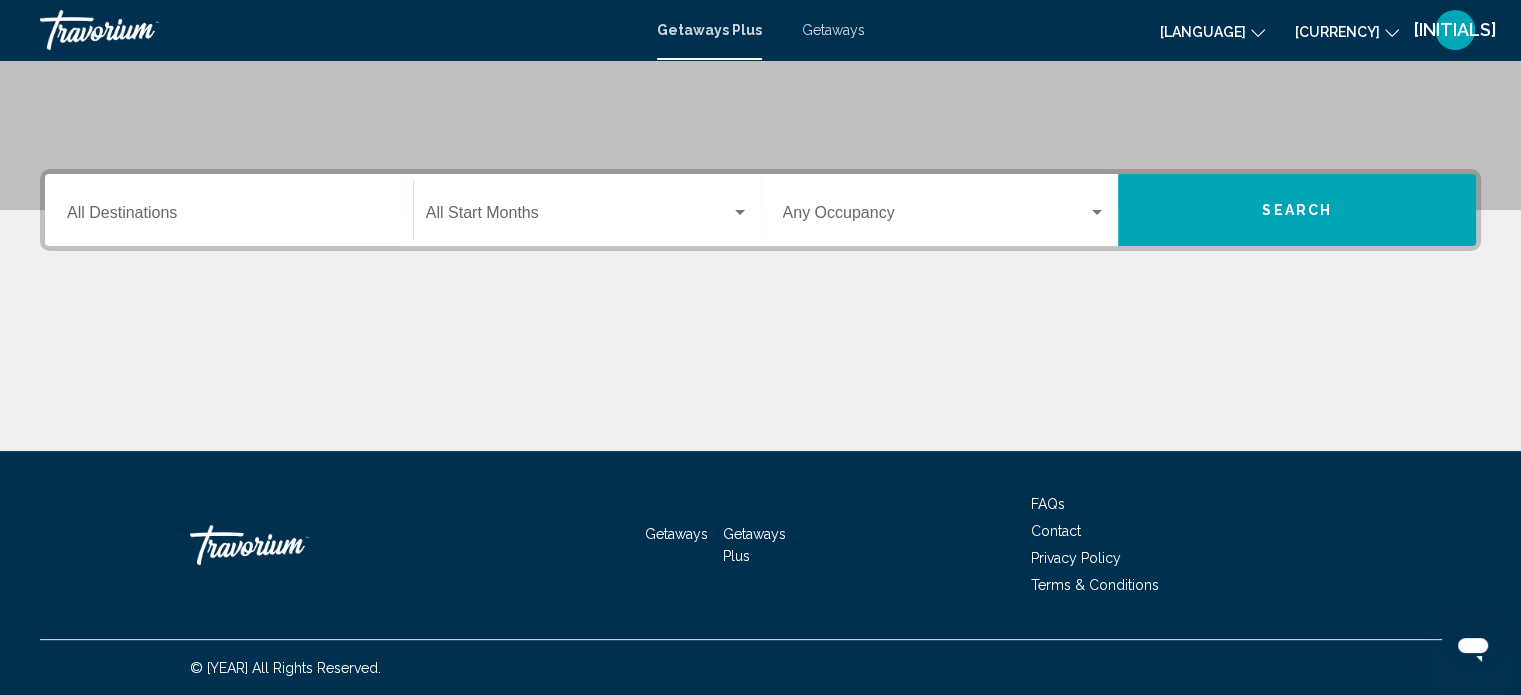 click on "Destination All Destinations" at bounding box center [229, 217] 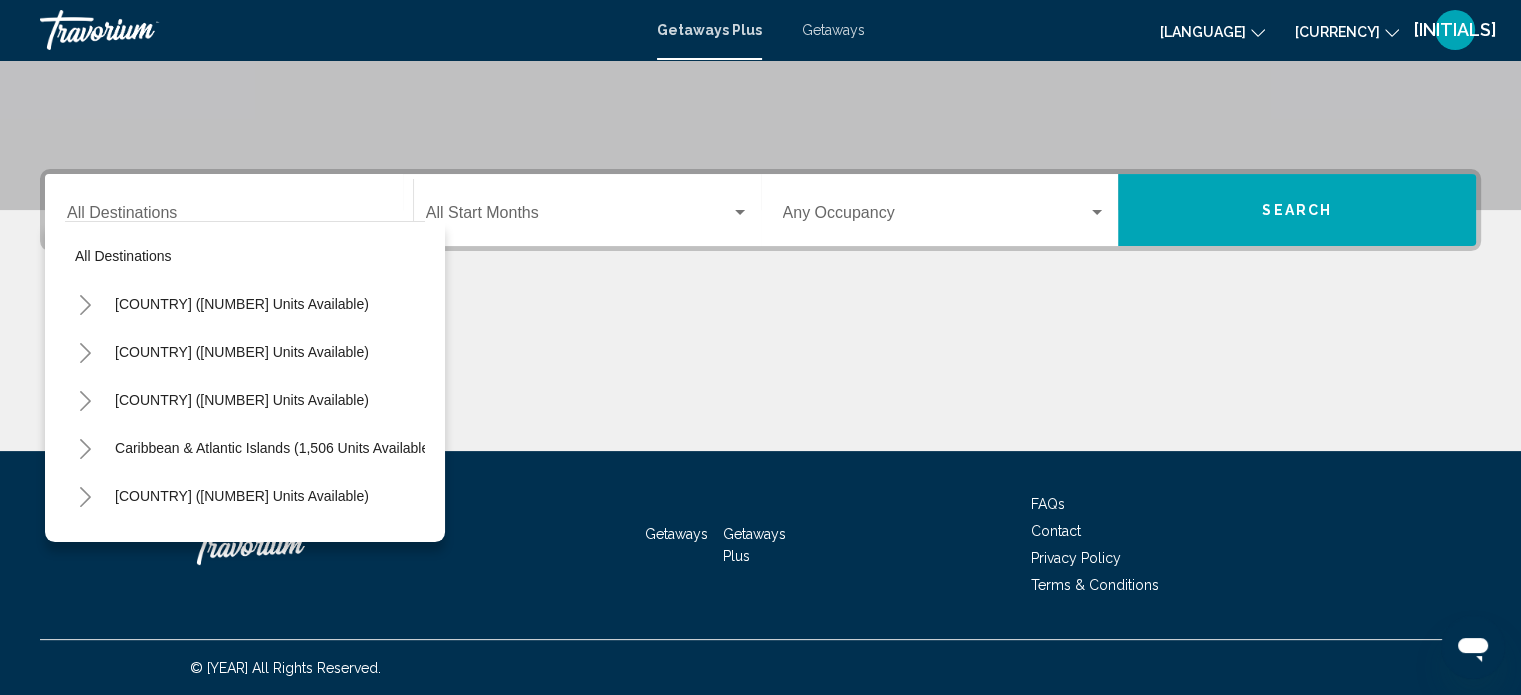 click at bounding box center [760, 376] 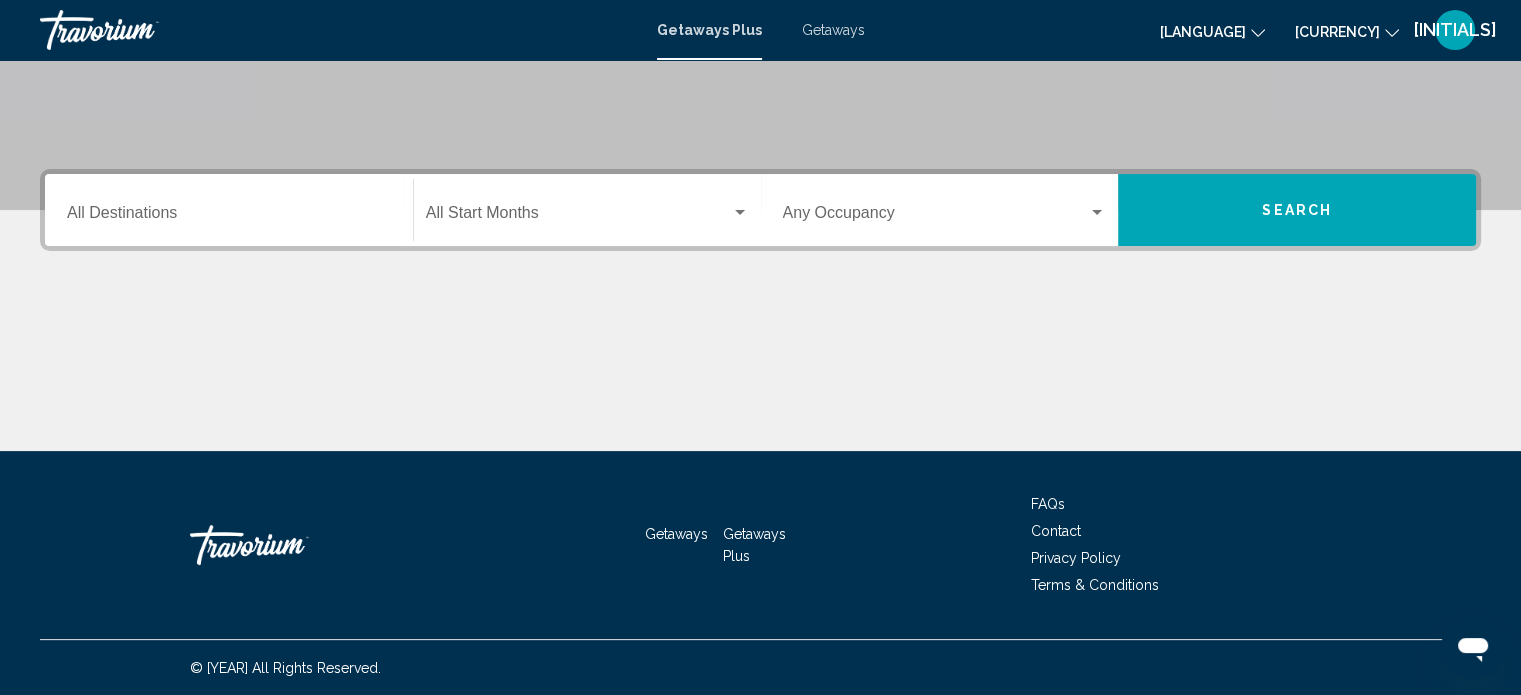click on "Destination All Destinations" at bounding box center (229, 210) 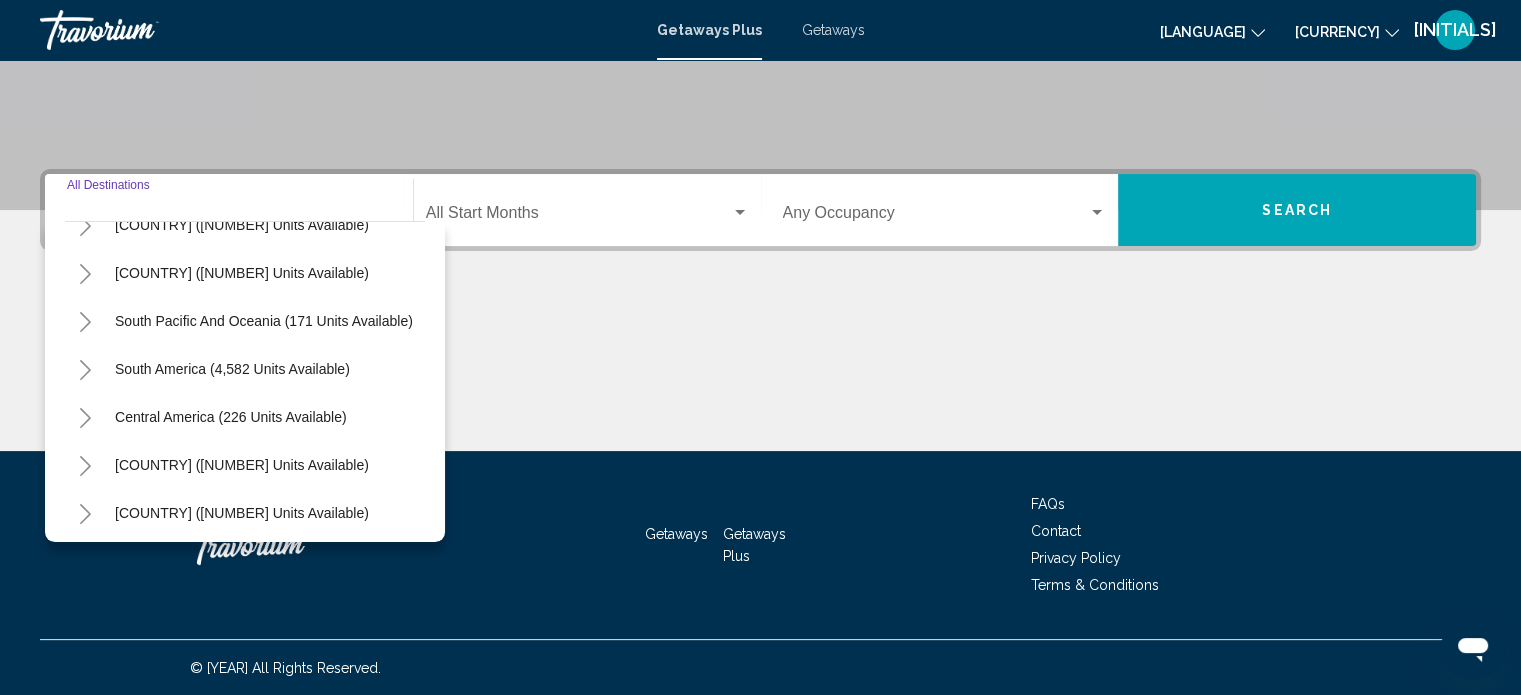 scroll, scrollTop: 339, scrollLeft: 0, axis: vertical 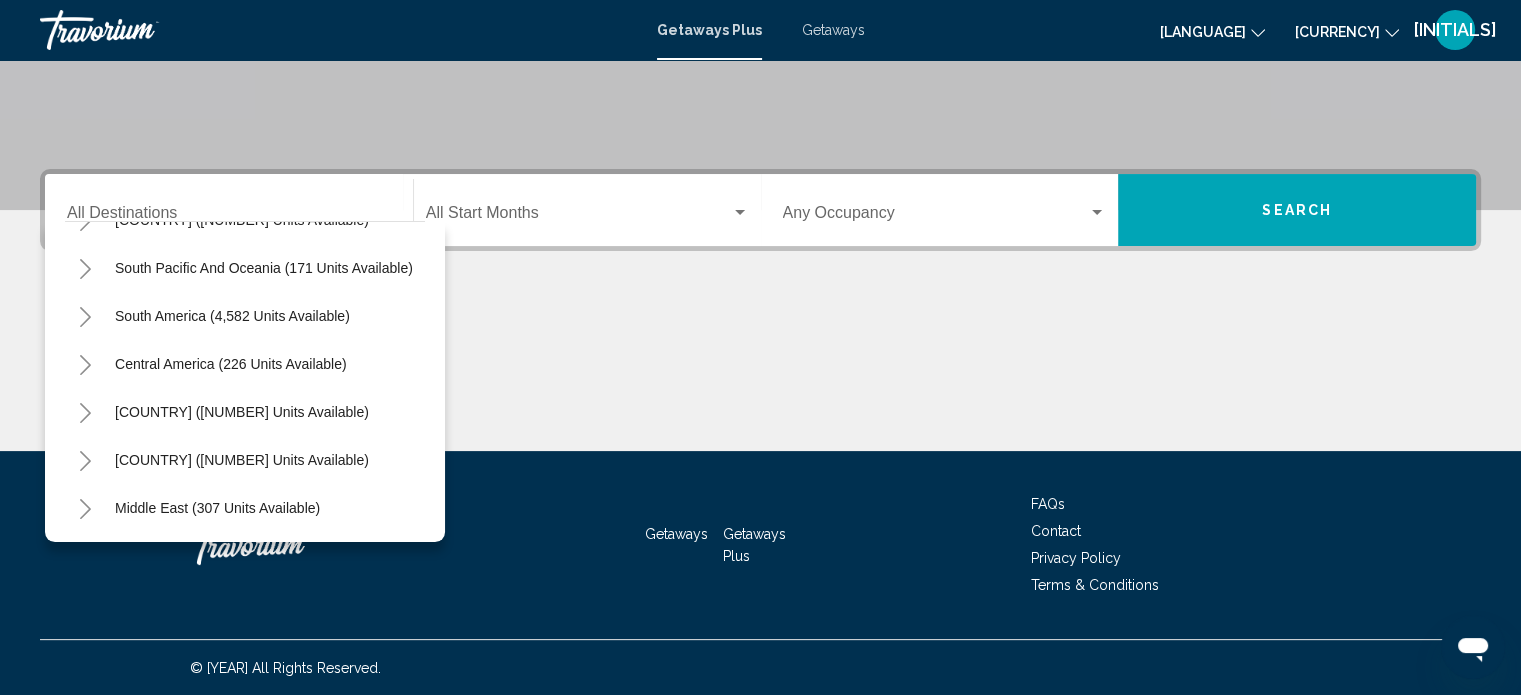 click at bounding box center (760, 376) 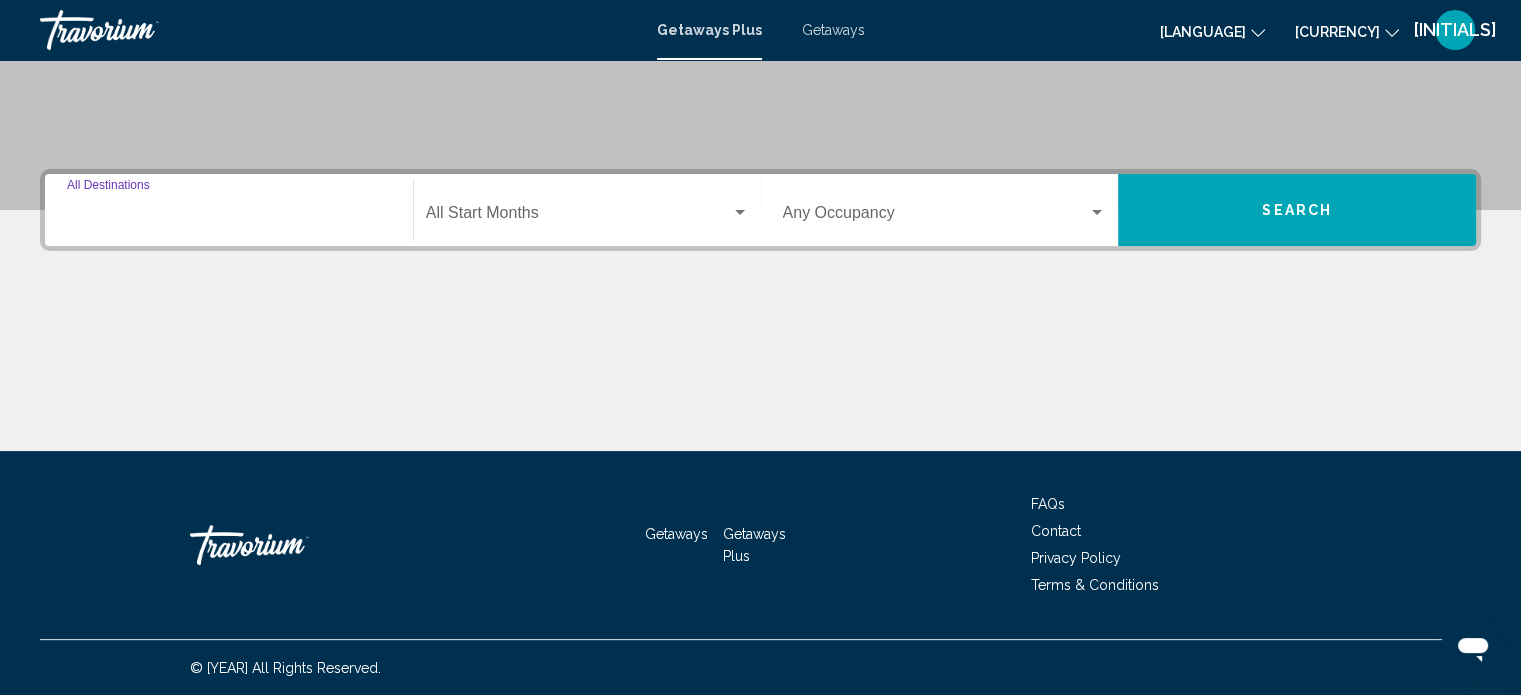 click on "Destination All Destinations" at bounding box center (229, 217) 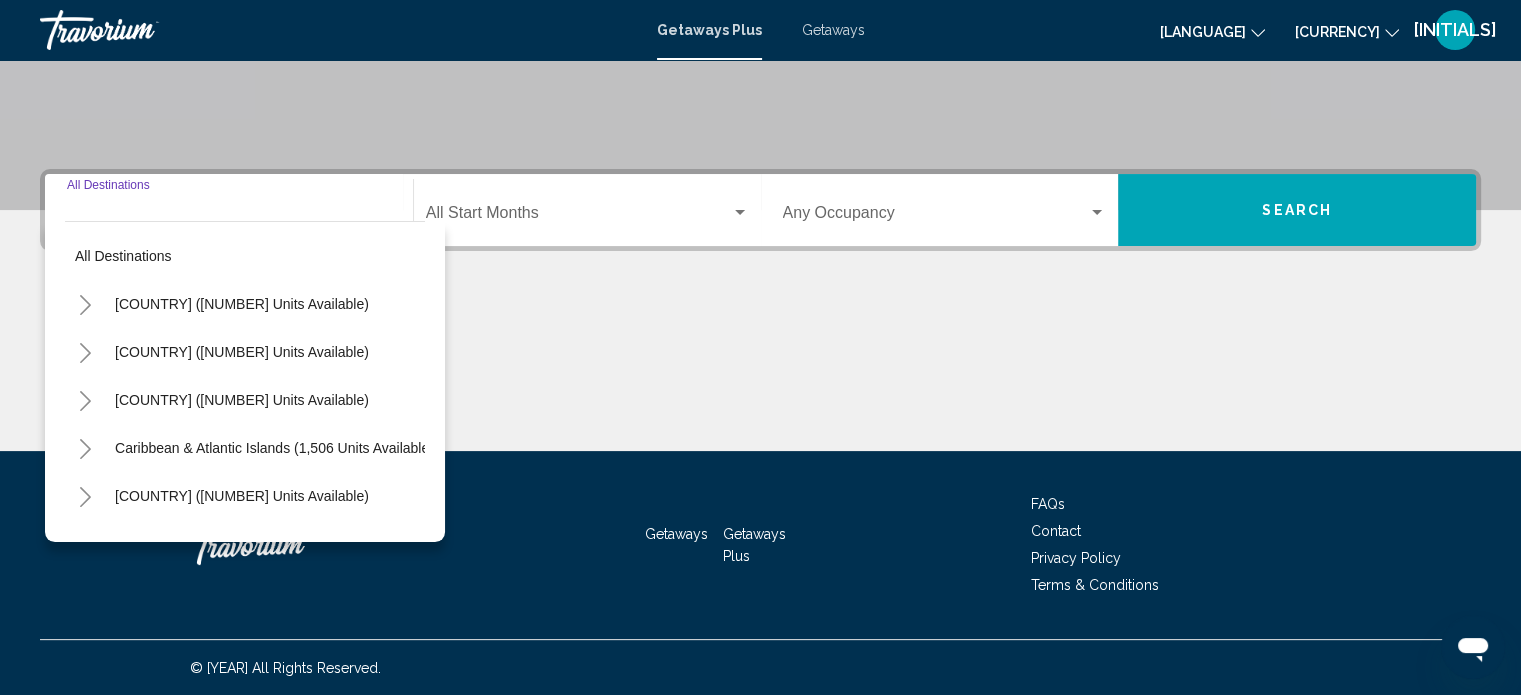 click at bounding box center (1392, 33) 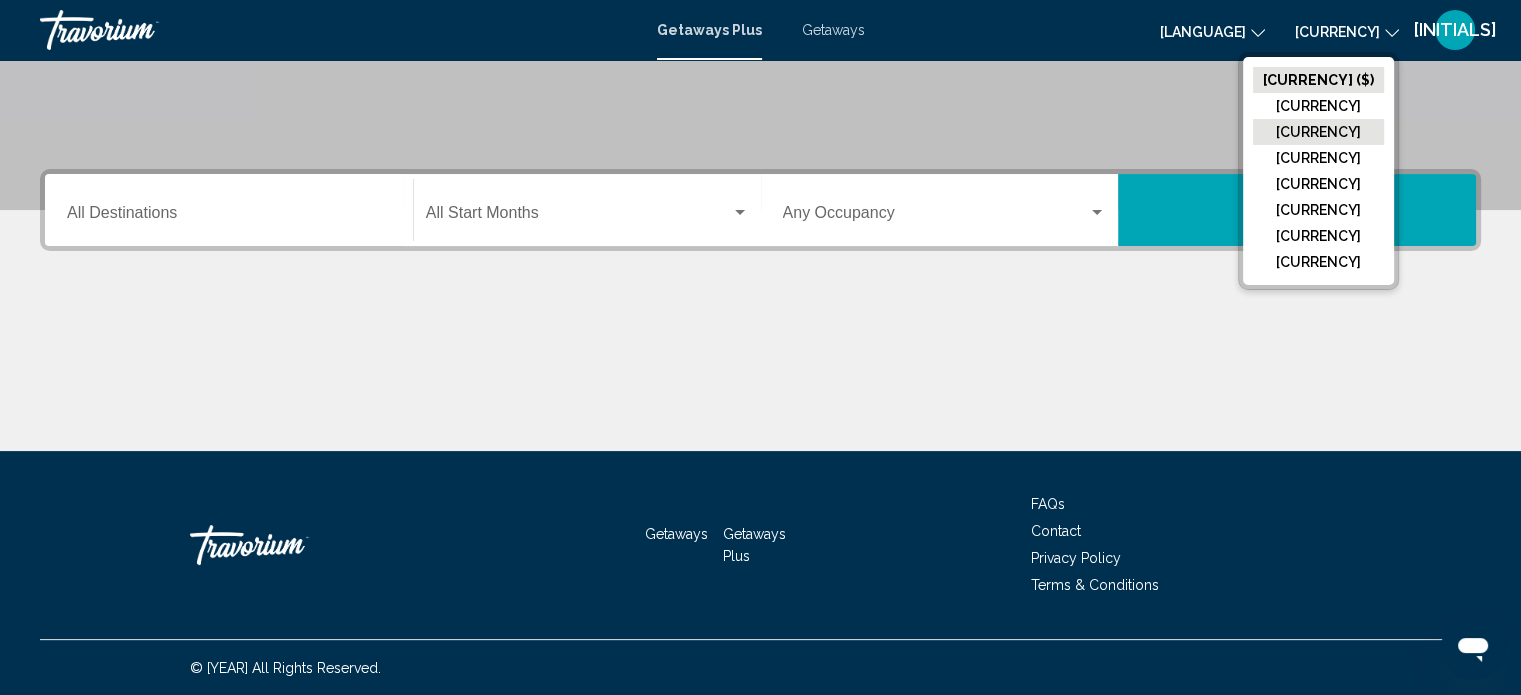 click on "CAD (Can$)" at bounding box center (1318, 80) 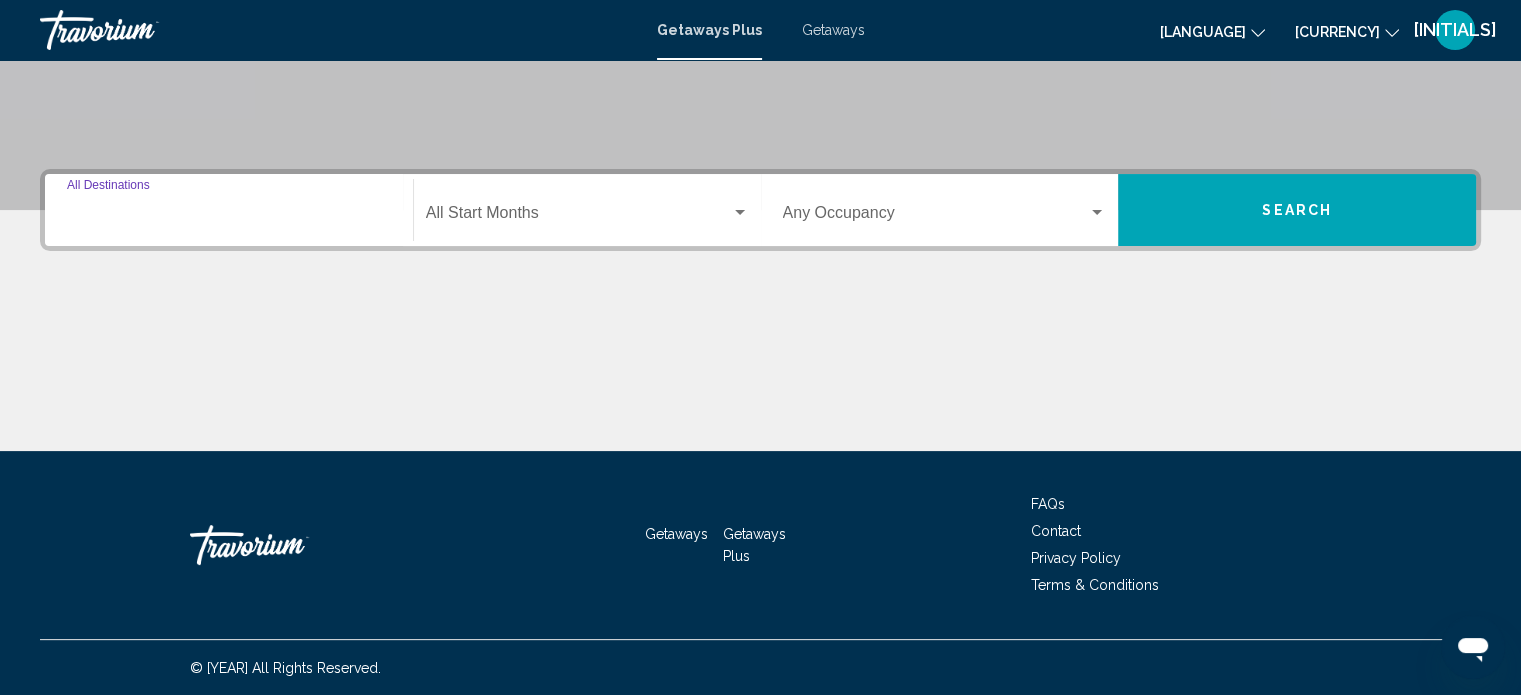 click on "Destination All Destinations" at bounding box center [229, 217] 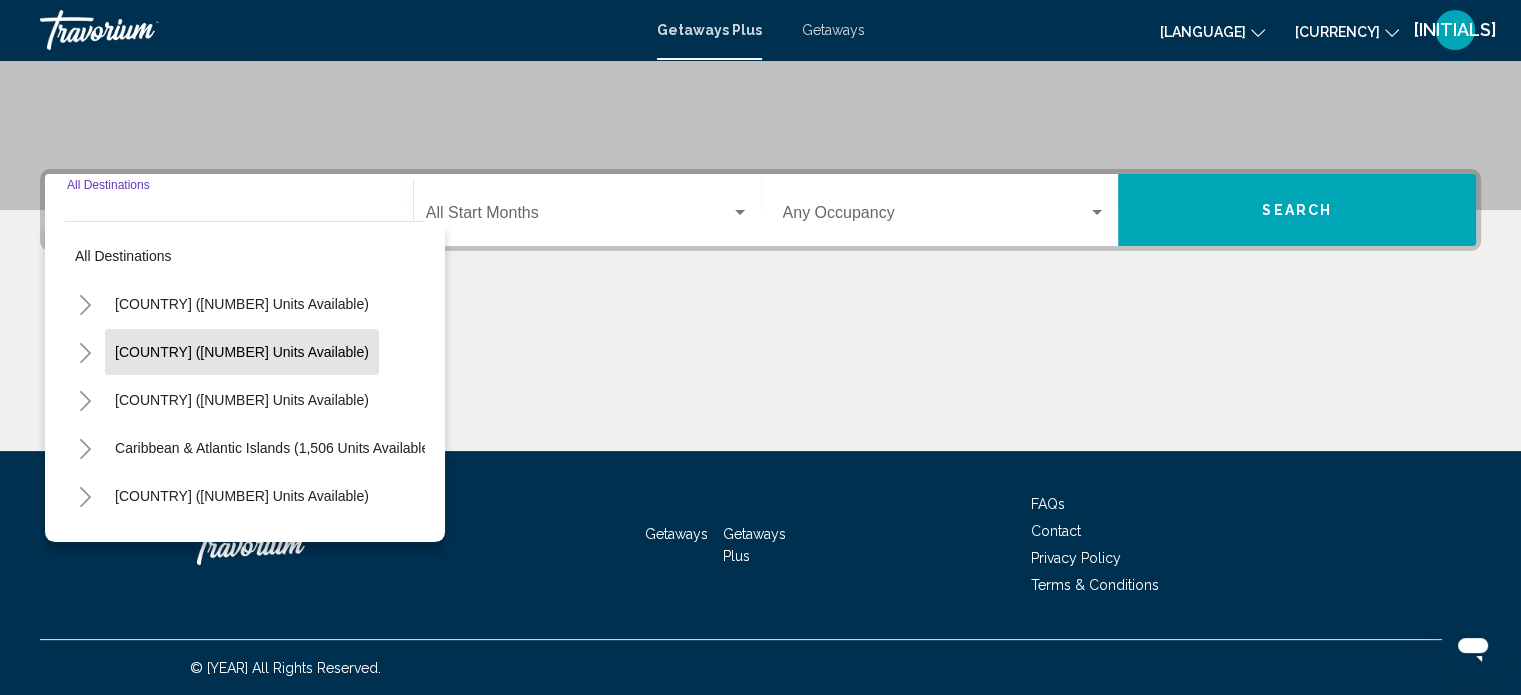 scroll, scrollTop: 100, scrollLeft: 0, axis: vertical 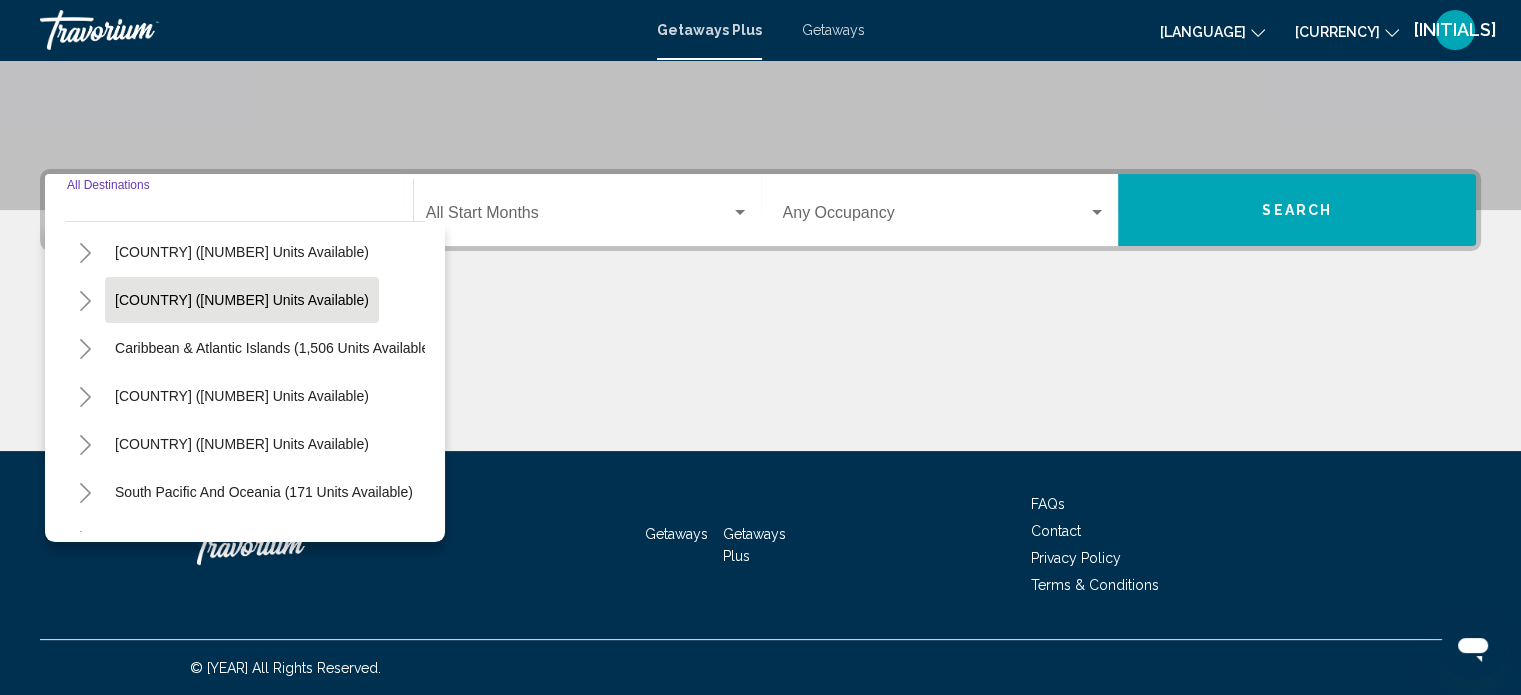 click on "Canada (2,231 units available)" at bounding box center [242, 204] 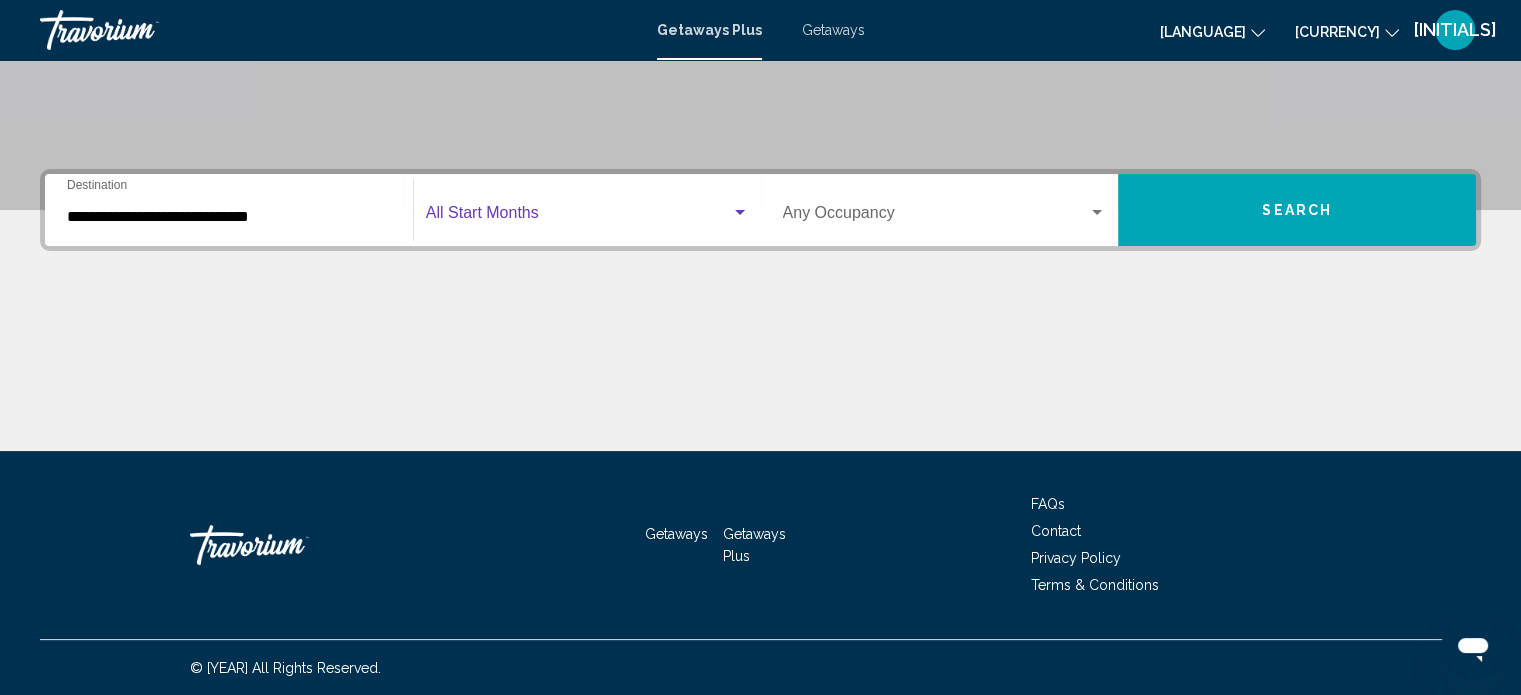 click at bounding box center [578, 217] 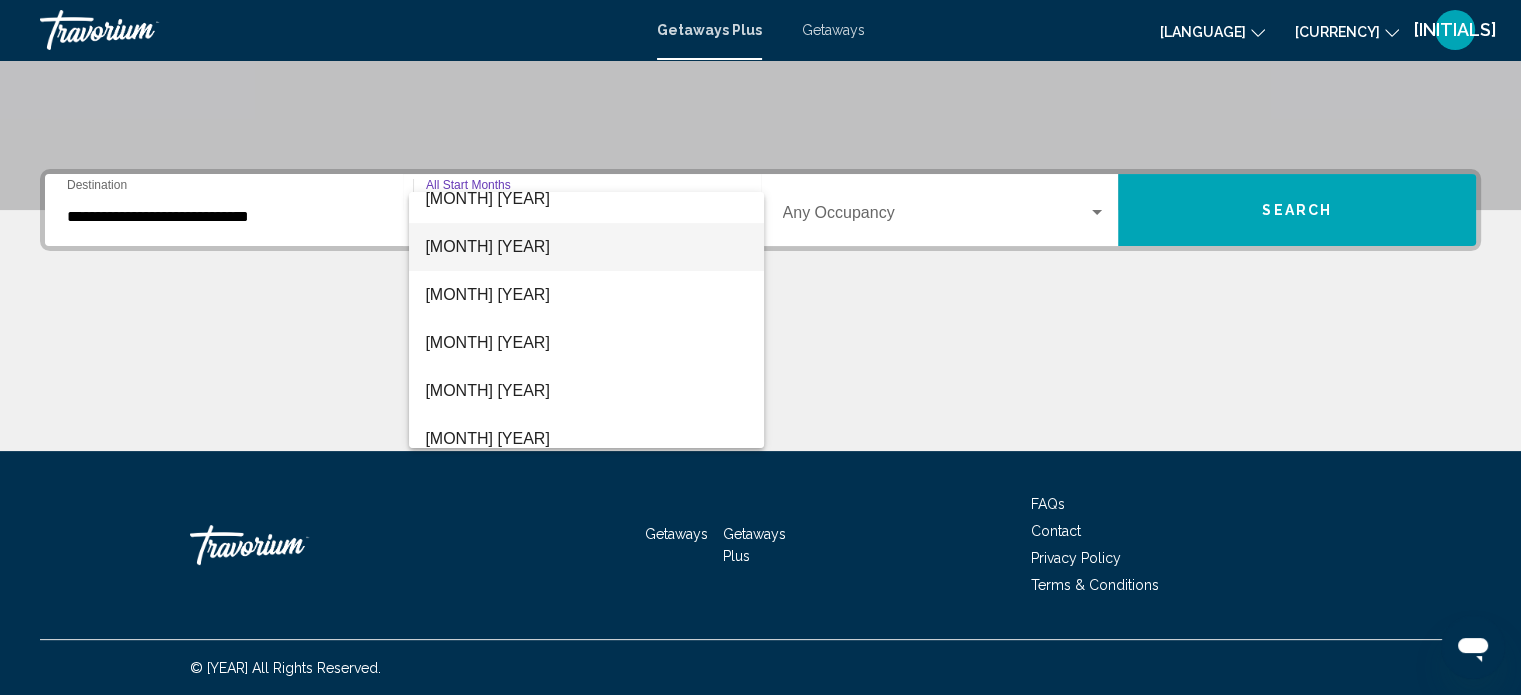 scroll, scrollTop: 100, scrollLeft: 0, axis: vertical 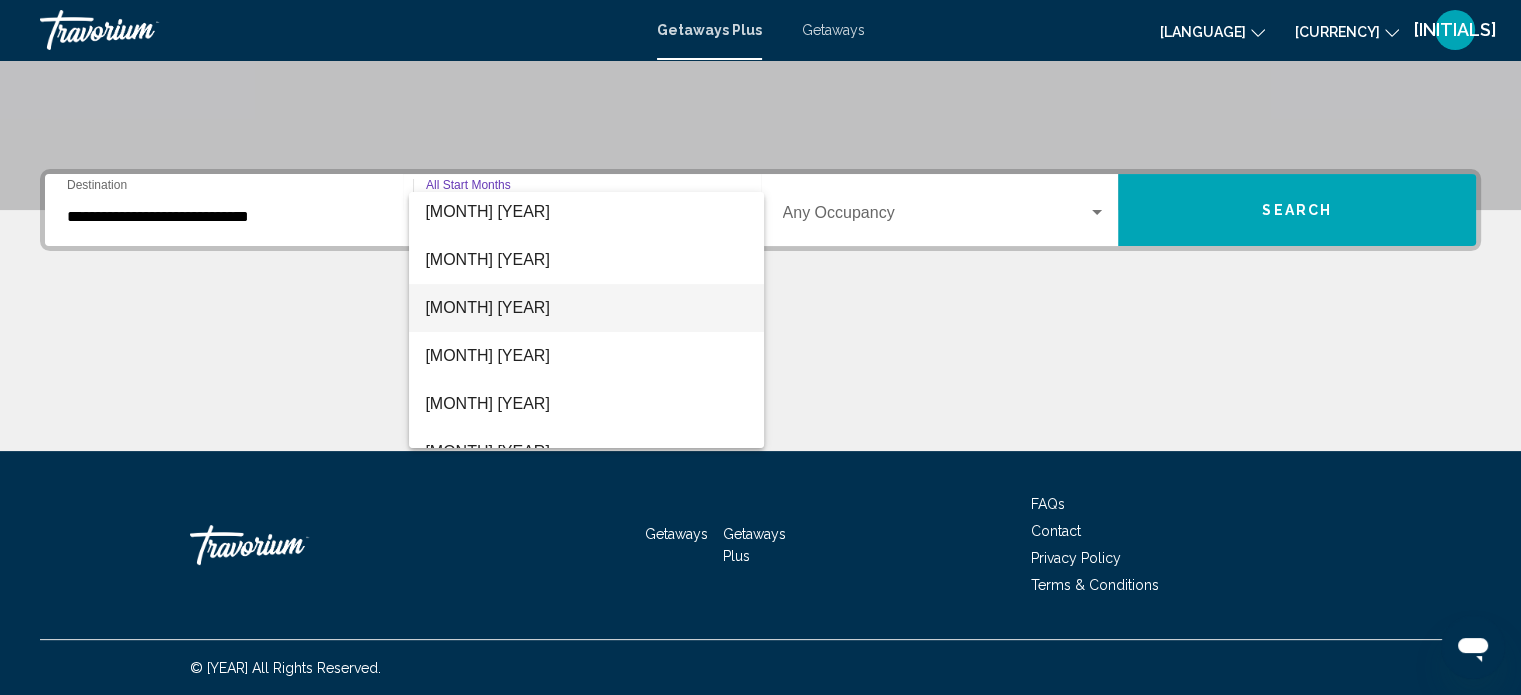 click on "October 2025" at bounding box center [586, 308] 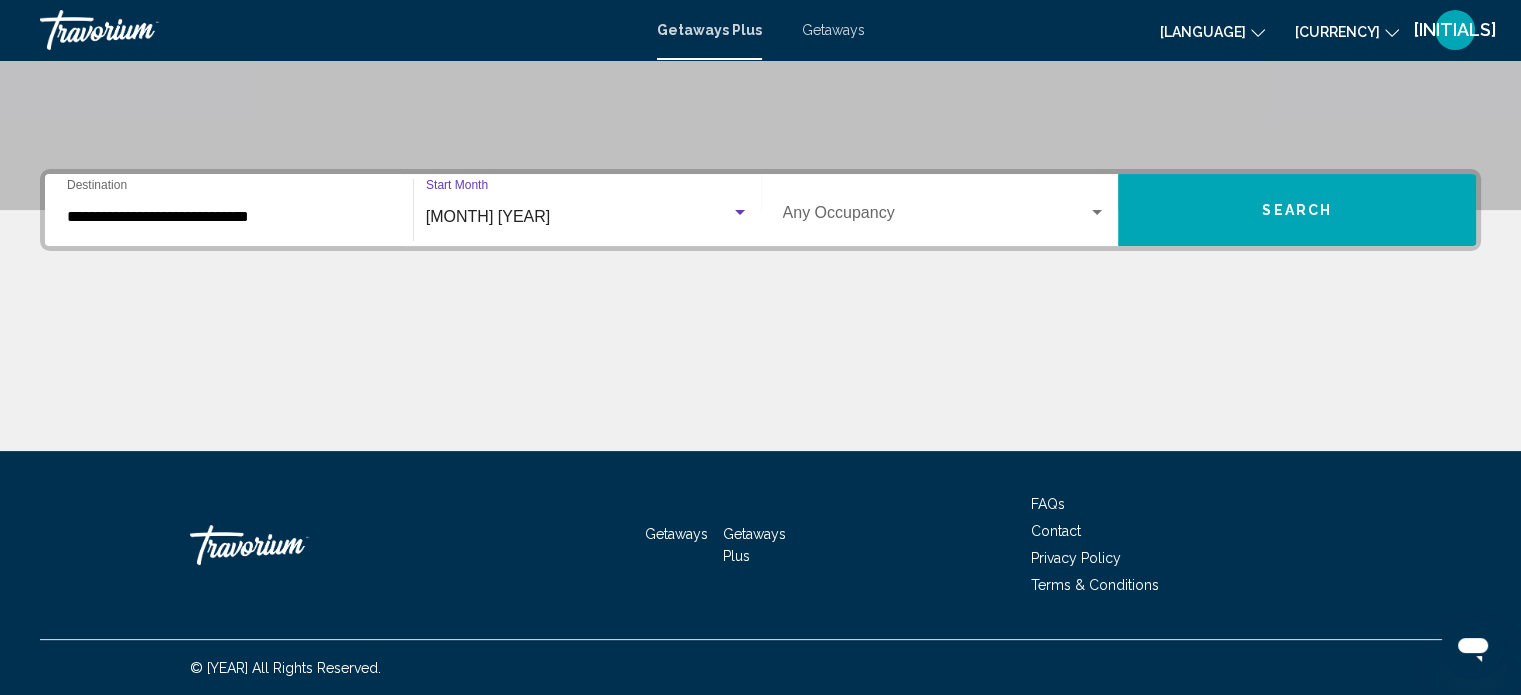 click at bounding box center [740, 213] 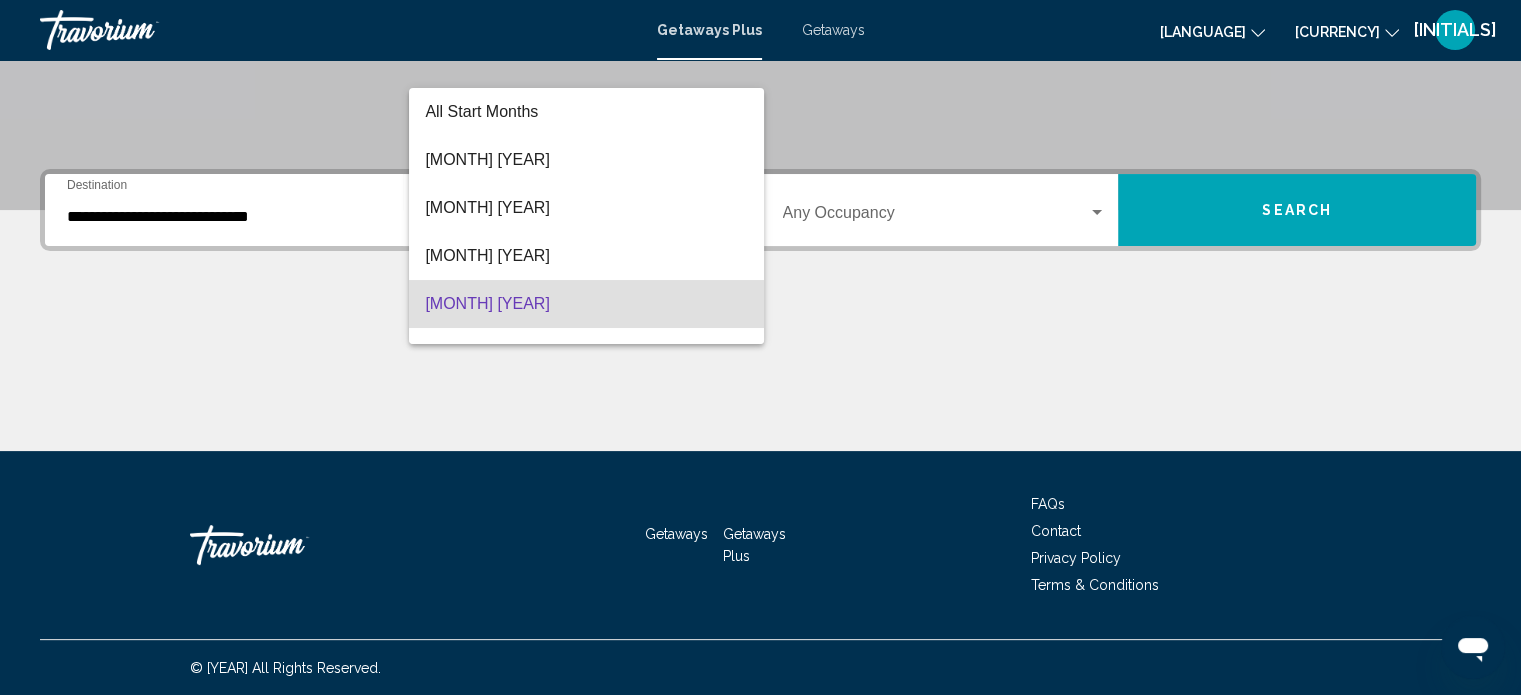 scroll, scrollTop: 88, scrollLeft: 0, axis: vertical 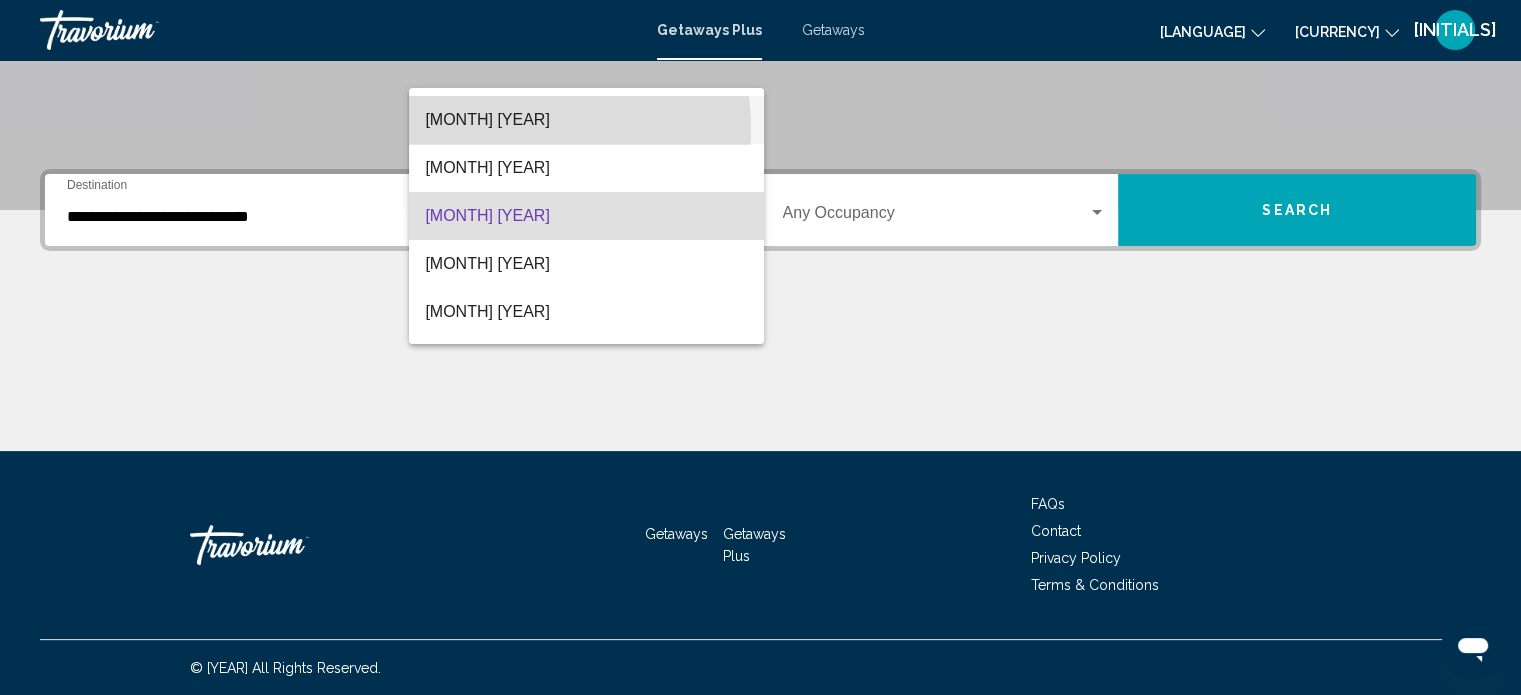 click on "August 2025" at bounding box center (586, 120) 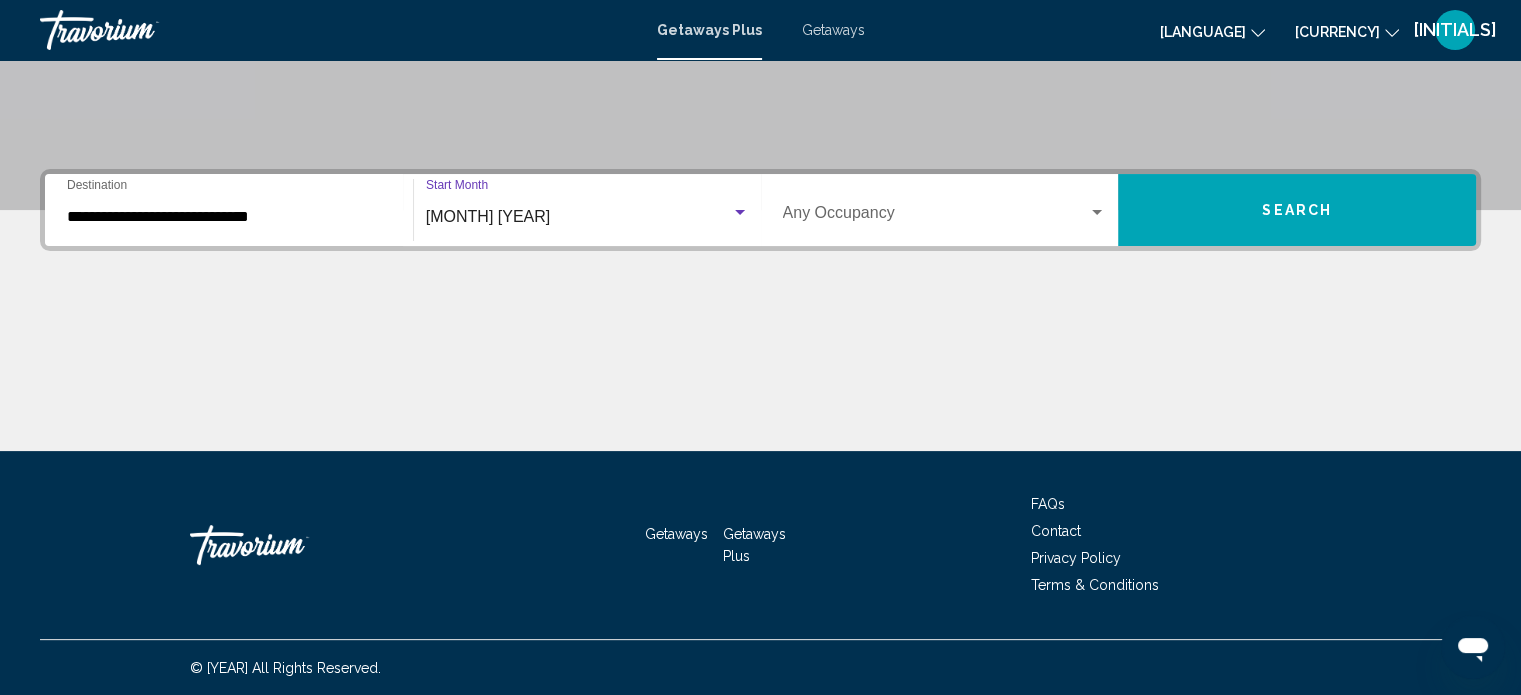 click at bounding box center (936, 217) 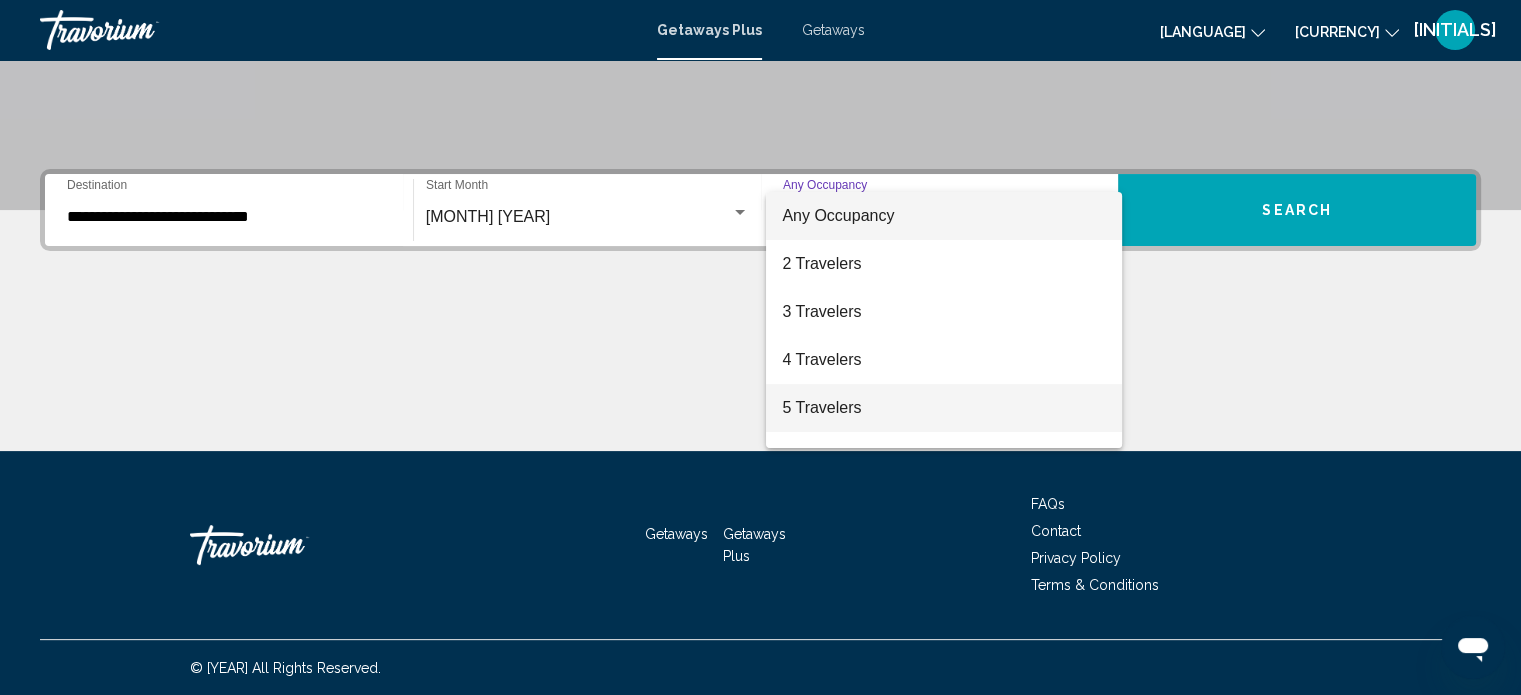 scroll, scrollTop: 224, scrollLeft: 0, axis: vertical 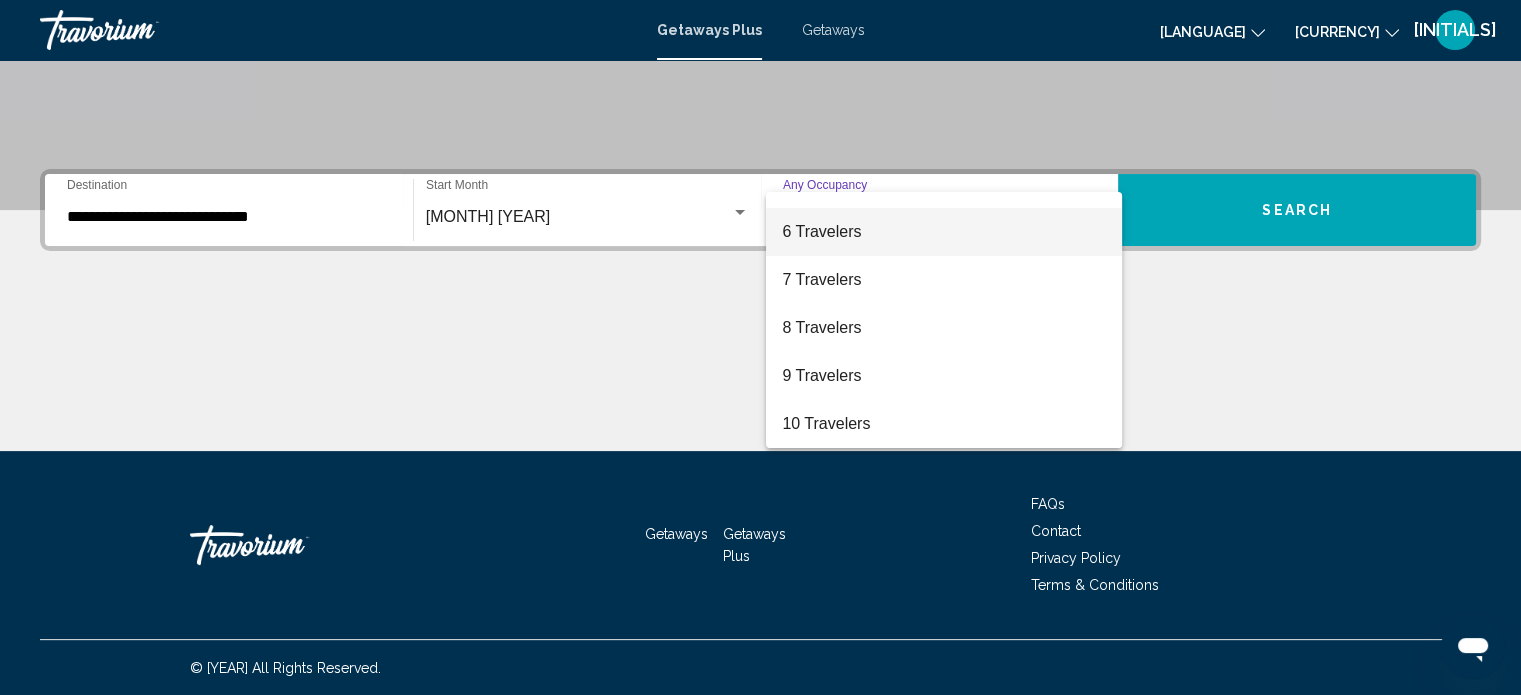click on "6 Travelers" at bounding box center [944, 232] 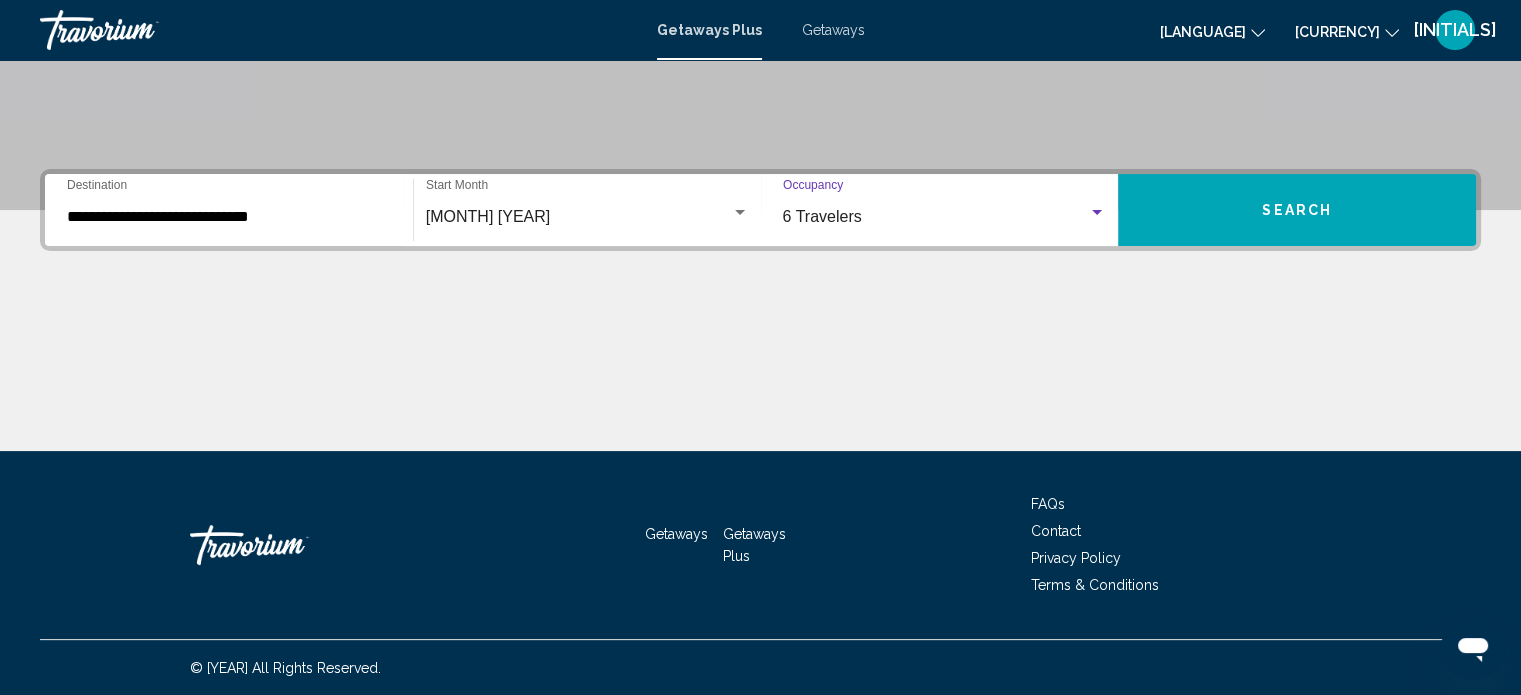 click on "Search" at bounding box center (1297, 210) 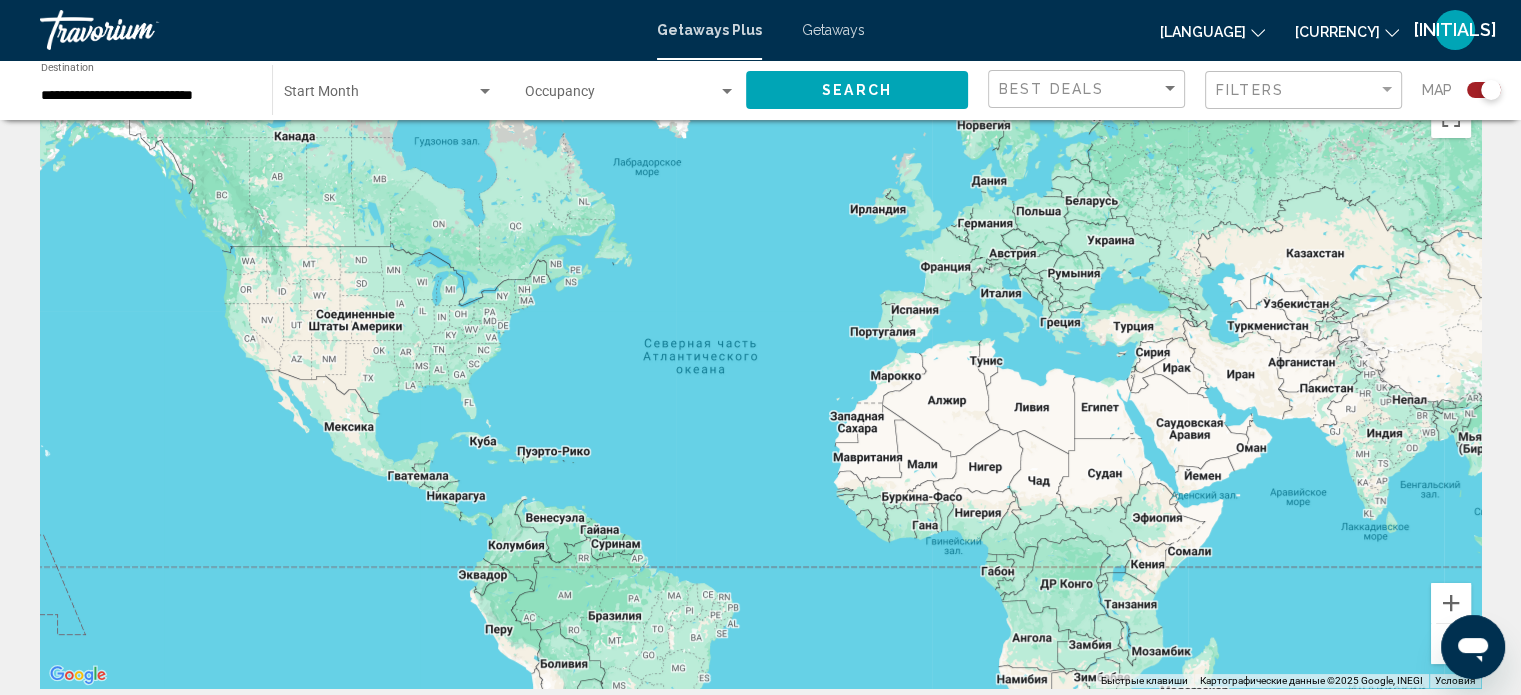 scroll, scrollTop: 0, scrollLeft: 0, axis: both 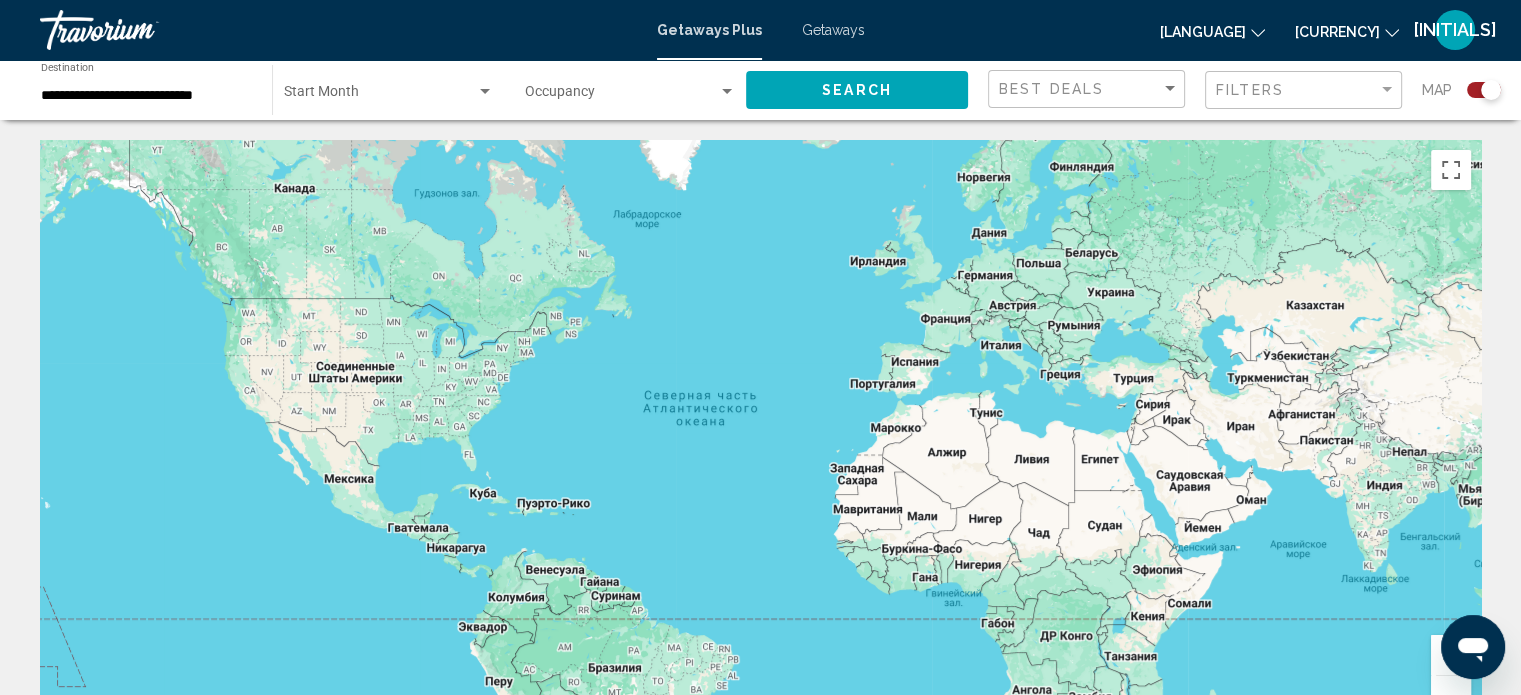 click at bounding box center (621, 96) 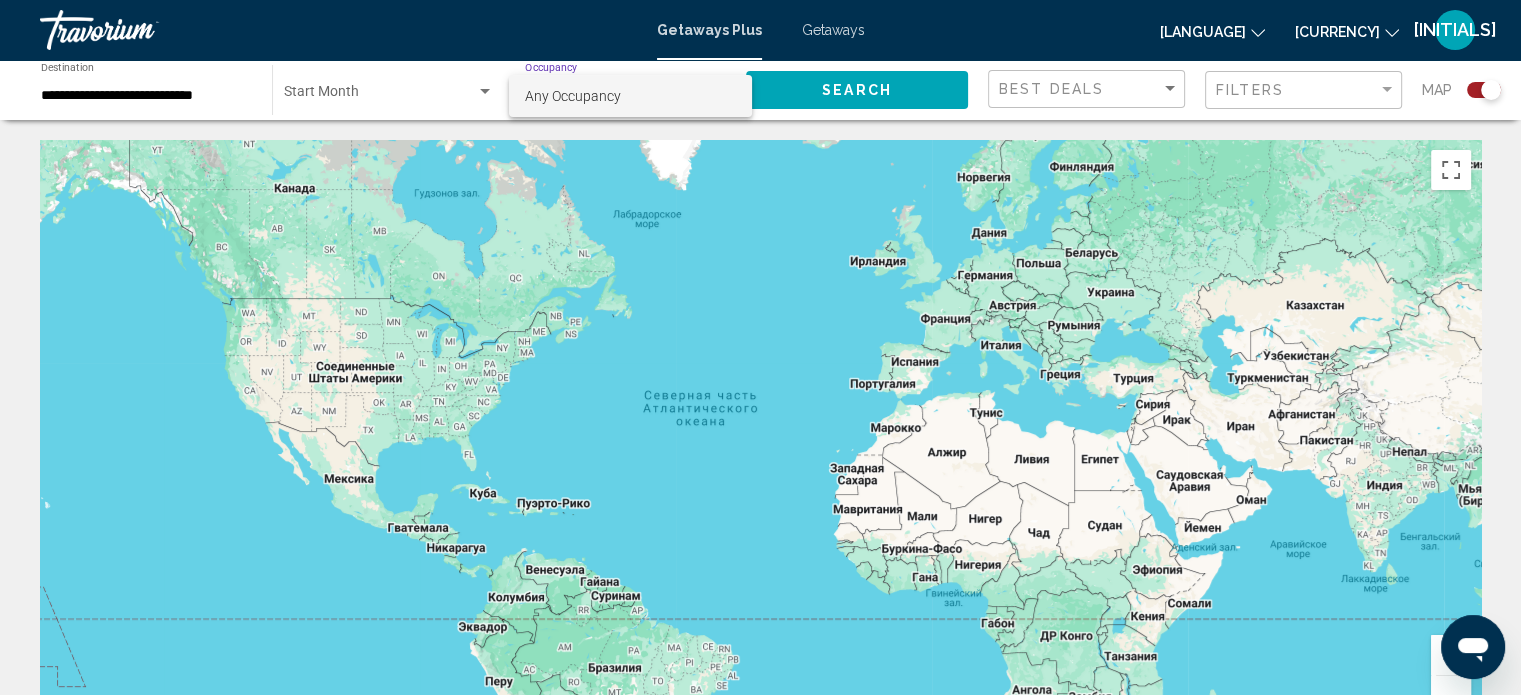 click on "Any Occupancy" at bounding box center (630, 96) 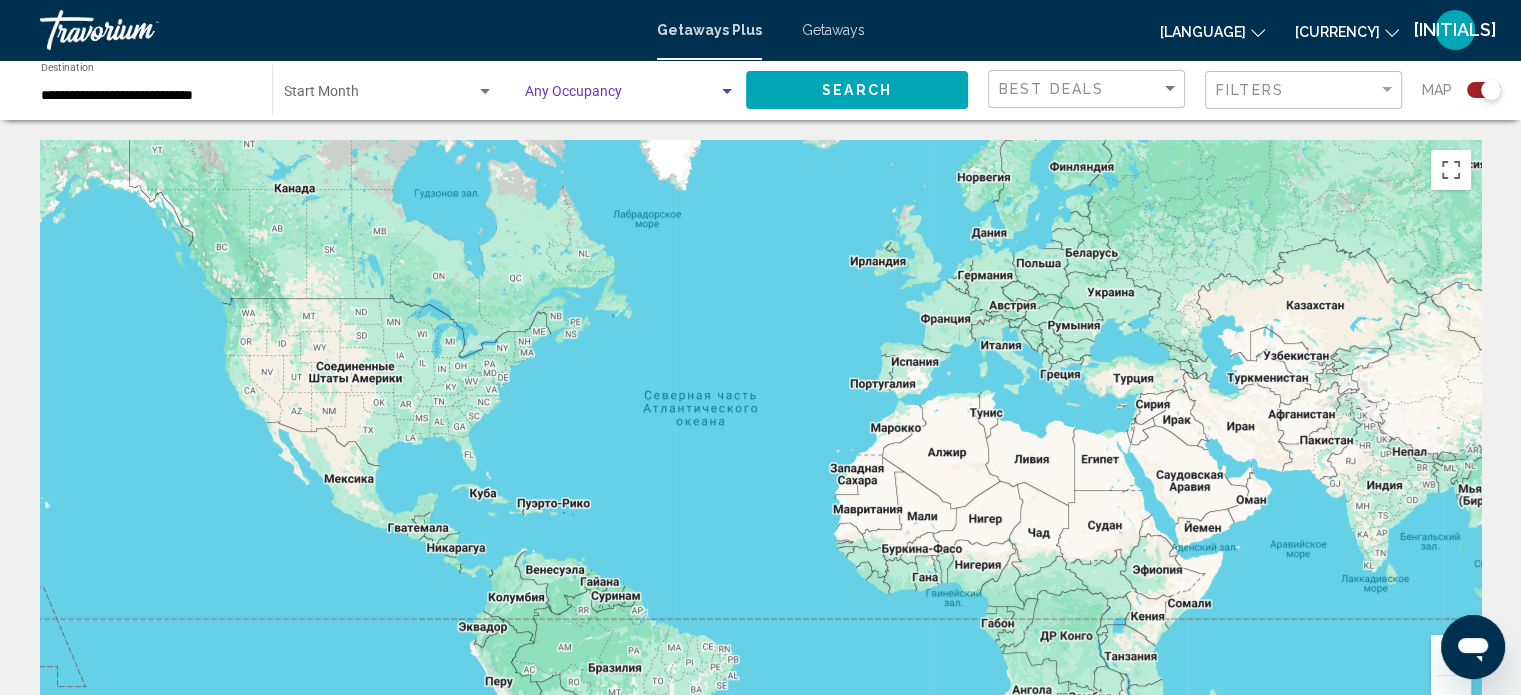 click at bounding box center (727, 91) 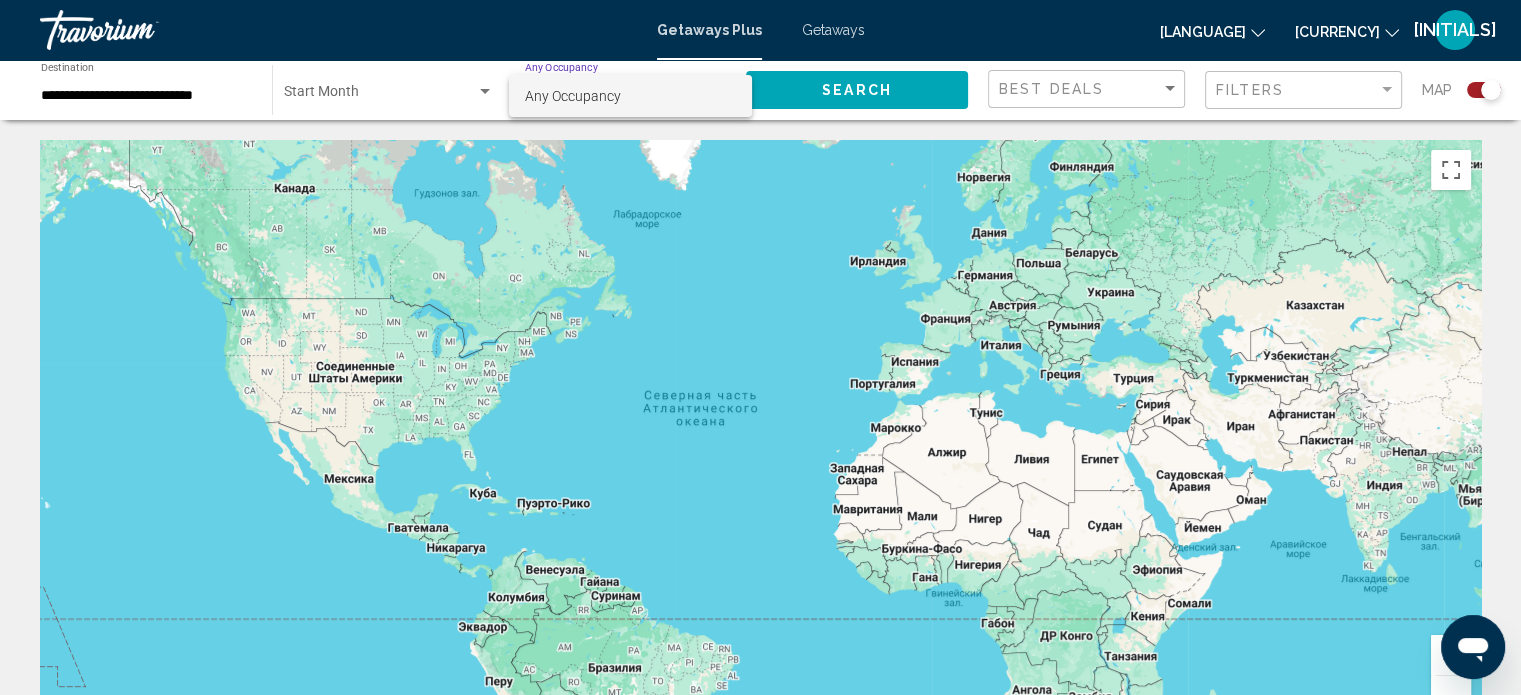 click on "Any Occupancy" at bounding box center (630, 96) 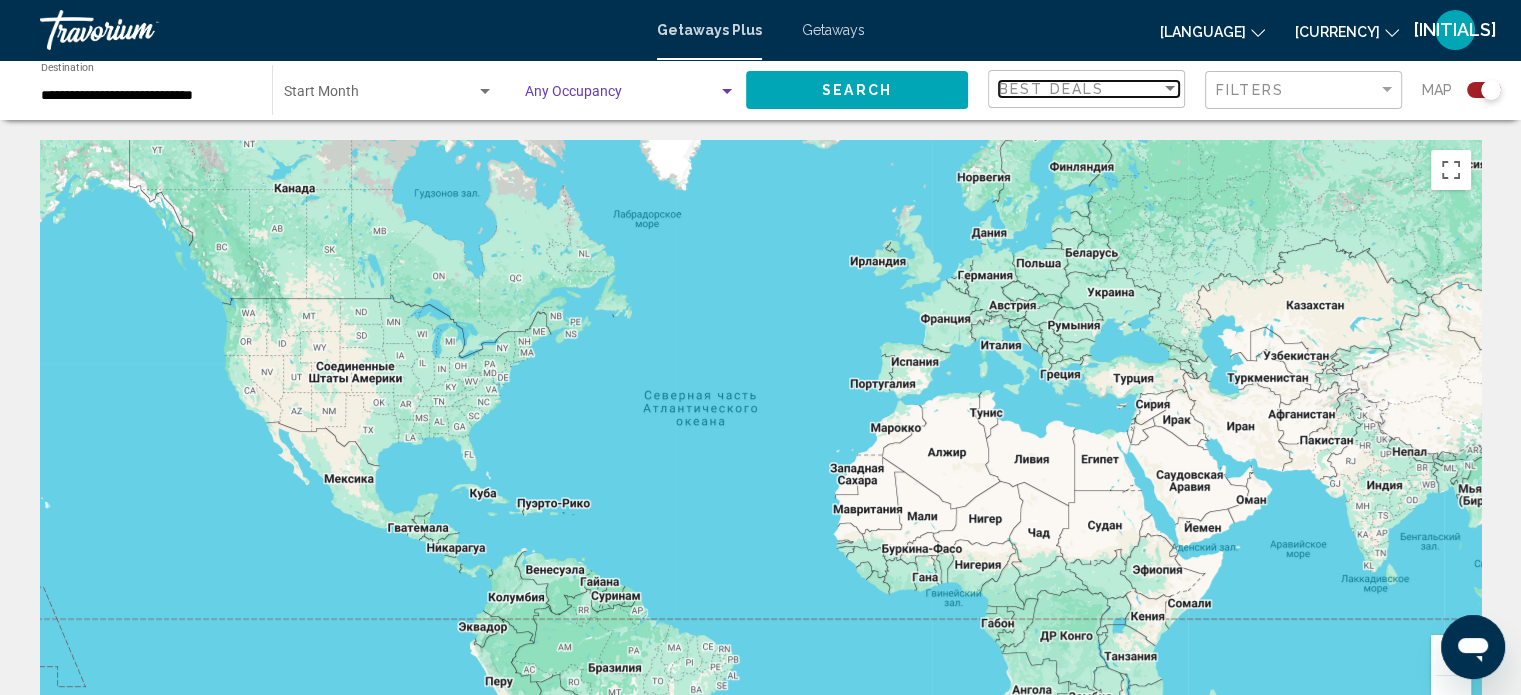 click on "Best Deals" at bounding box center (1051, 89) 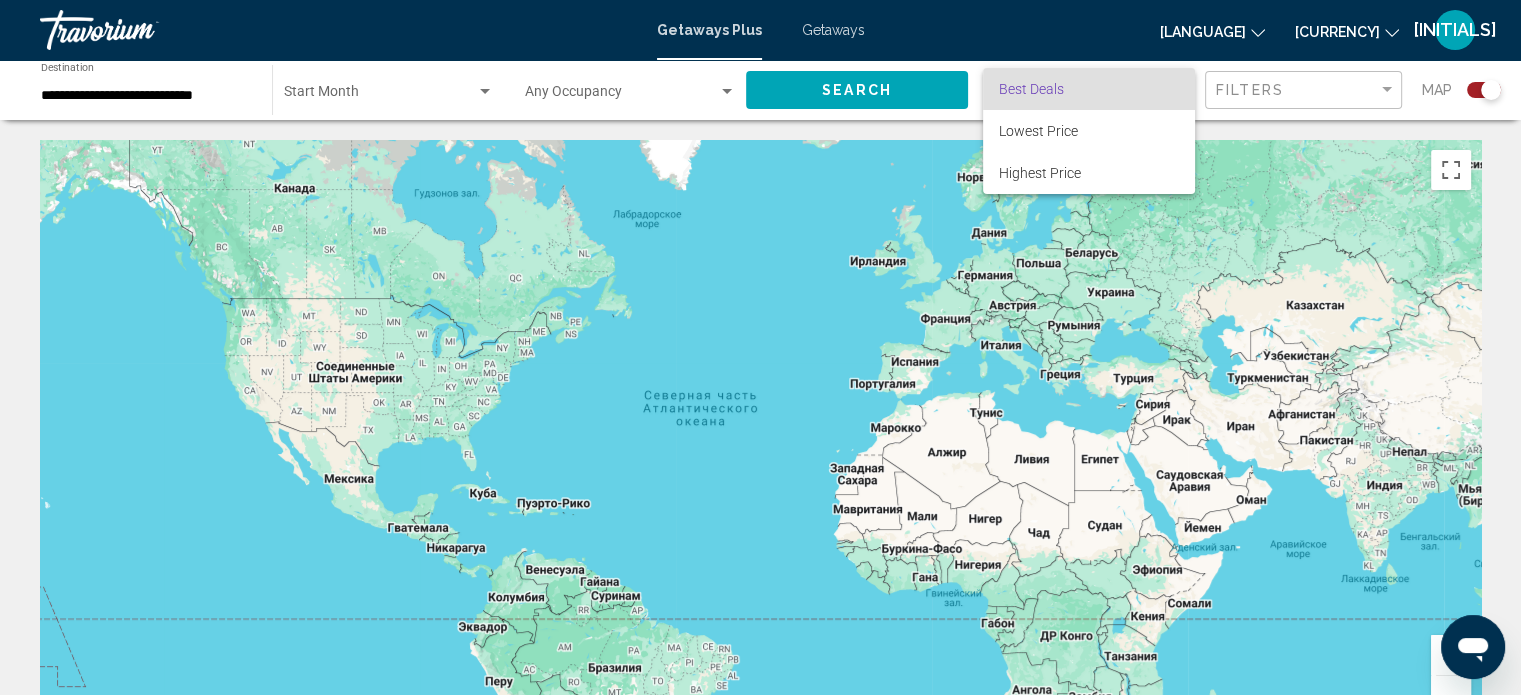 click at bounding box center (760, 347) 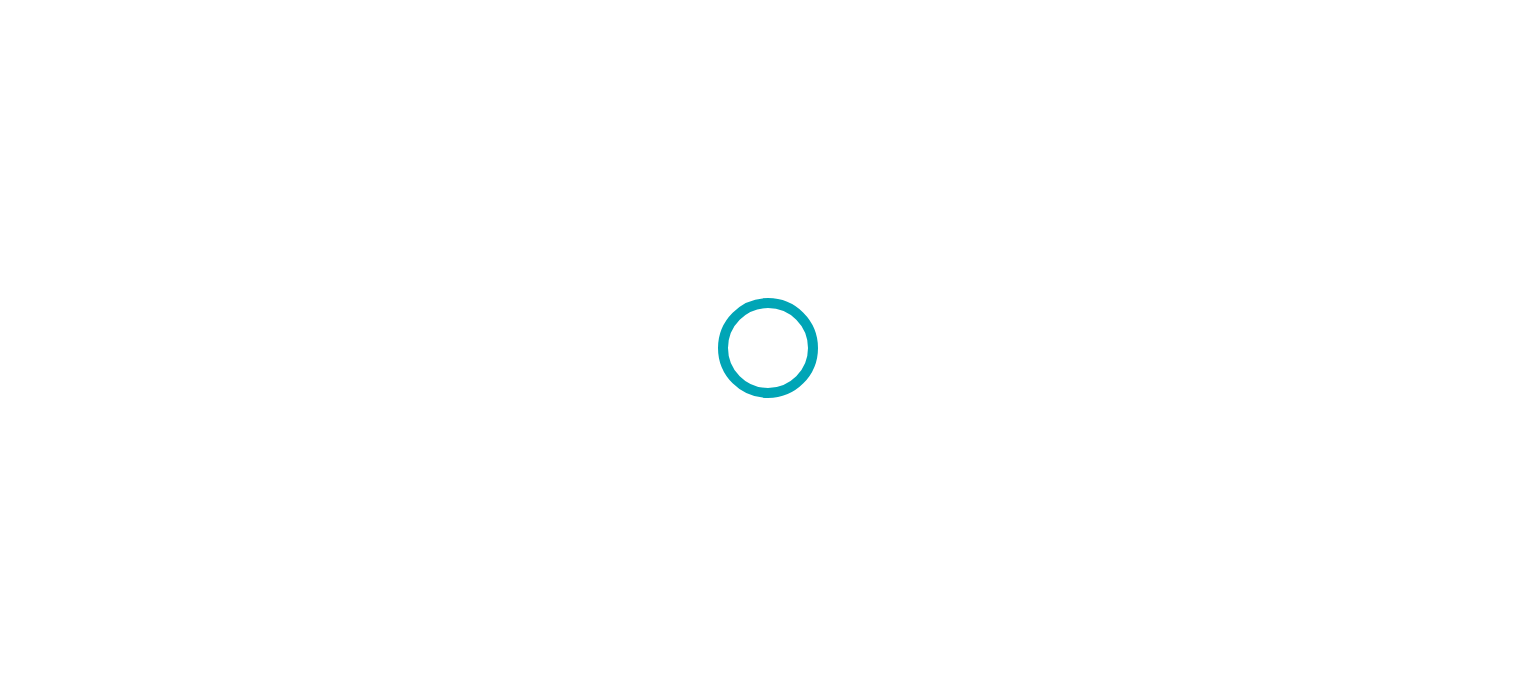 scroll, scrollTop: 0, scrollLeft: 0, axis: both 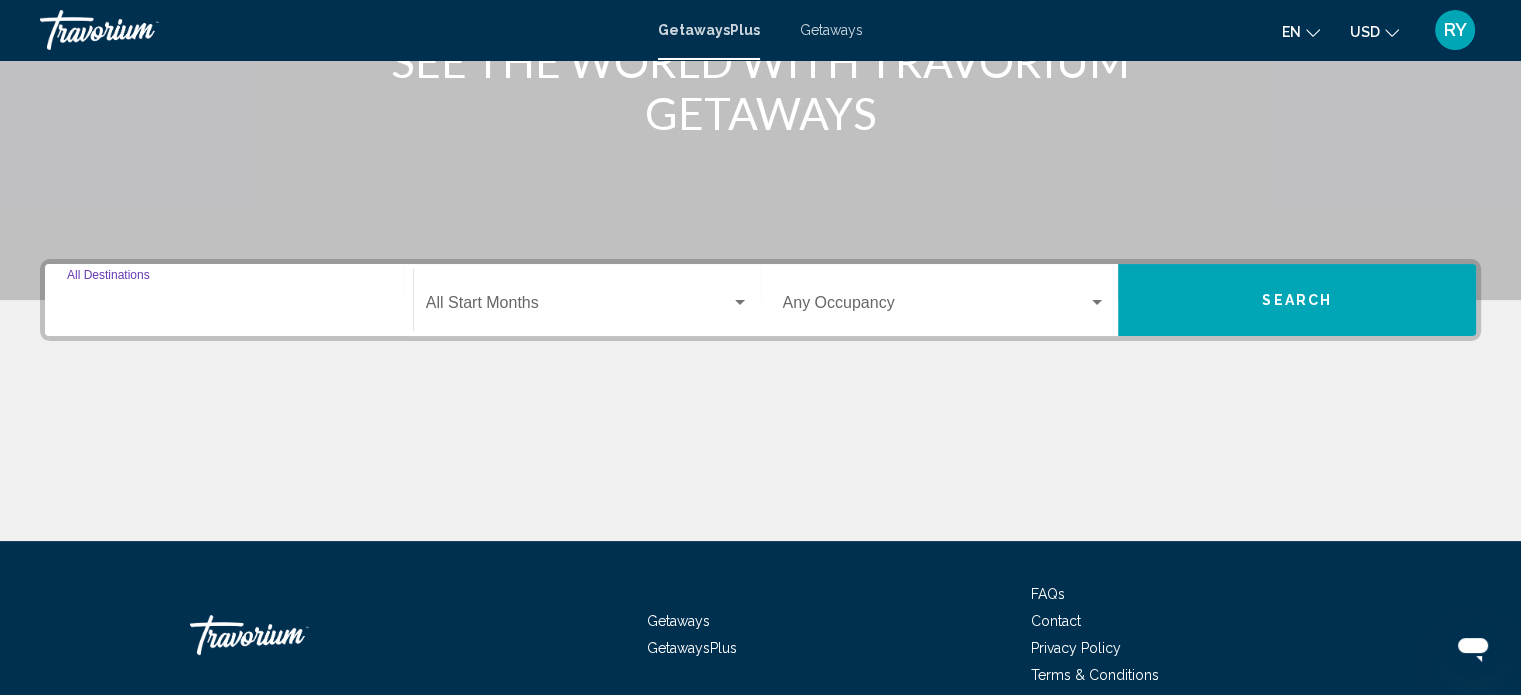click on "Destination All Destinations" at bounding box center [229, 307] 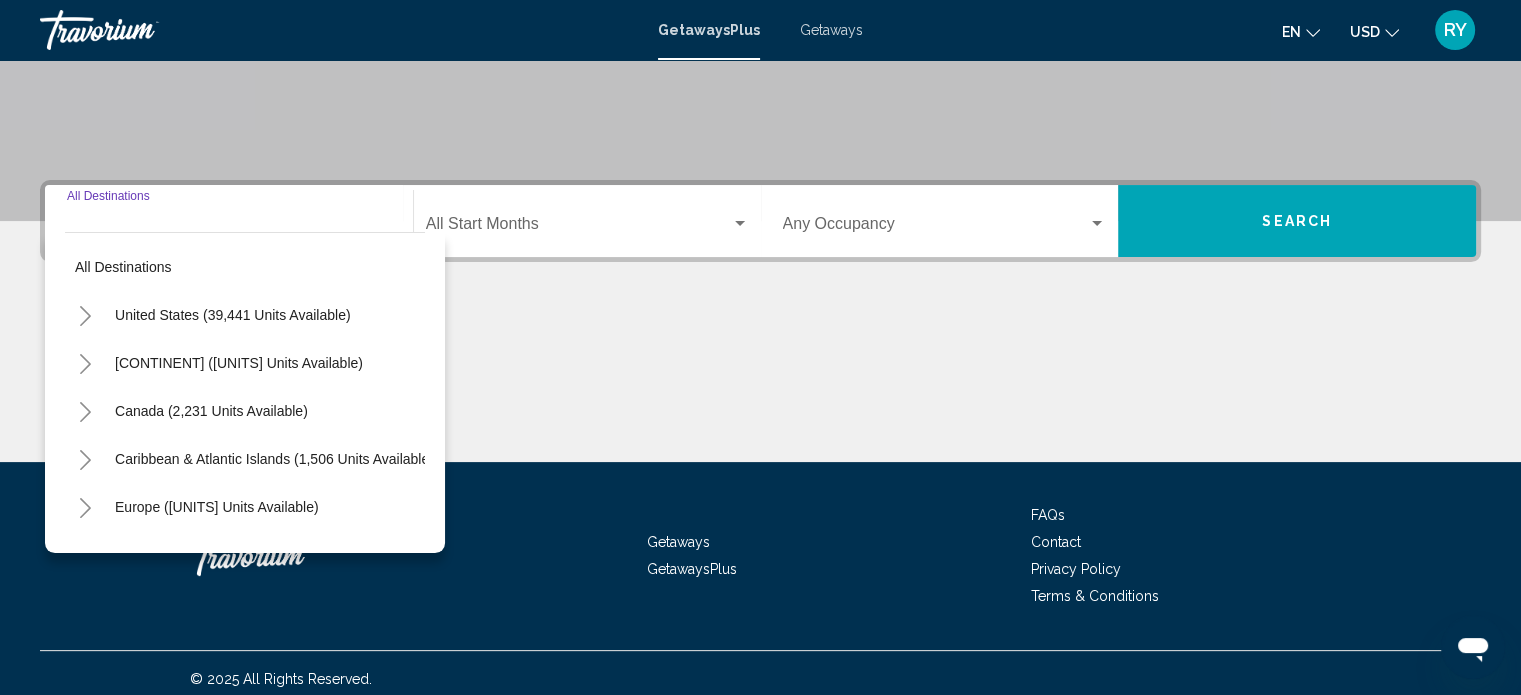 scroll, scrollTop: 390, scrollLeft: 0, axis: vertical 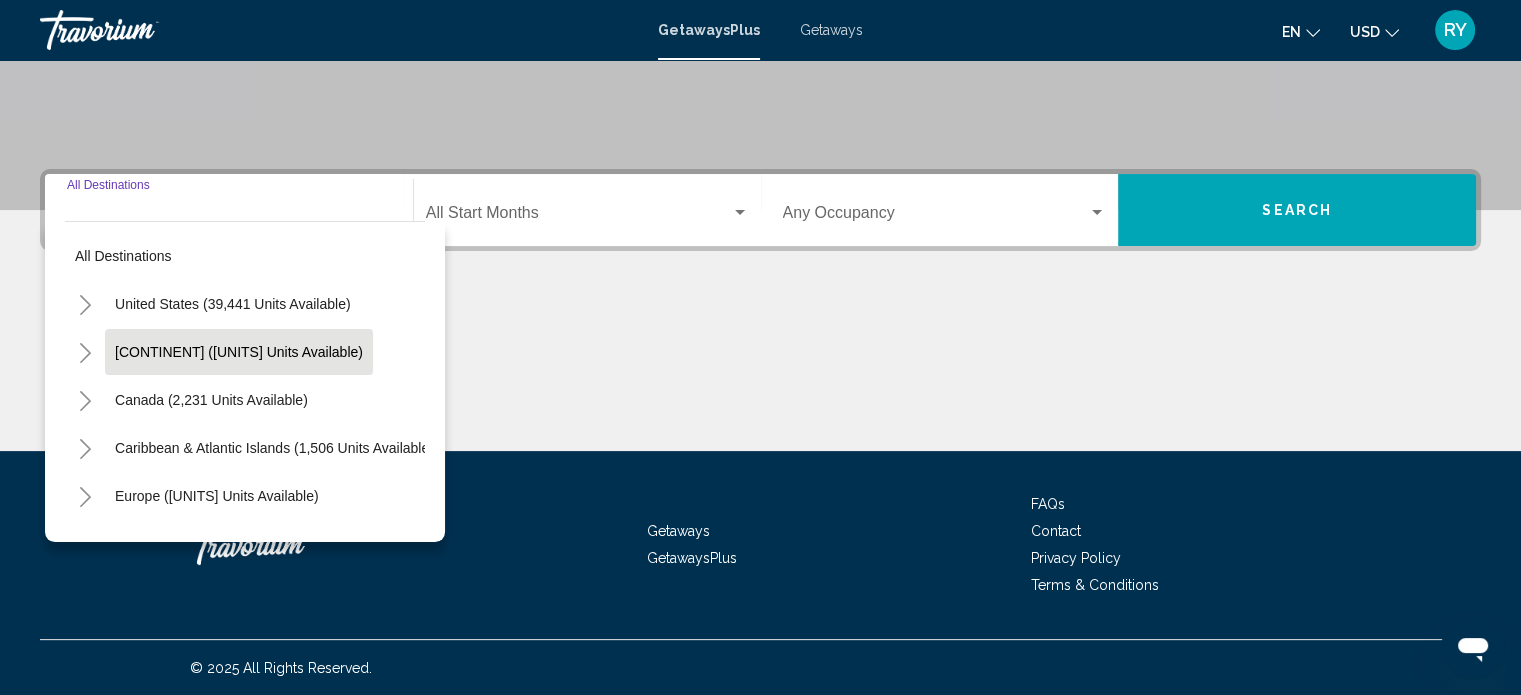 click on "[CONTINENT] ([UNITS] units available)" at bounding box center (233, 304) 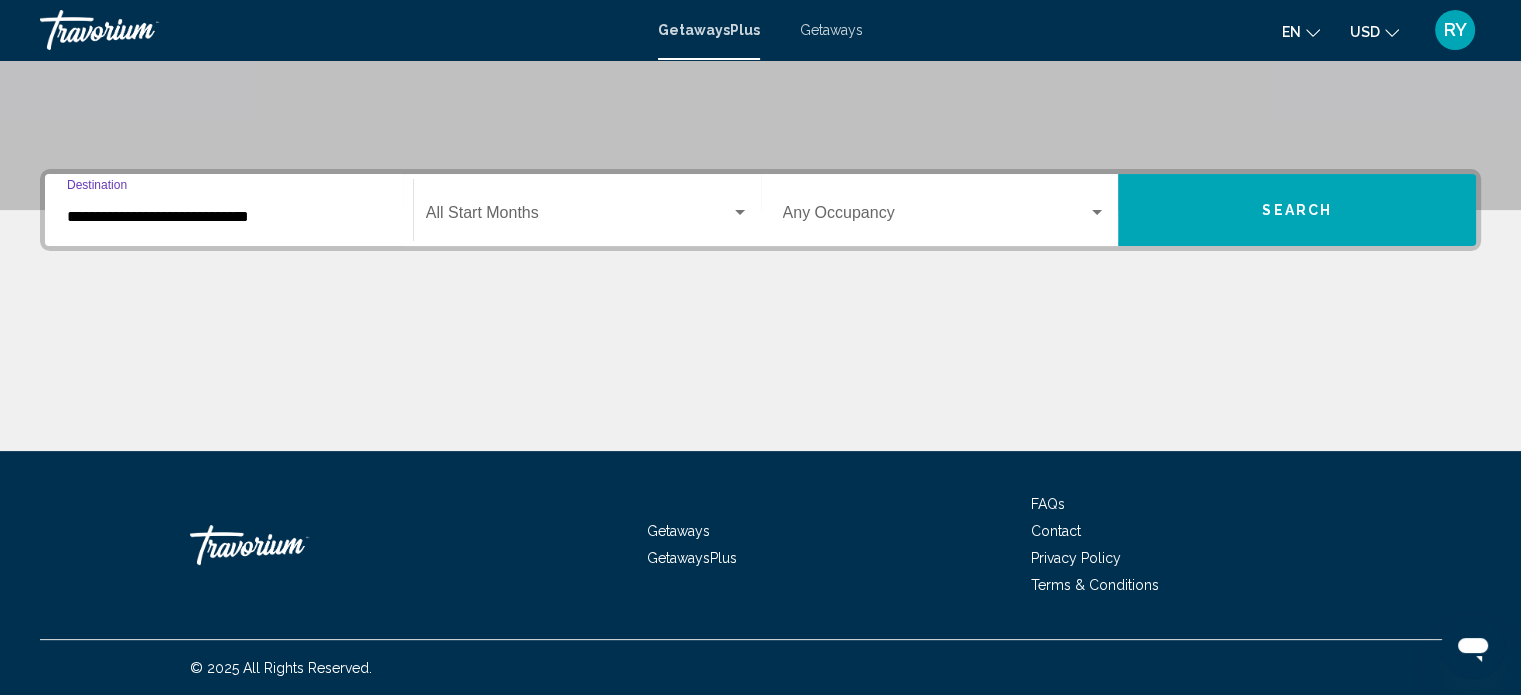 click at bounding box center [936, 217] 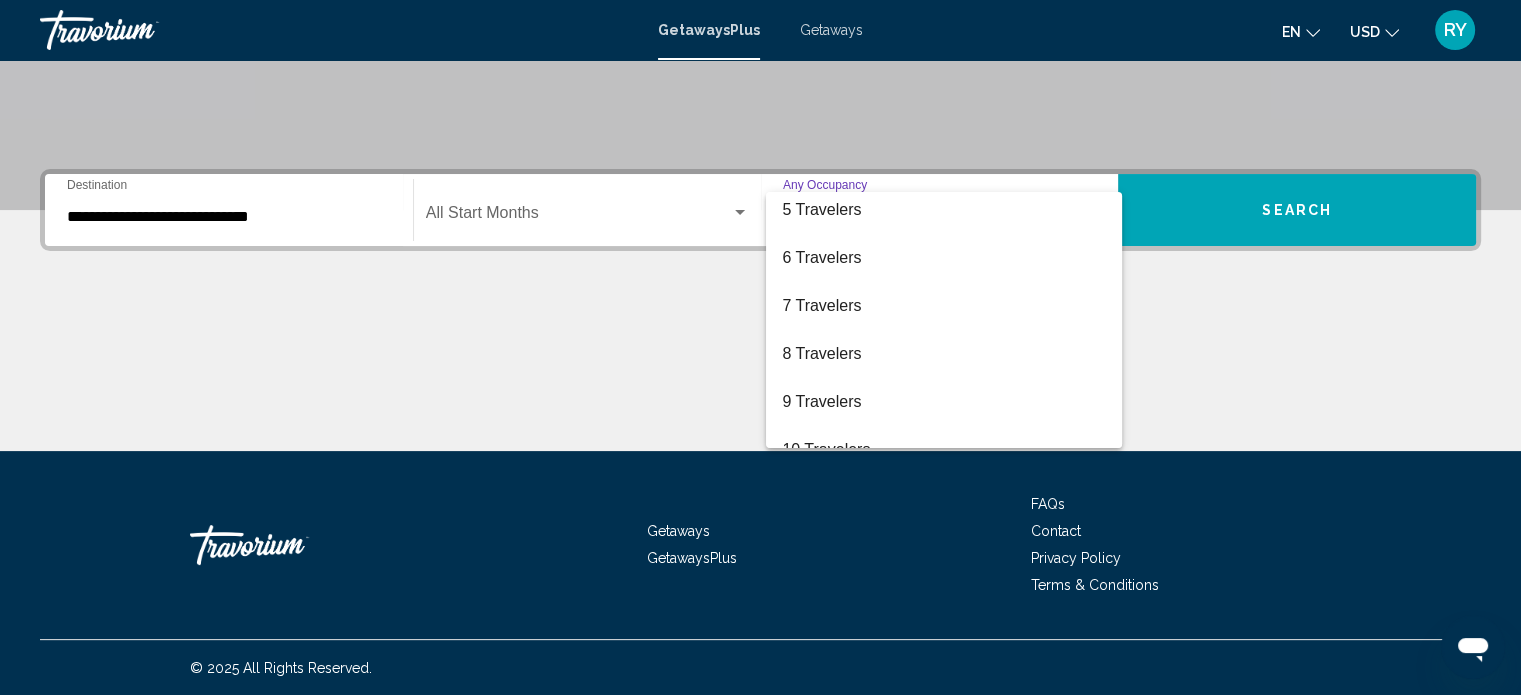 scroll, scrollTop: 200, scrollLeft: 0, axis: vertical 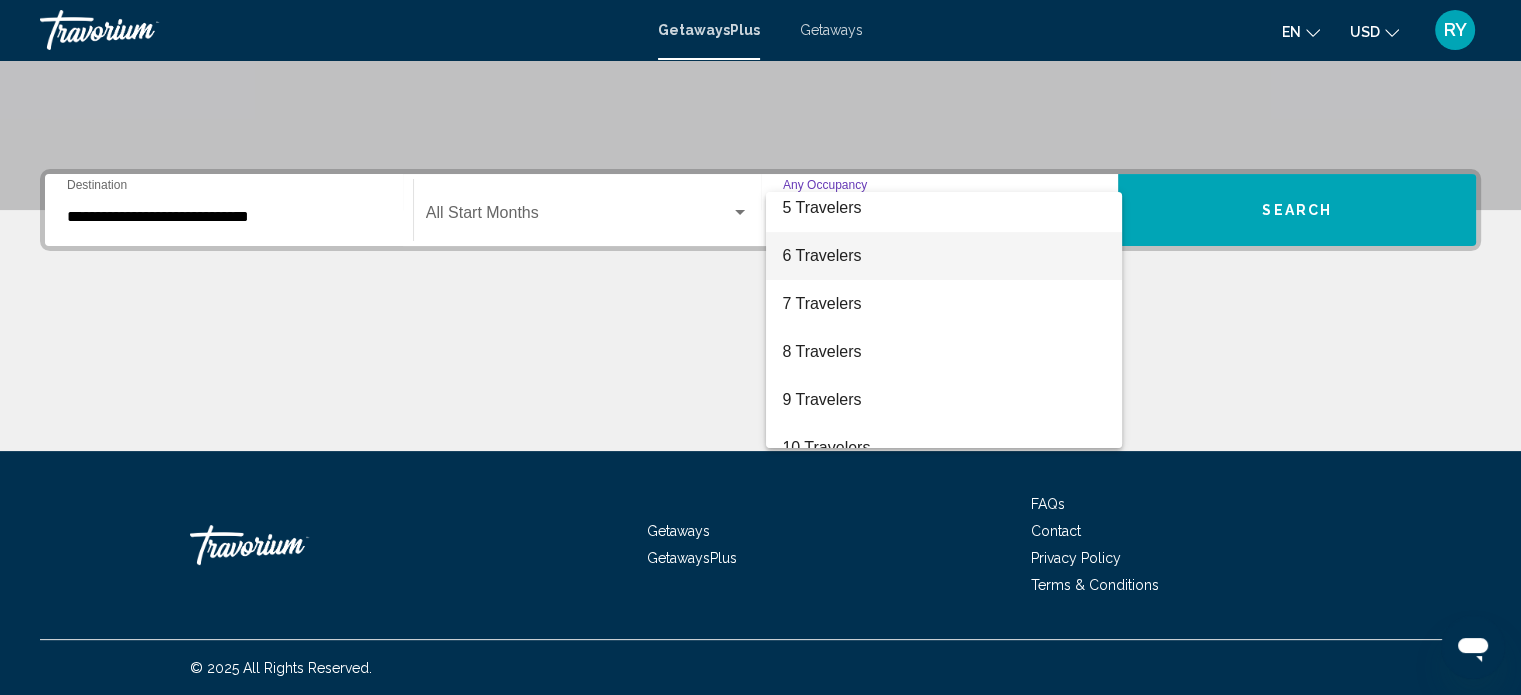 click on "6 Travelers" at bounding box center [944, 256] 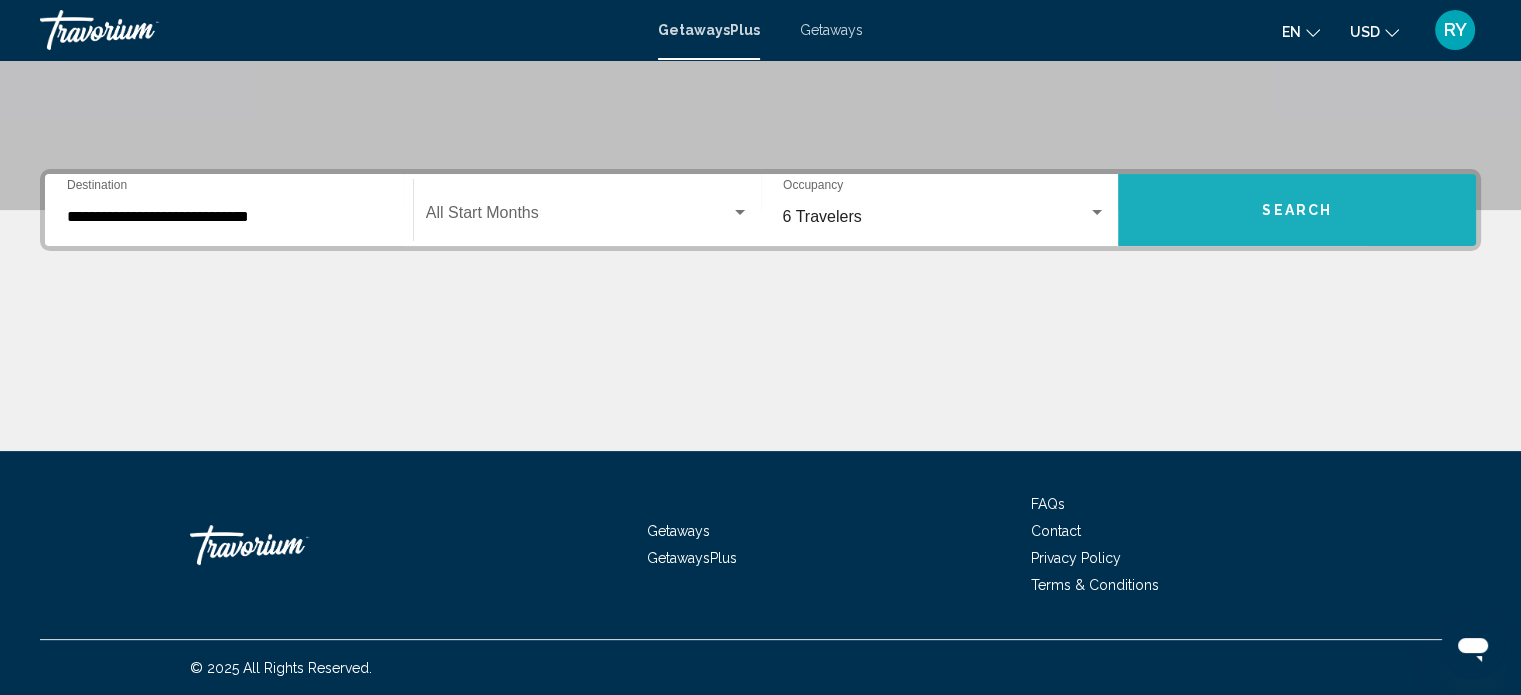 click on "Search" at bounding box center (1297, 210) 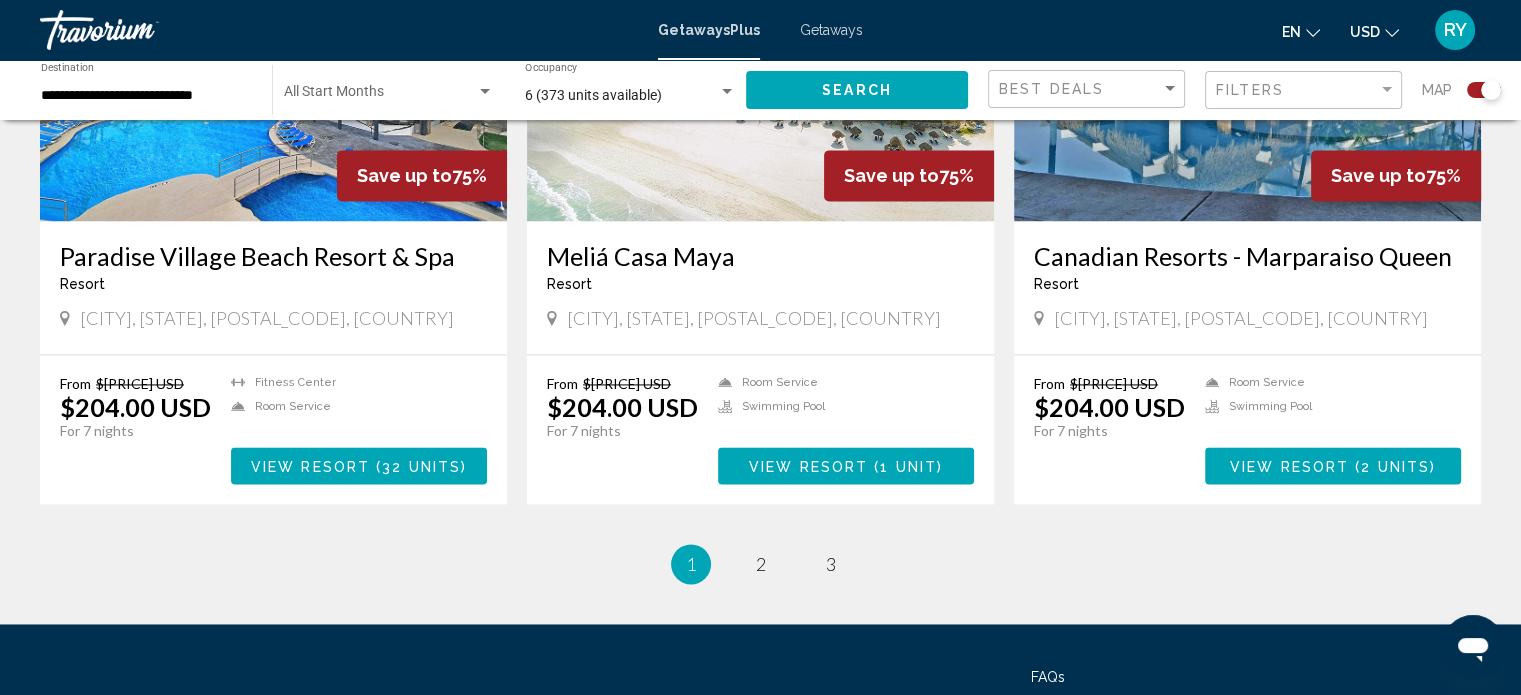 scroll, scrollTop: 2900, scrollLeft: 0, axis: vertical 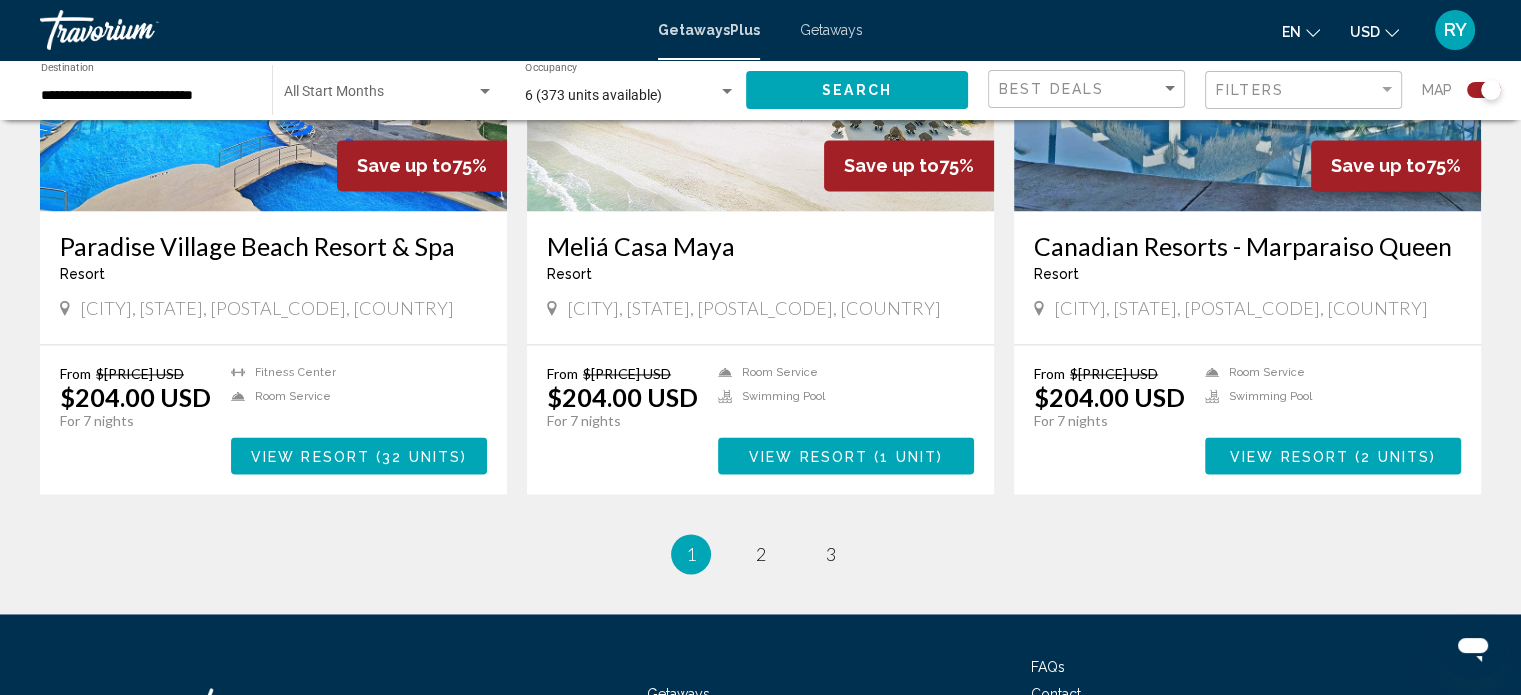click on "View Resort" at bounding box center [1289, 456] 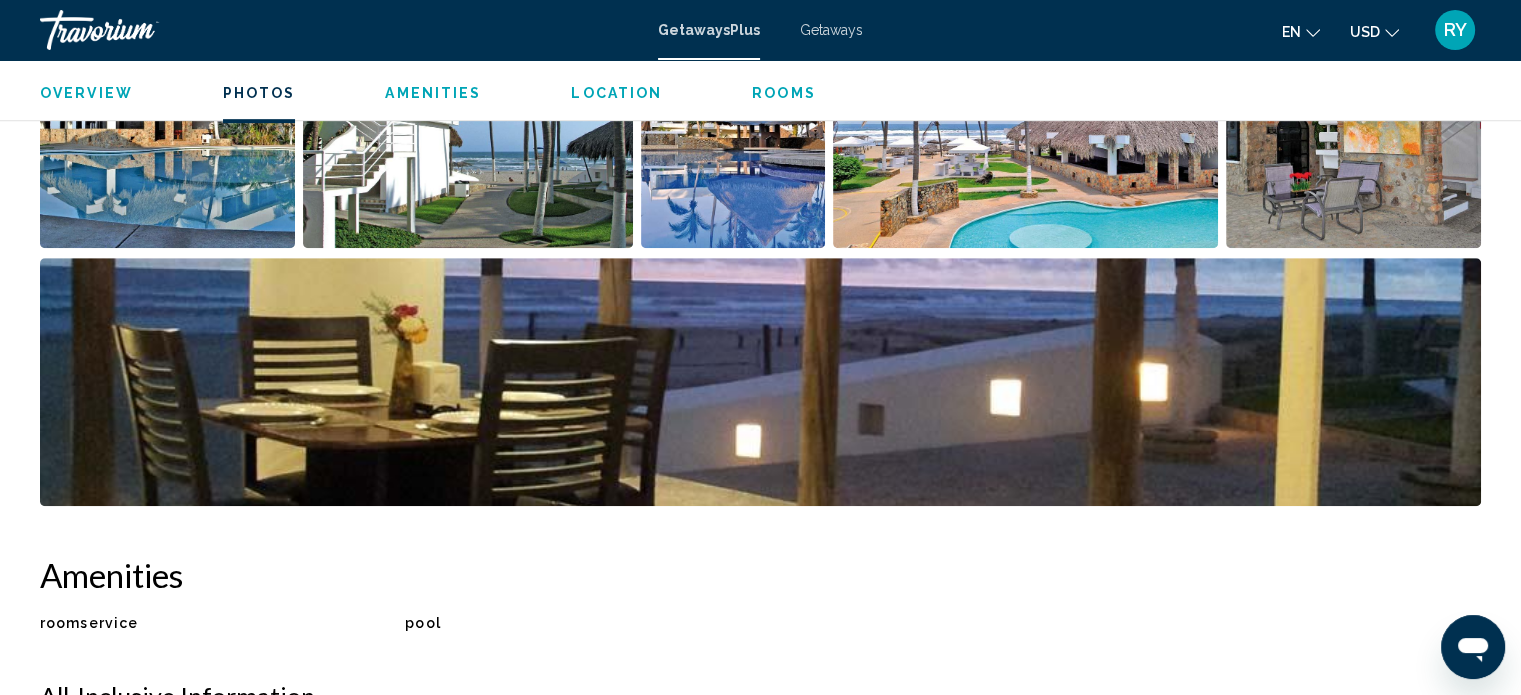 scroll, scrollTop: 673, scrollLeft: 0, axis: vertical 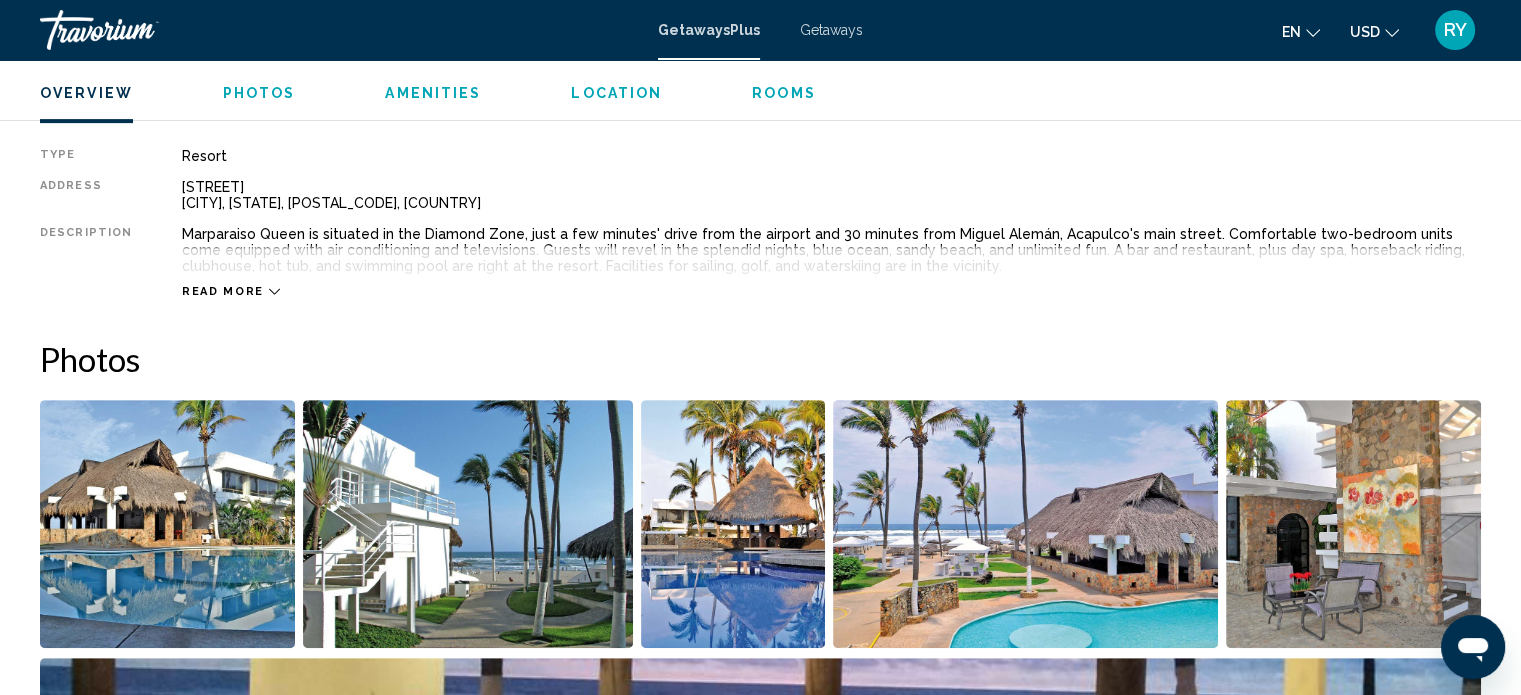 click at bounding box center [167, 524] 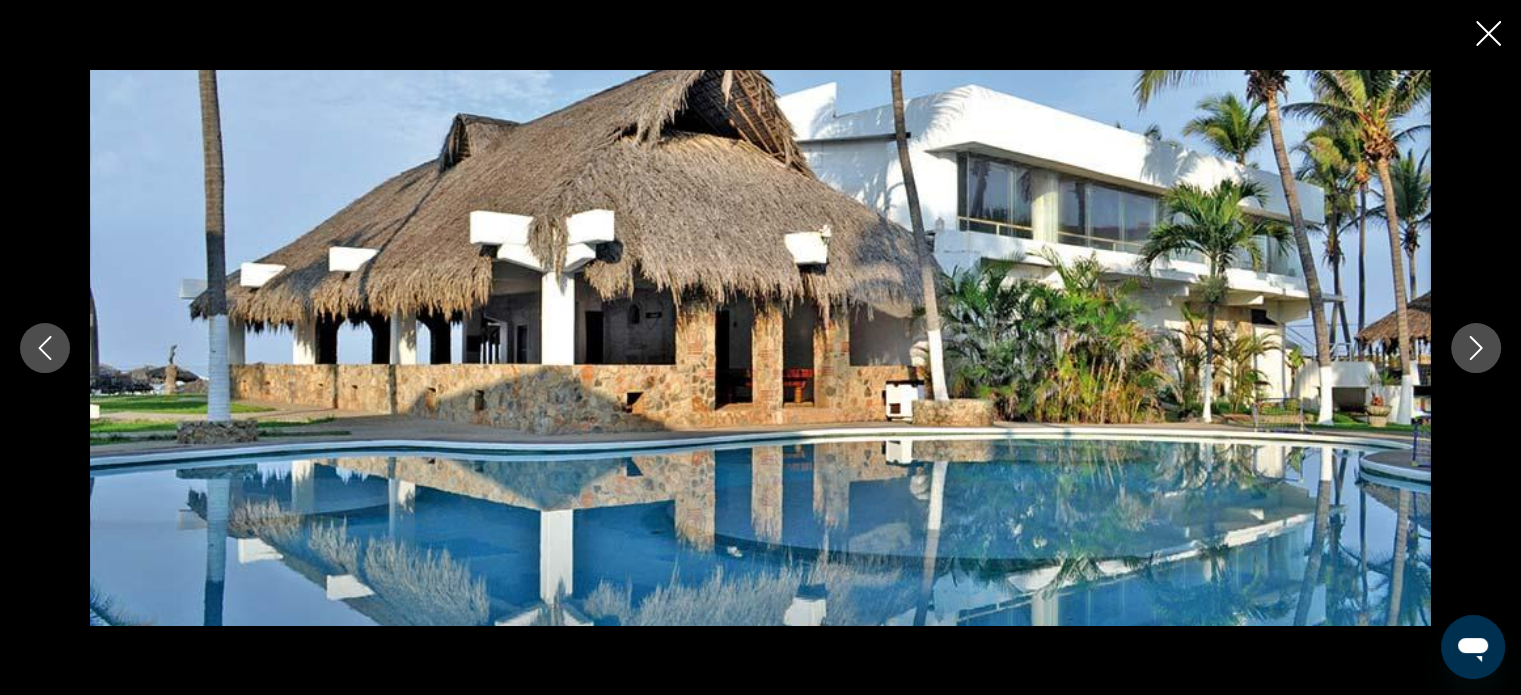 click at bounding box center [1476, 348] 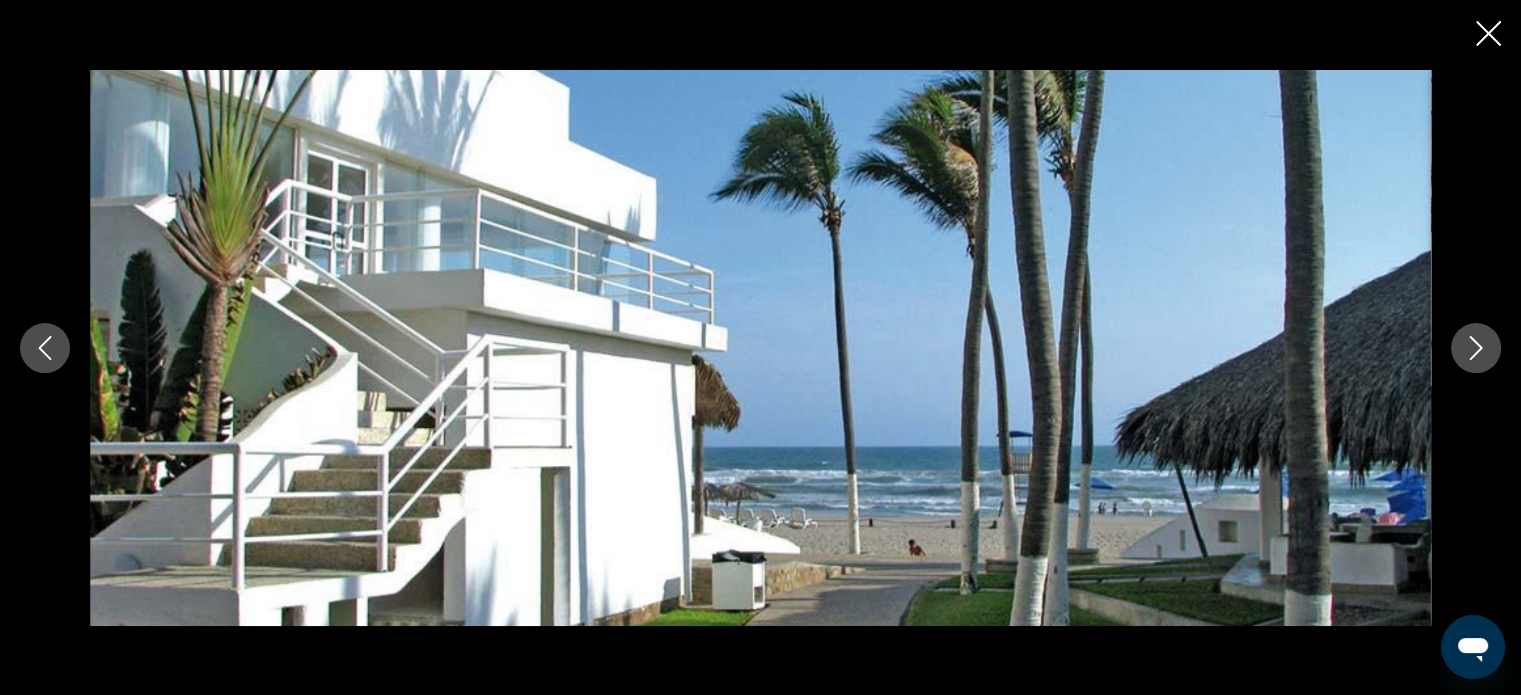 click at bounding box center (1476, 348) 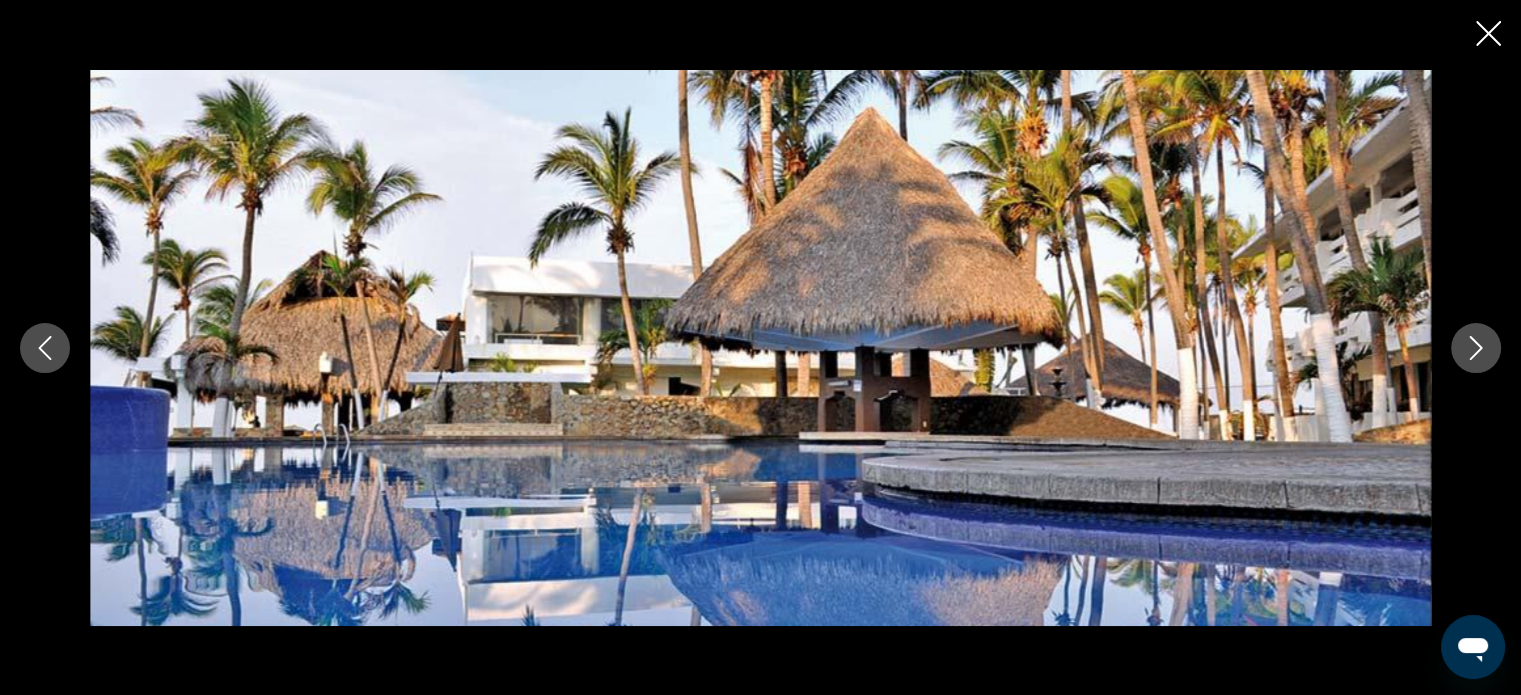 click at bounding box center [1476, 348] 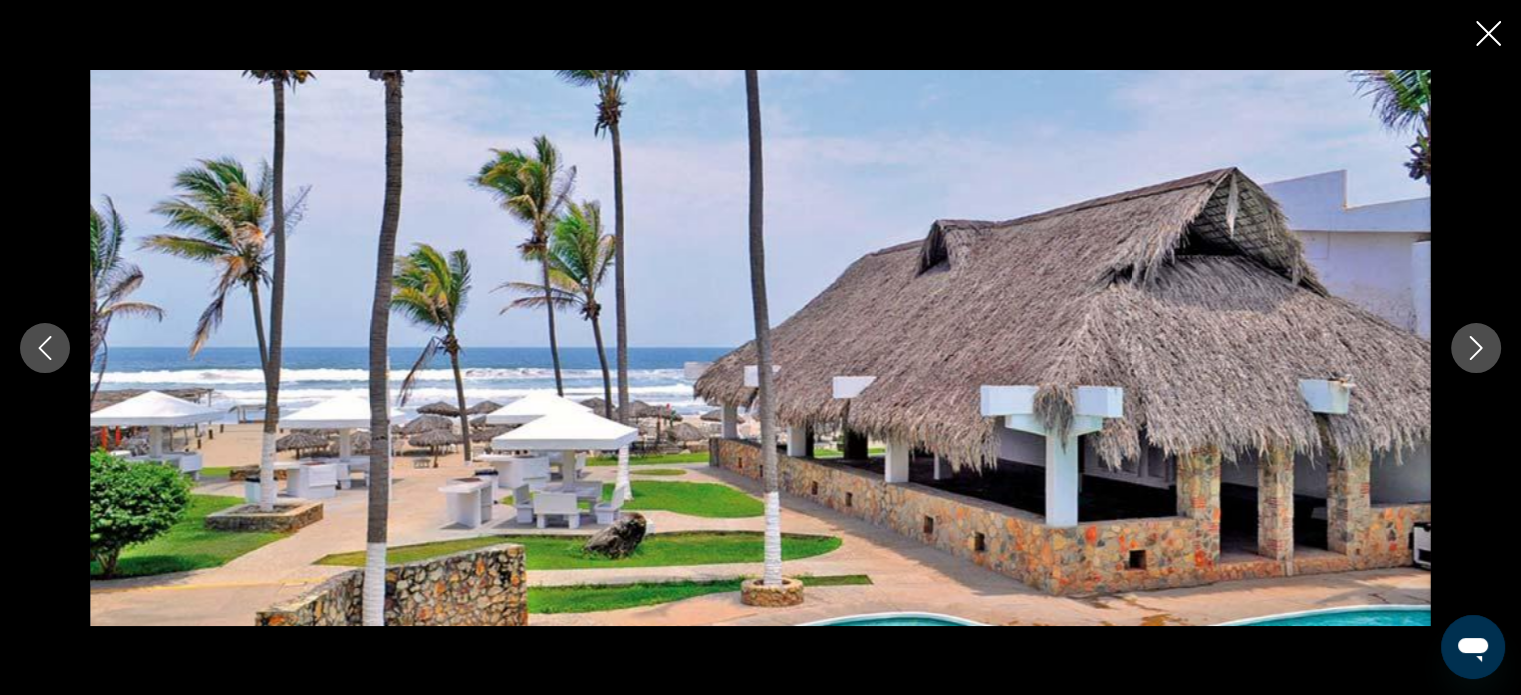 click at bounding box center (1476, 348) 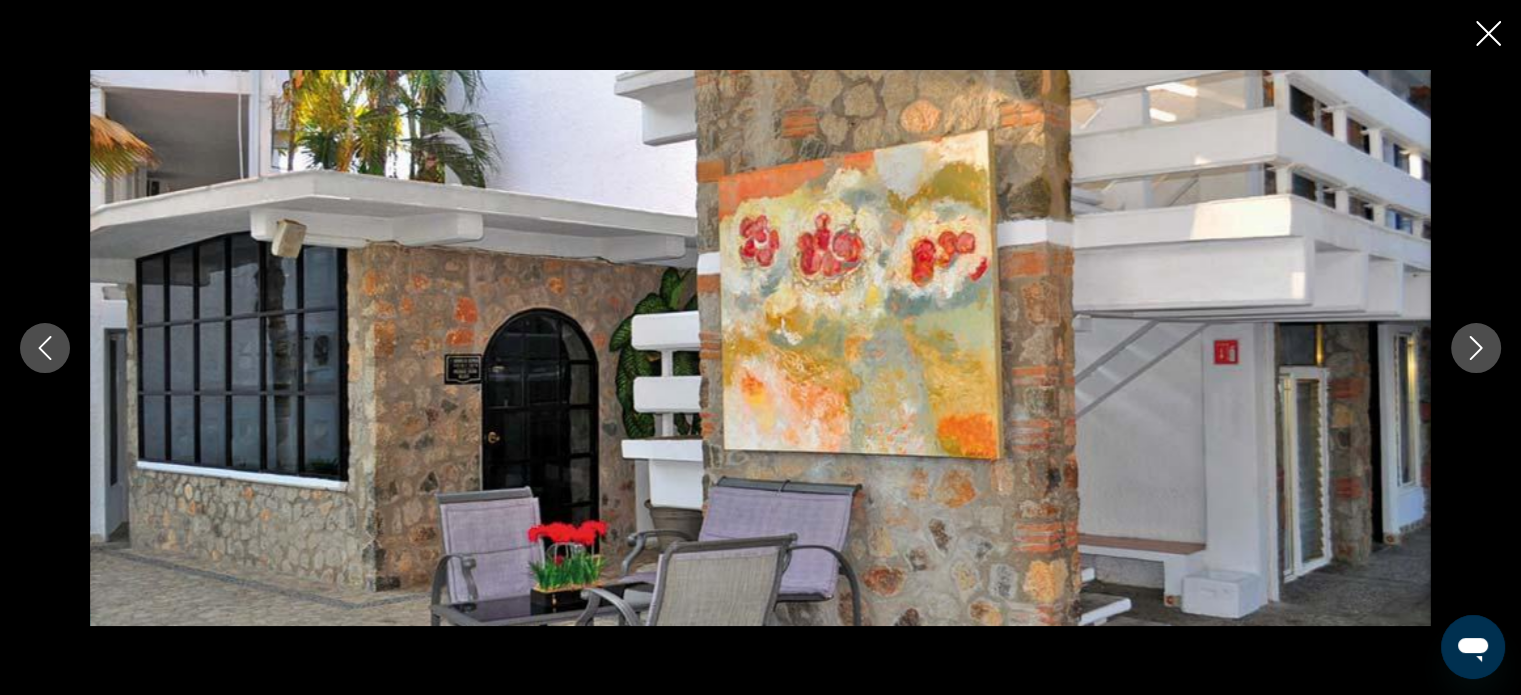 click at bounding box center (1476, 348) 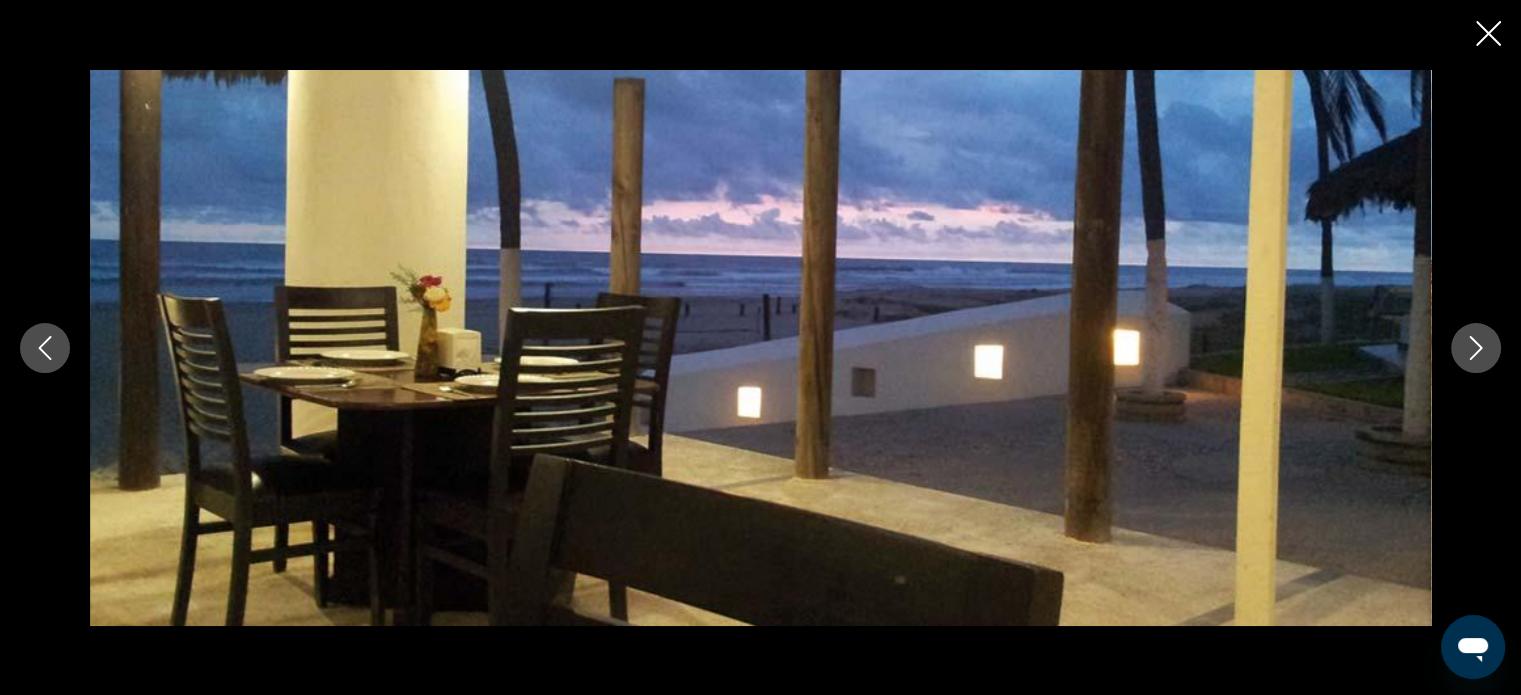 click at bounding box center [1476, 348] 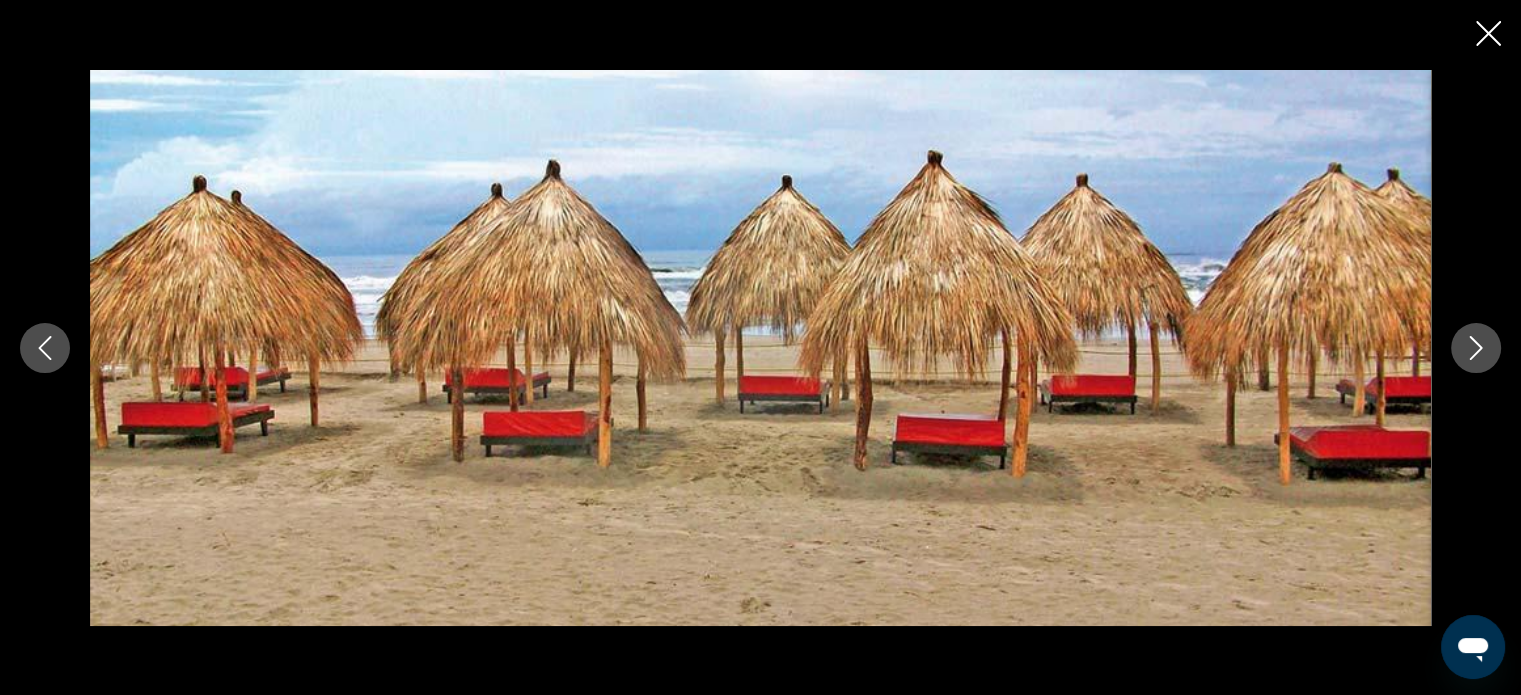 click at bounding box center [1476, 348] 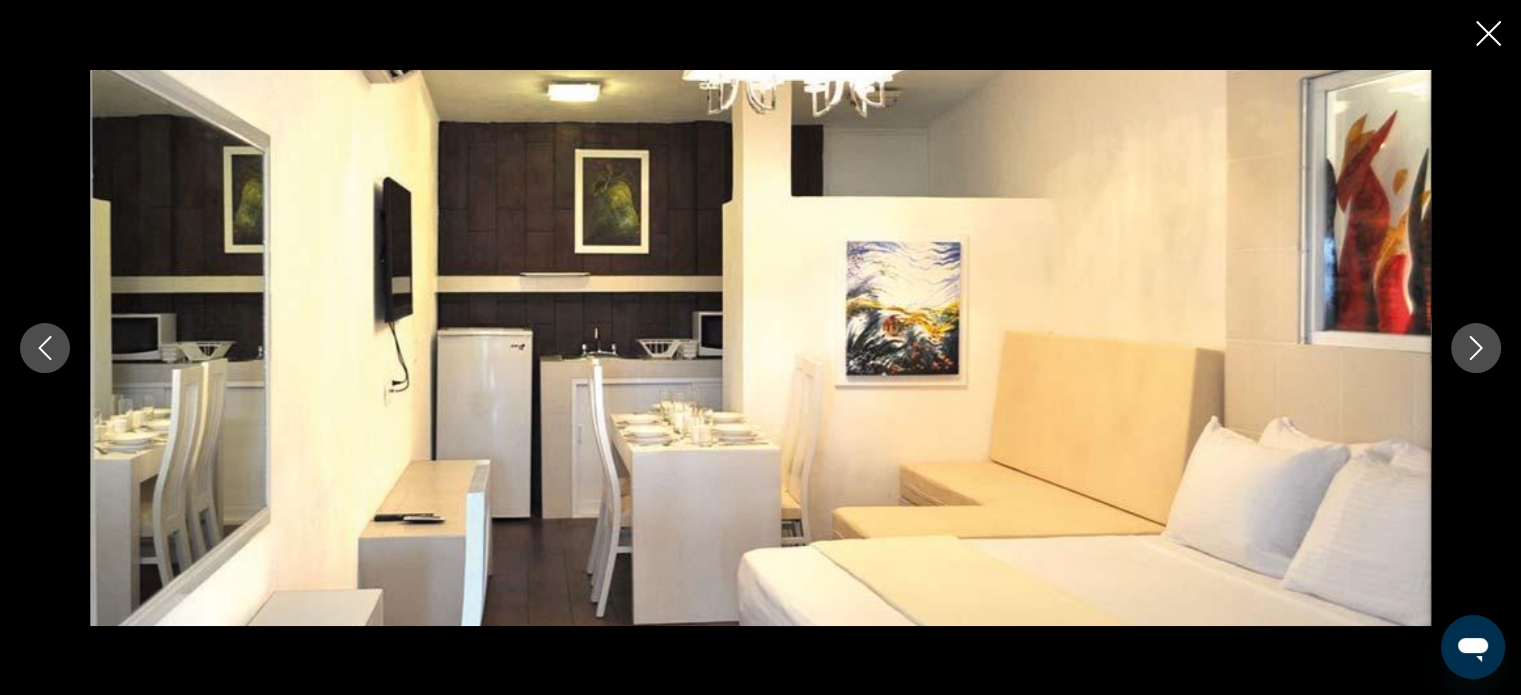 click at bounding box center (1476, 348) 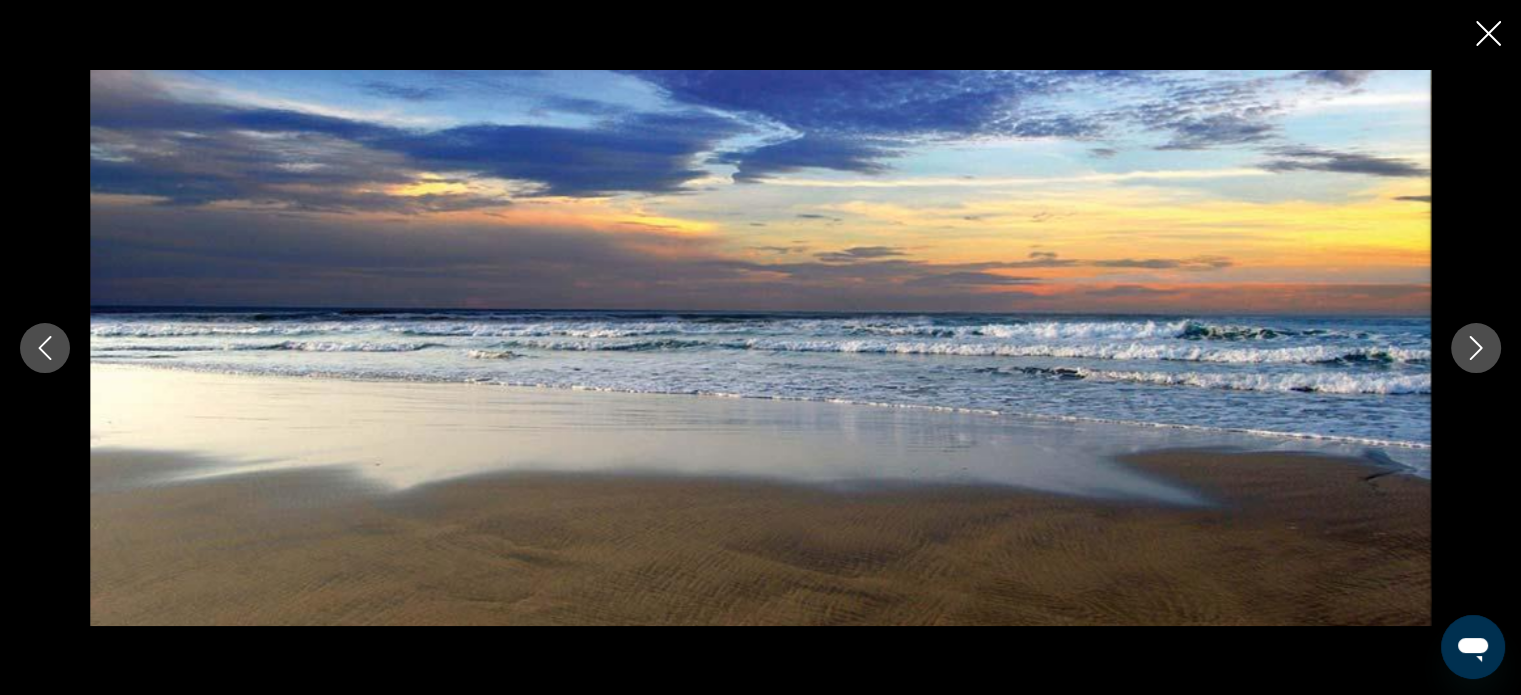 click at bounding box center (1476, 348) 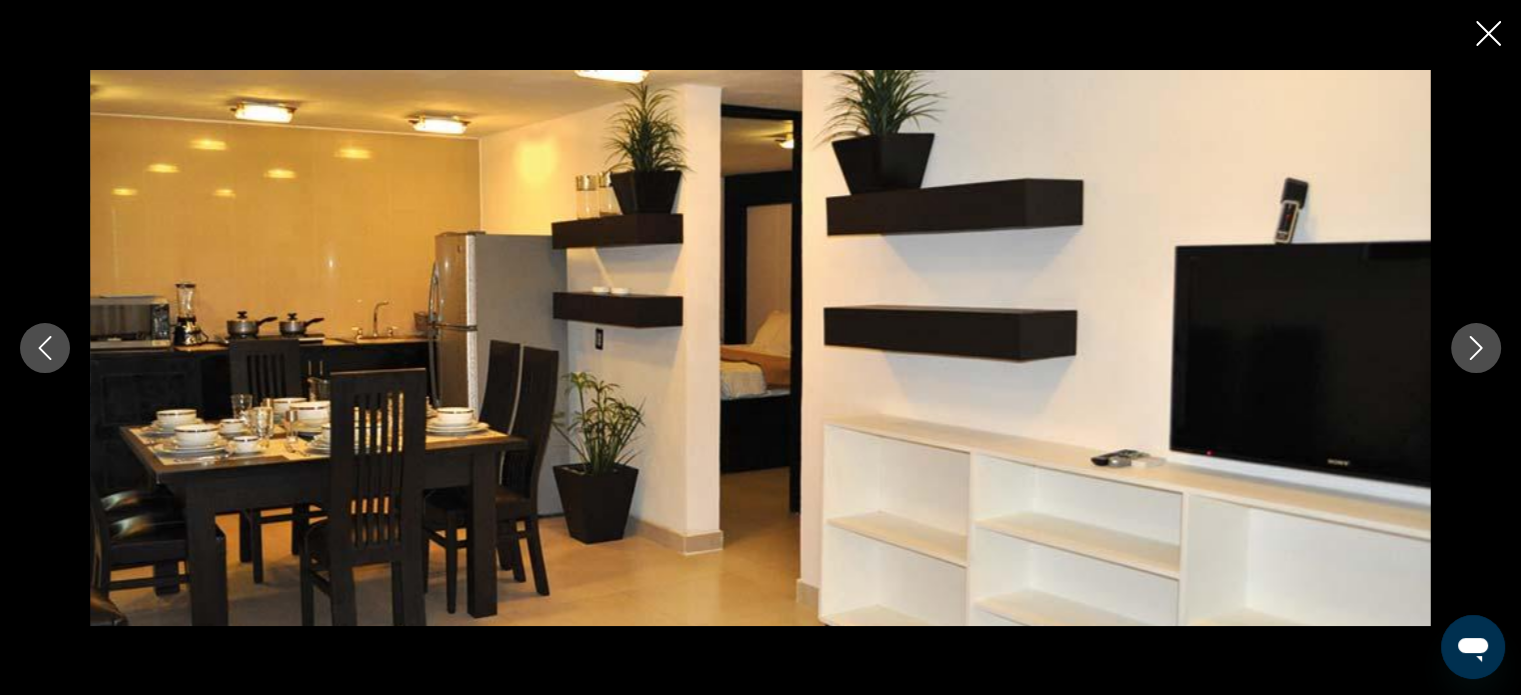 click at bounding box center [1476, 348] 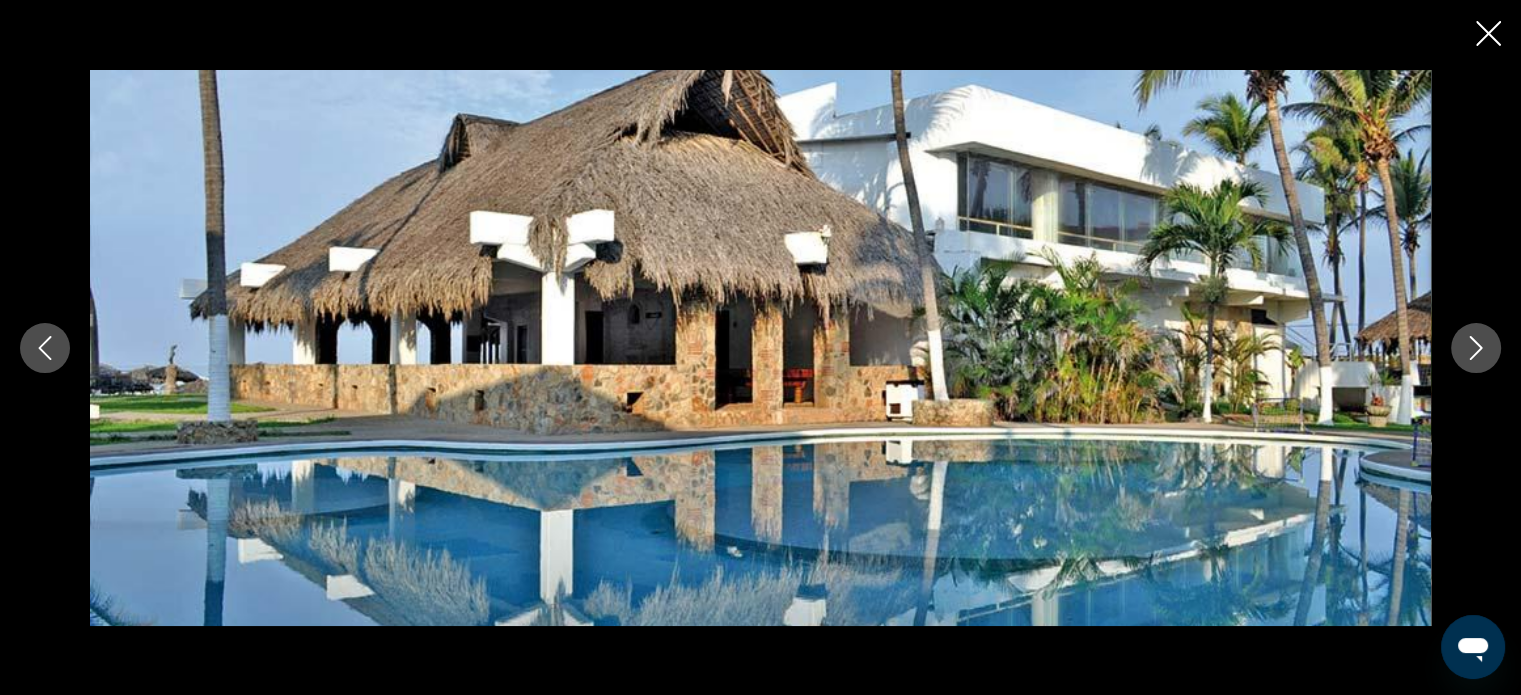 click at bounding box center [1488, 33] 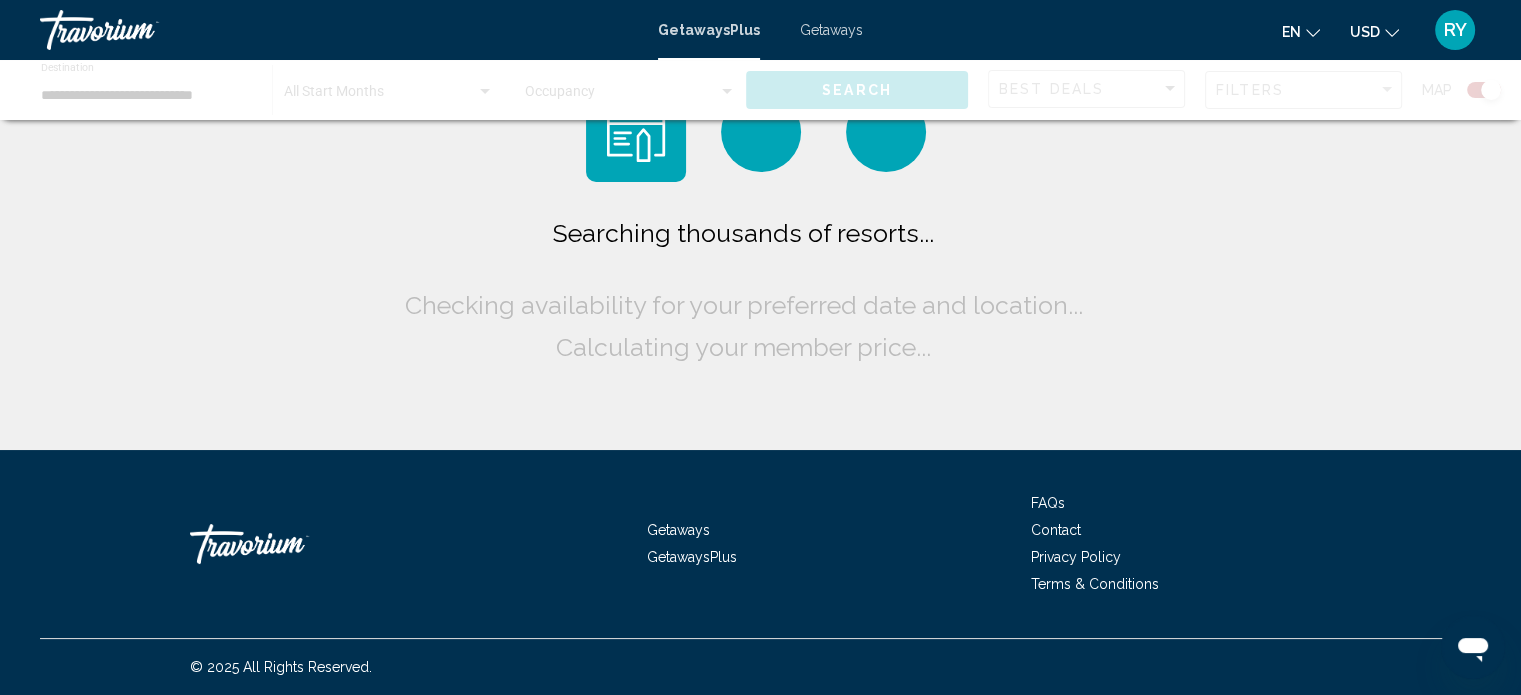 scroll, scrollTop: 0, scrollLeft: 0, axis: both 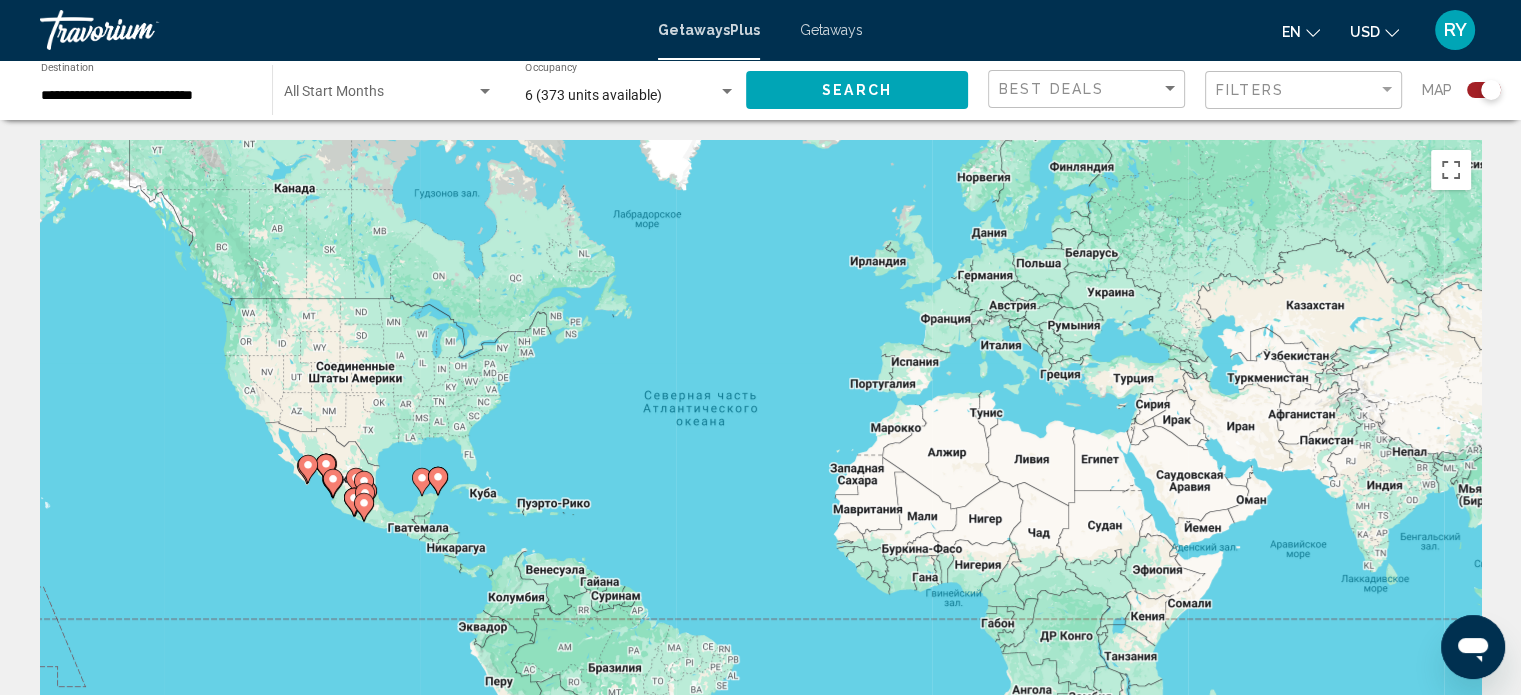 click at bounding box center [1392, 33] 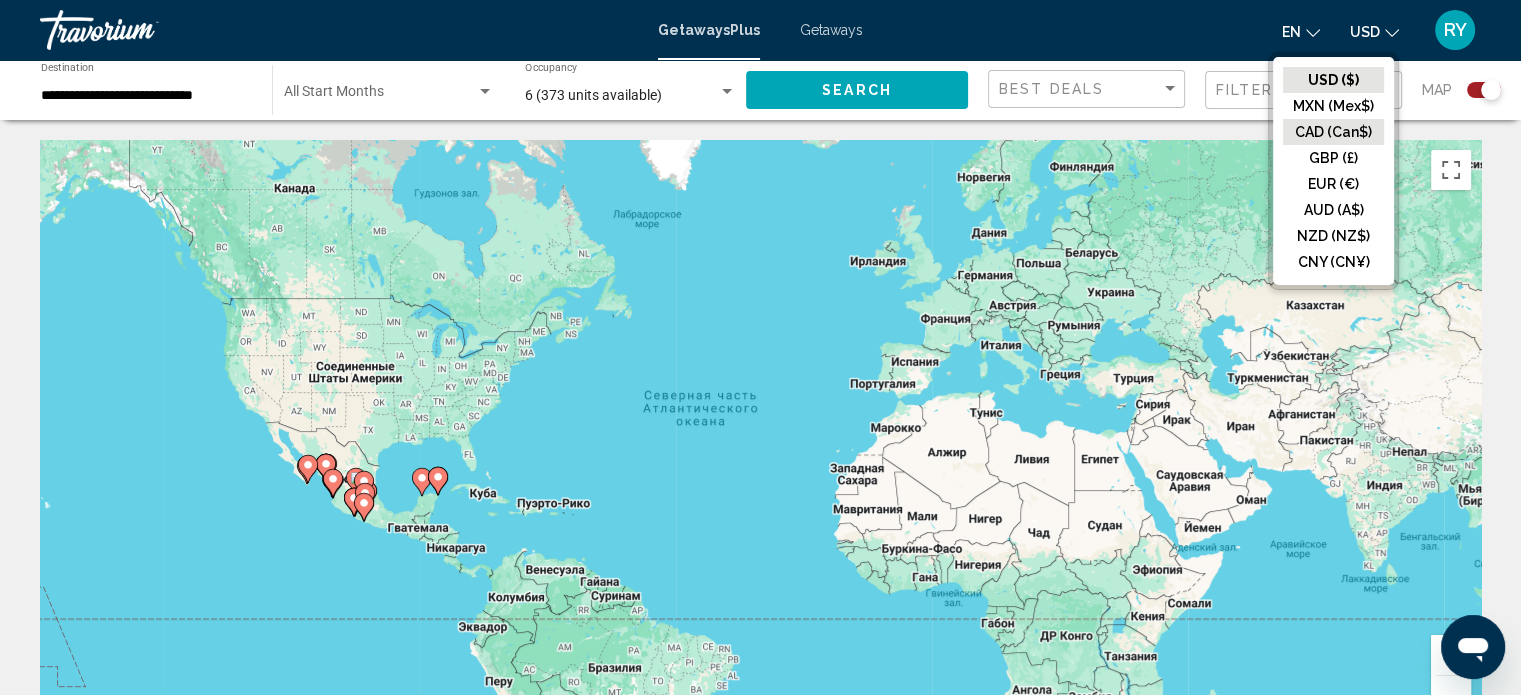 click on "CAD (Can$)" at bounding box center [1333, 80] 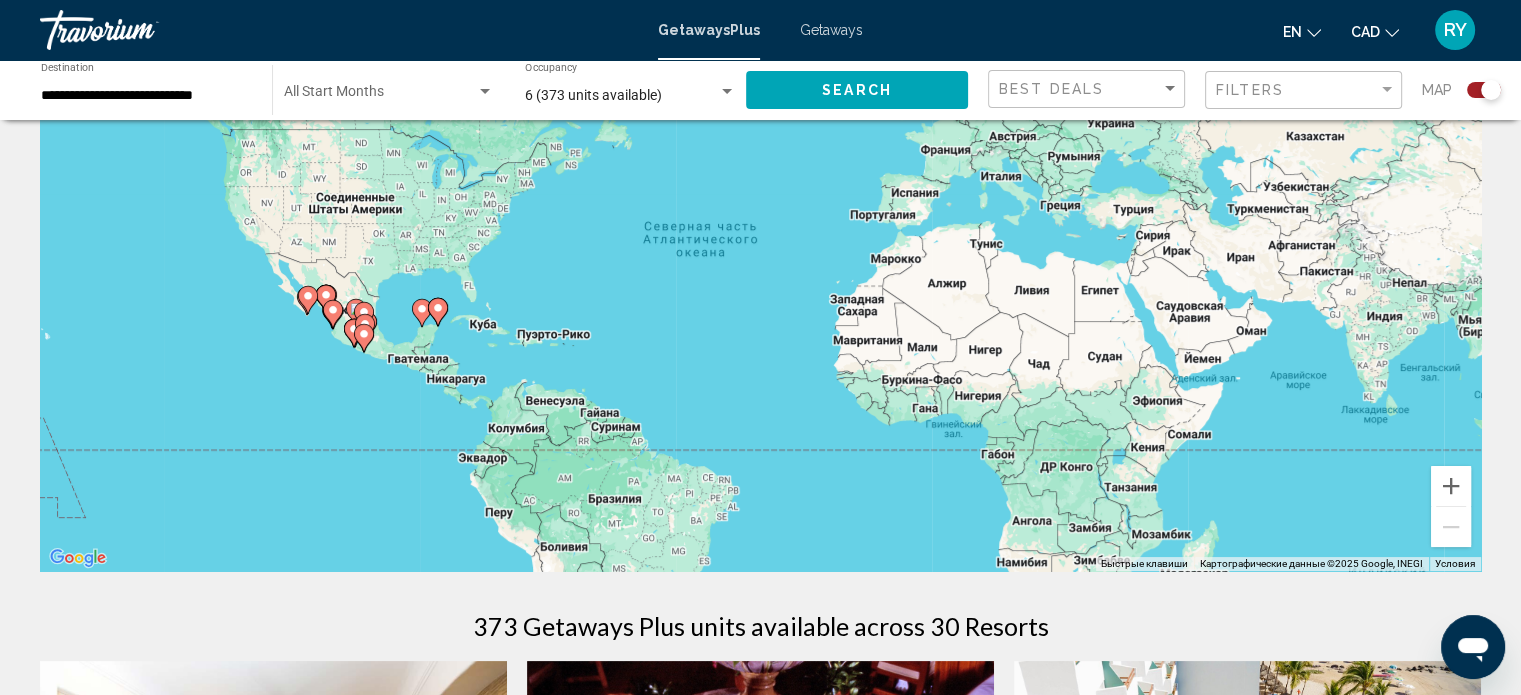 scroll, scrollTop: 500, scrollLeft: 0, axis: vertical 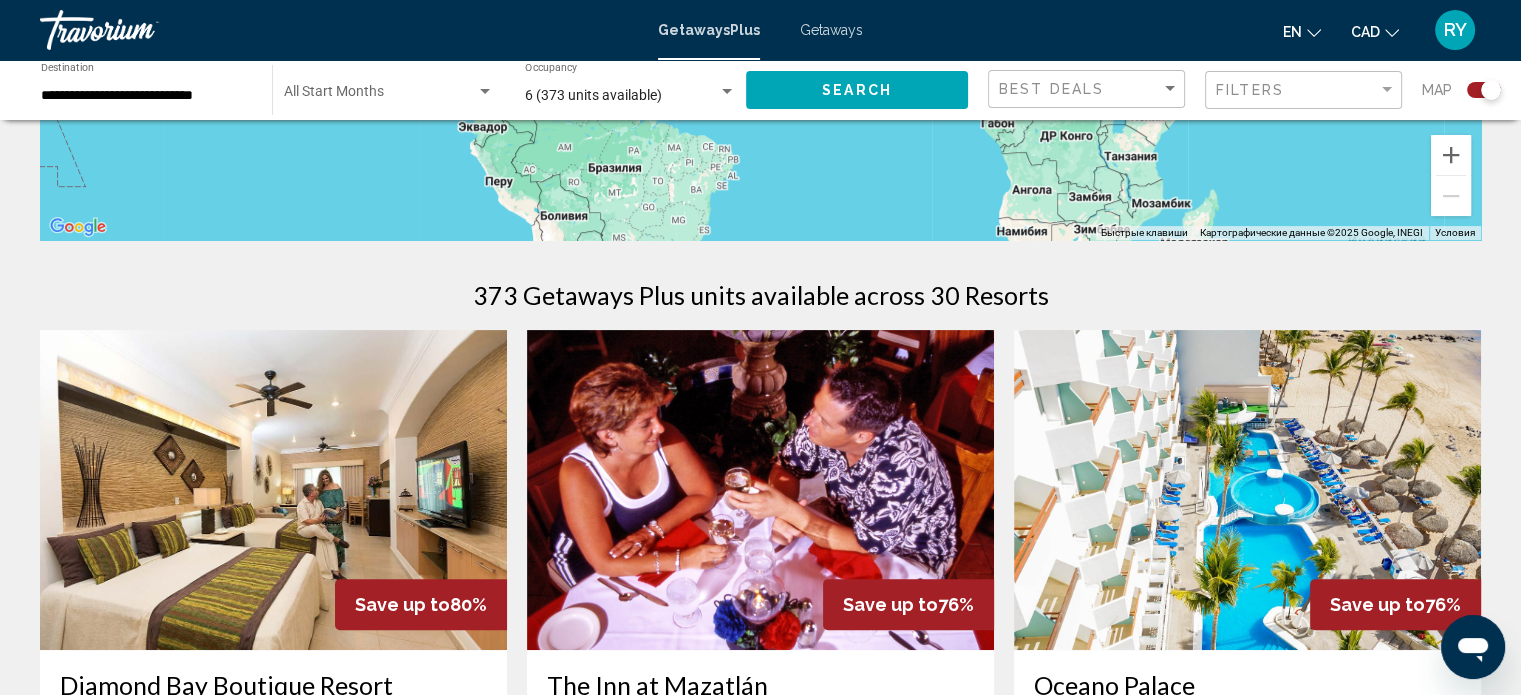 click at bounding box center (1392, 33) 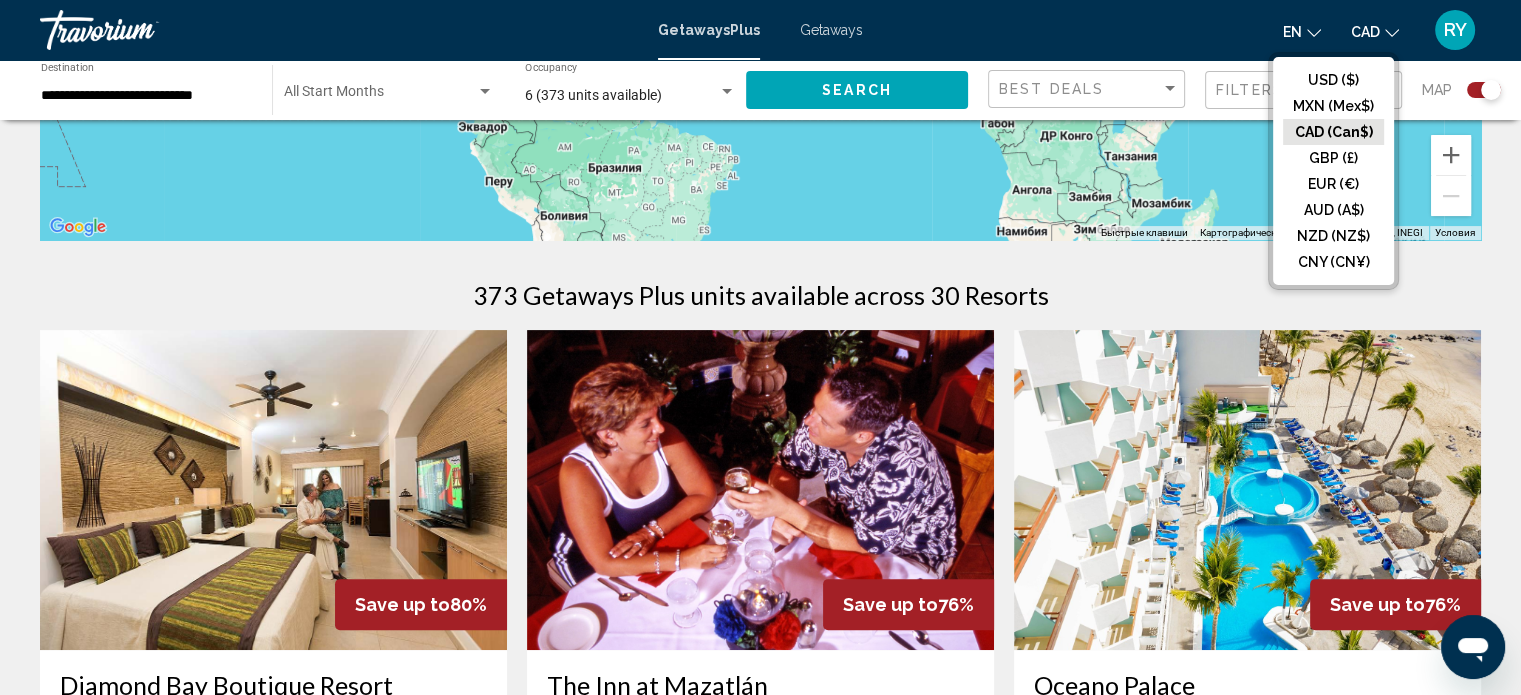 click on "CAD (Can$)" at bounding box center (1333, 132) 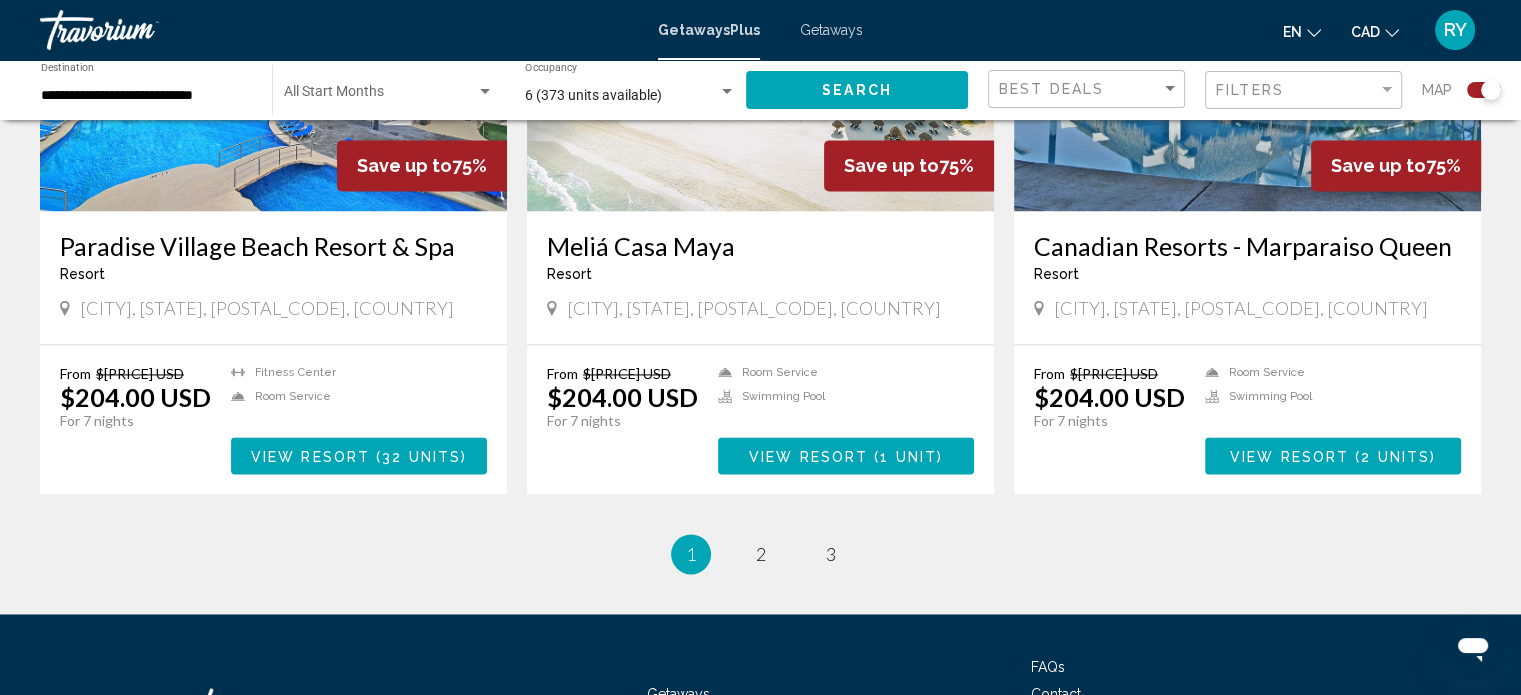 scroll, scrollTop: 3060, scrollLeft: 0, axis: vertical 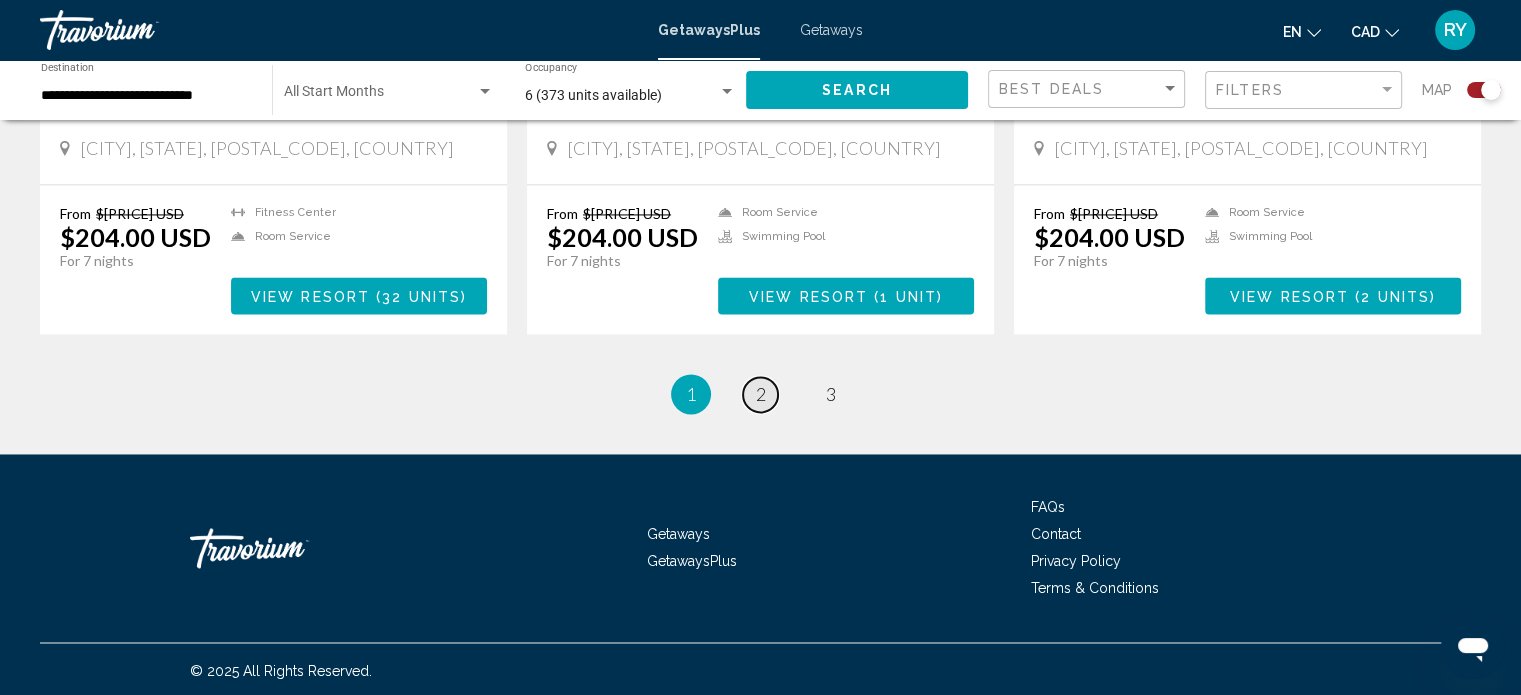 click on "2" at bounding box center (761, 394) 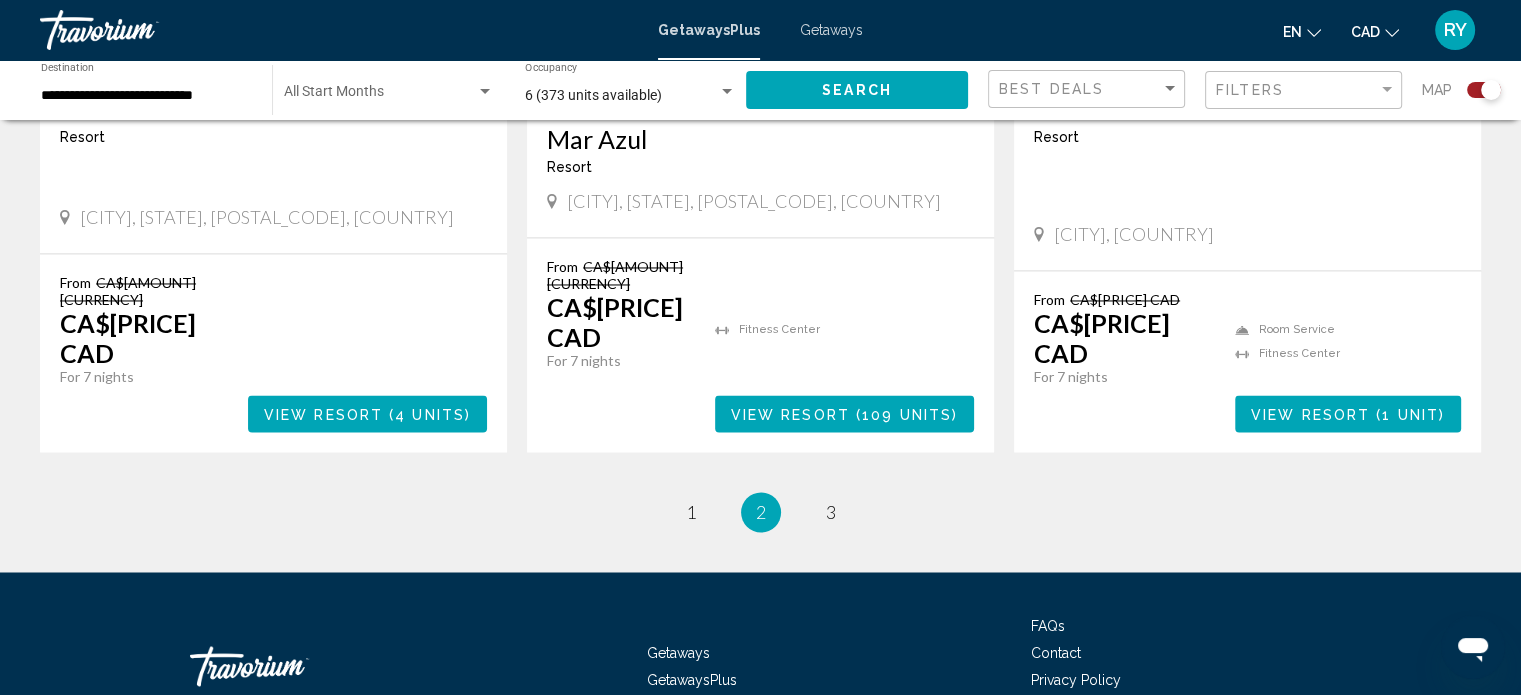 scroll, scrollTop: 3248, scrollLeft: 0, axis: vertical 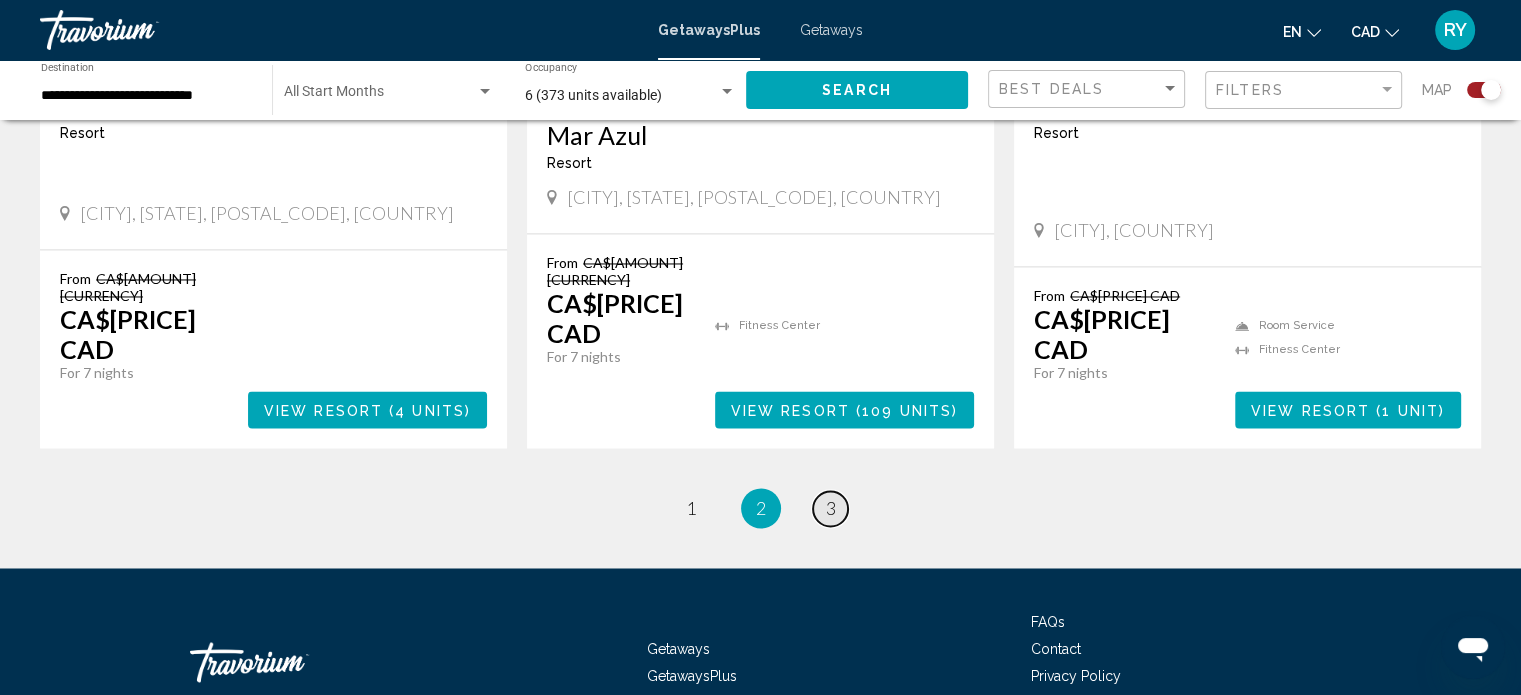click on "3" at bounding box center (691, 508) 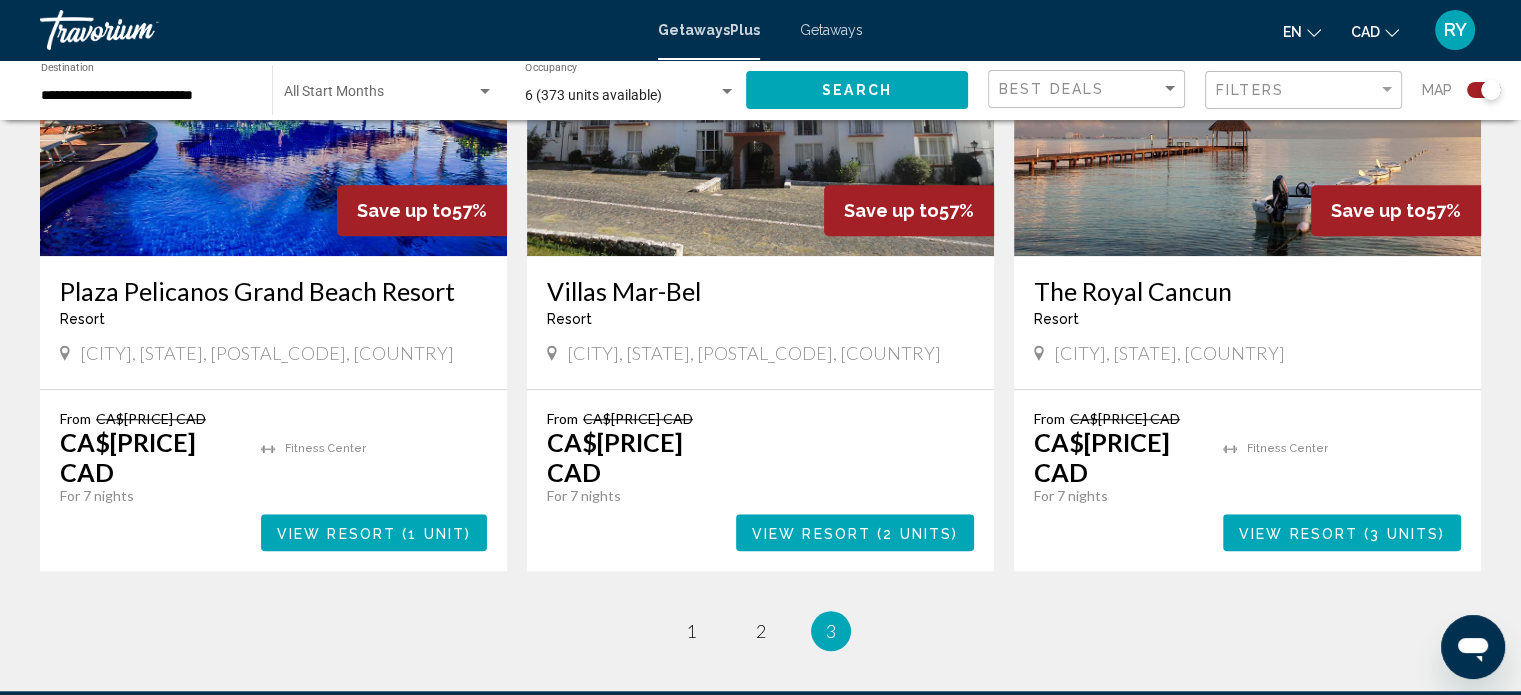 scroll, scrollTop: 1600, scrollLeft: 0, axis: vertical 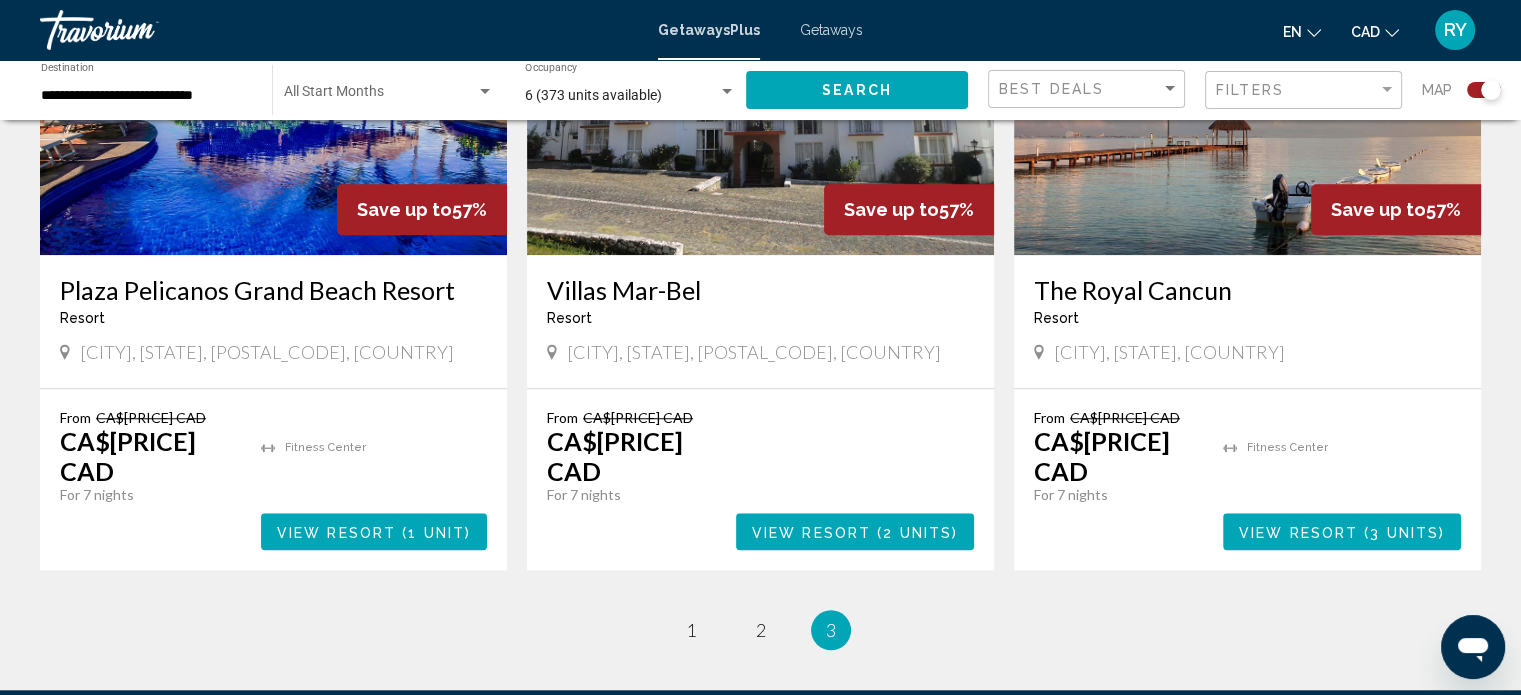 click on "View Resort" at bounding box center (336, 532) 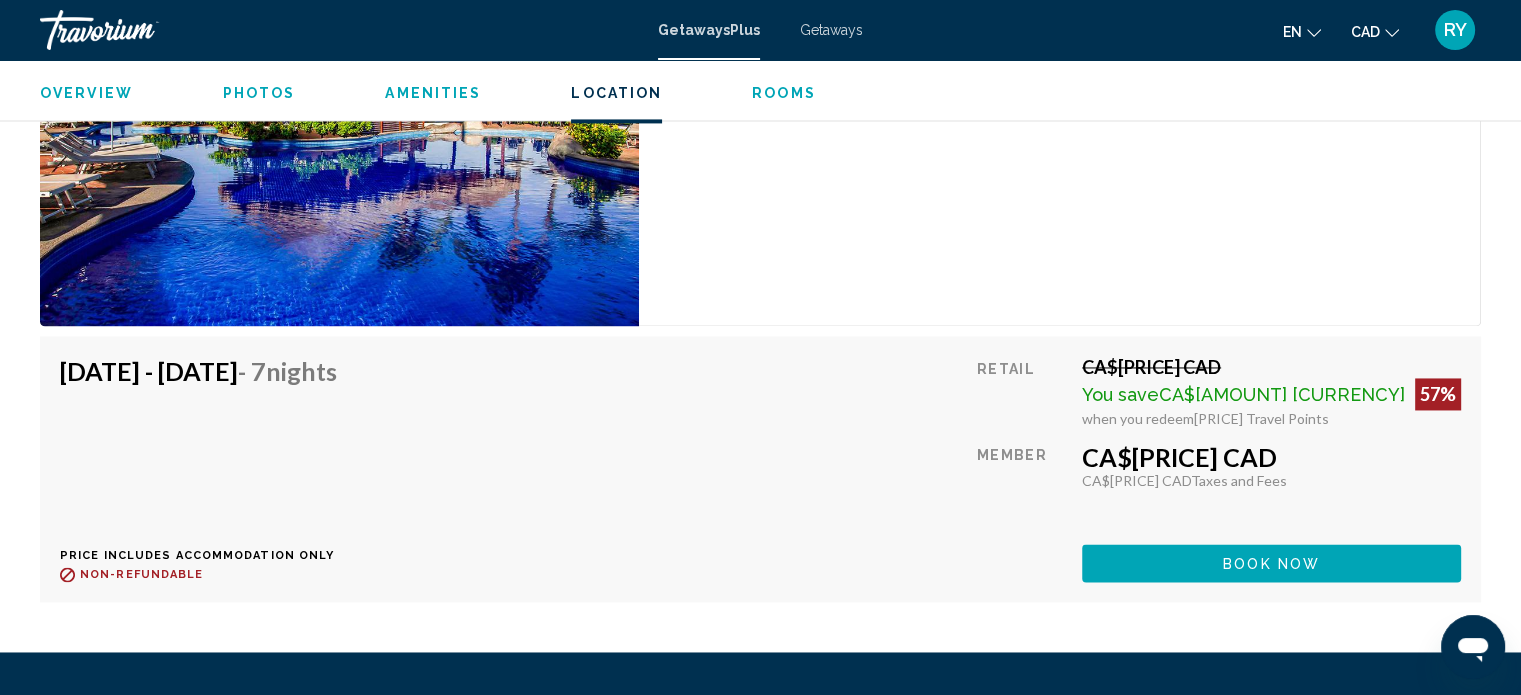 scroll, scrollTop: 2751, scrollLeft: 0, axis: vertical 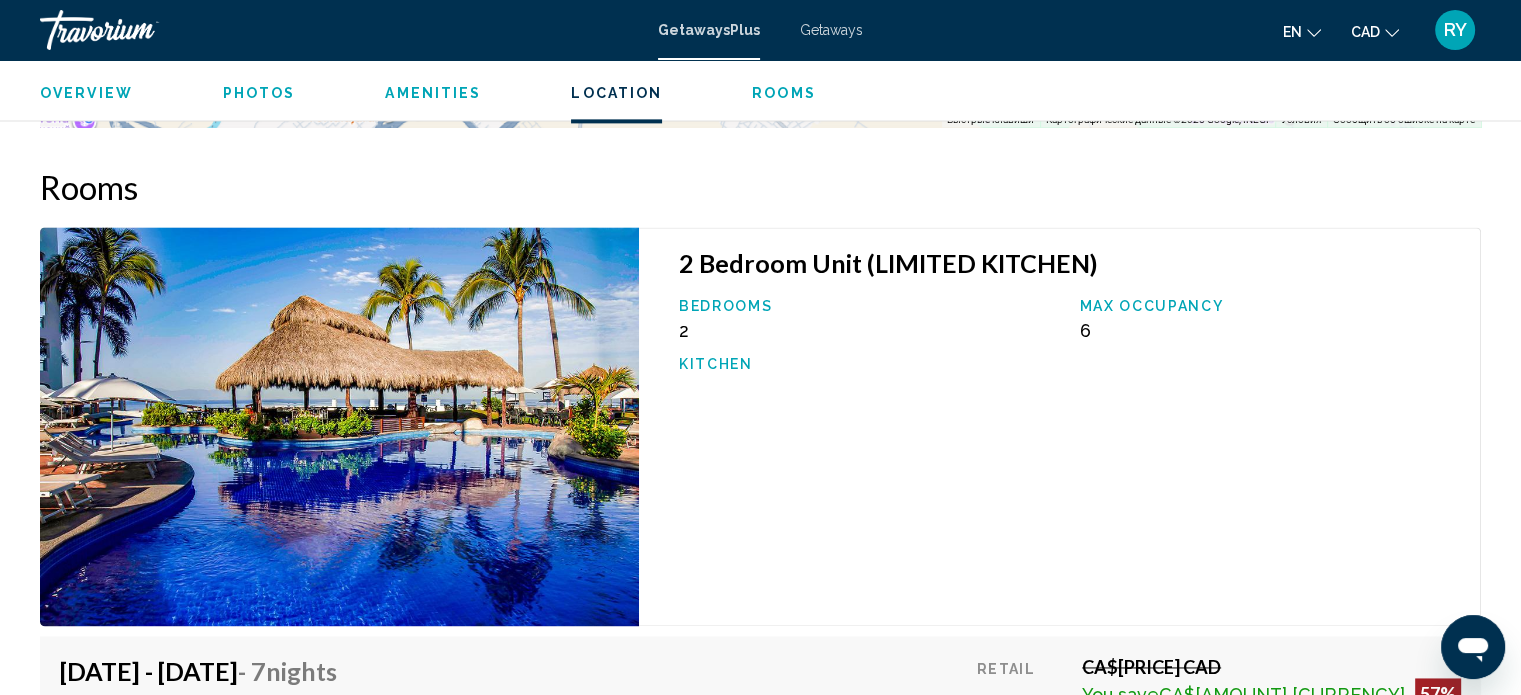 click on "Rooms" at bounding box center (784, 93) 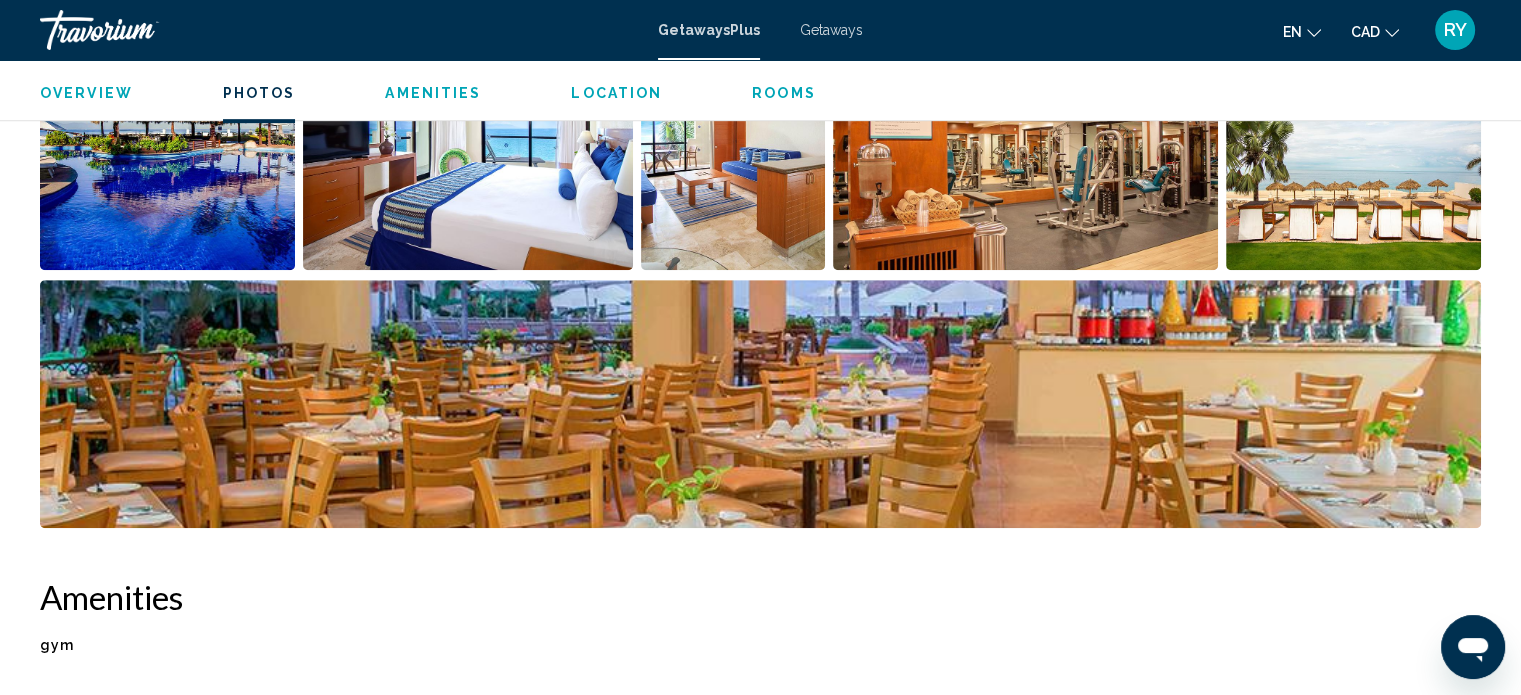scroll, scrollTop: 551, scrollLeft: 0, axis: vertical 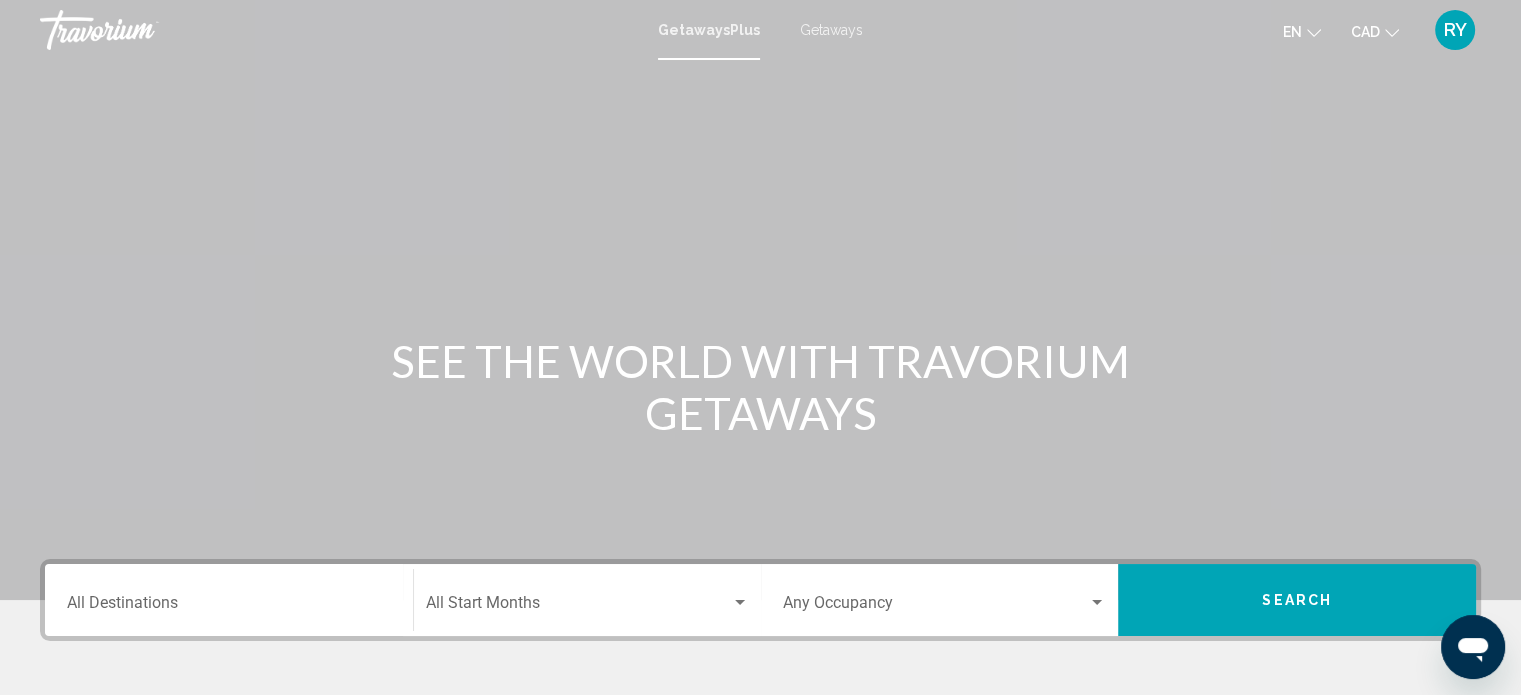 click on "Destination All Destinations" at bounding box center (229, 607) 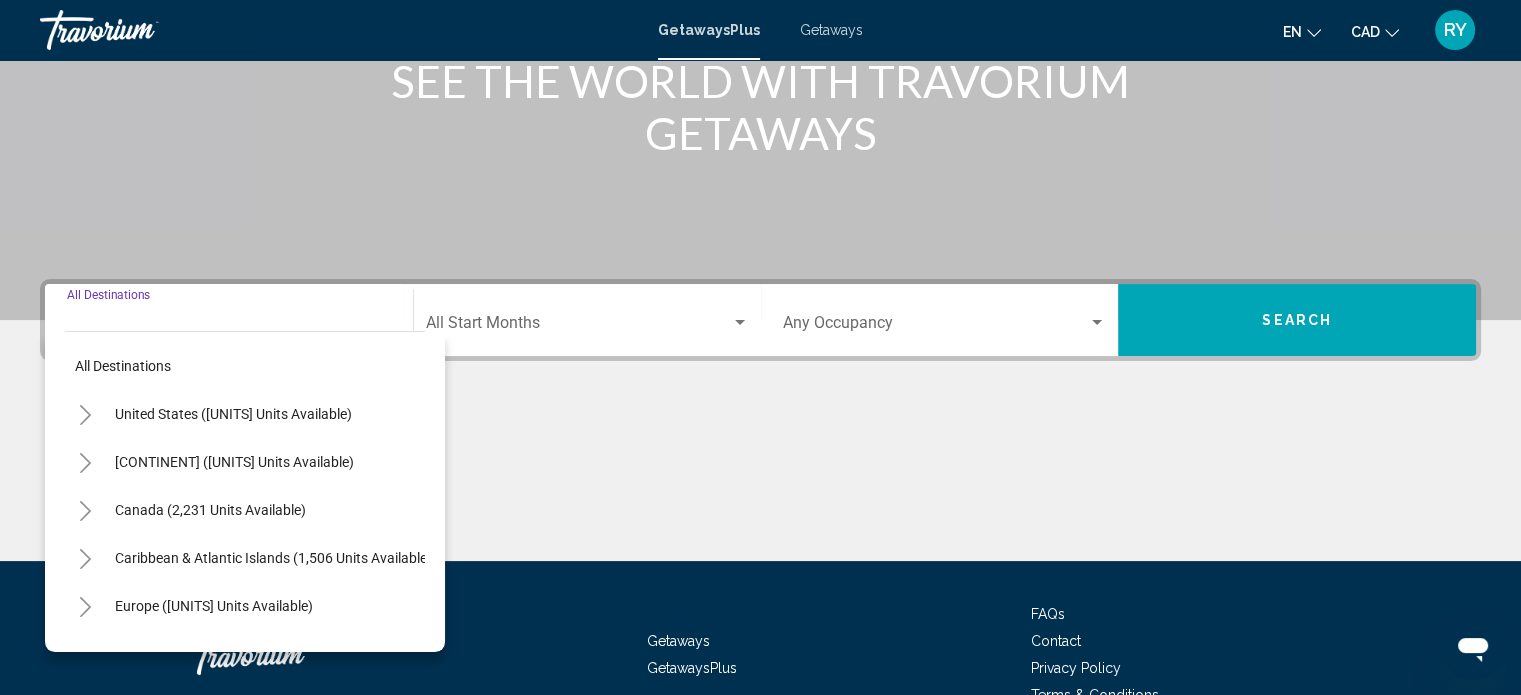 scroll, scrollTop: 390, scrollLeft: 0, axis: vertical 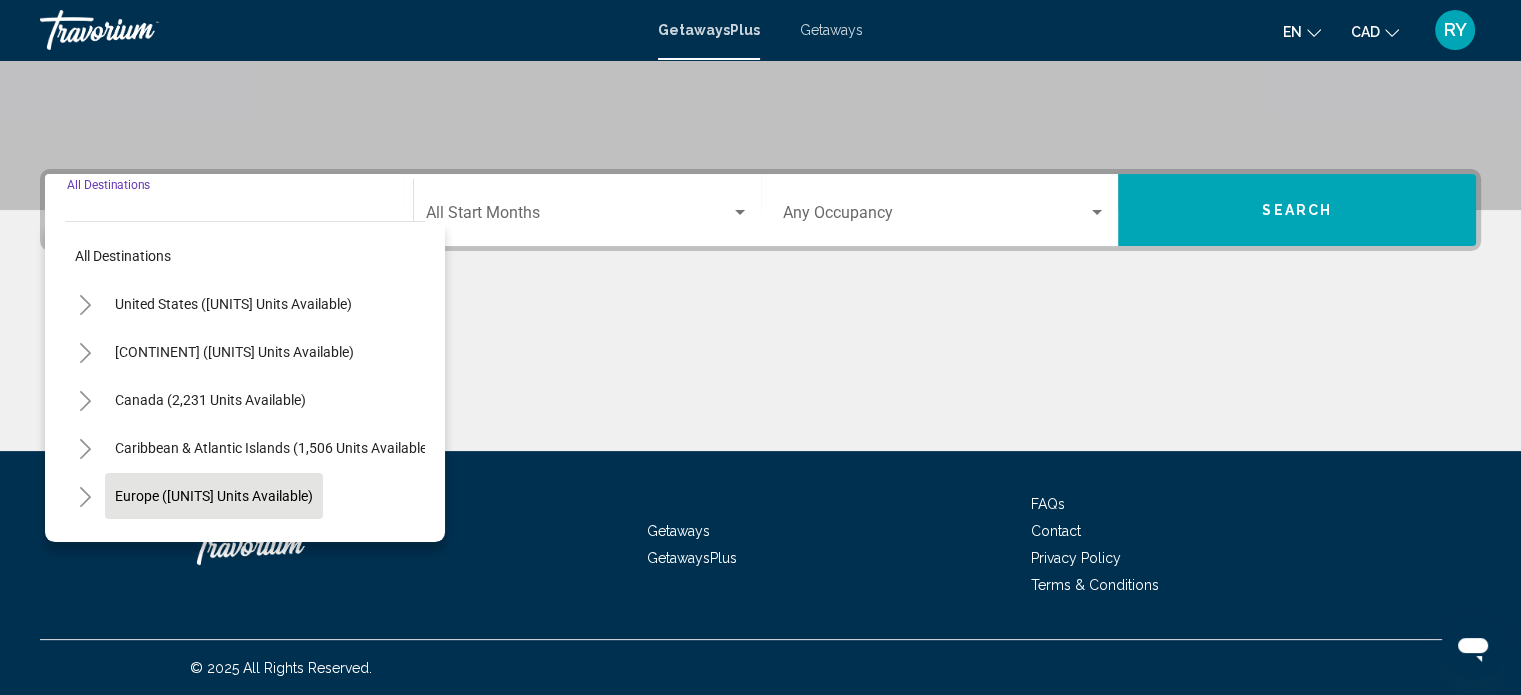 click on "Europe ([UNITS] units available)" at bounding box center [233, 304] 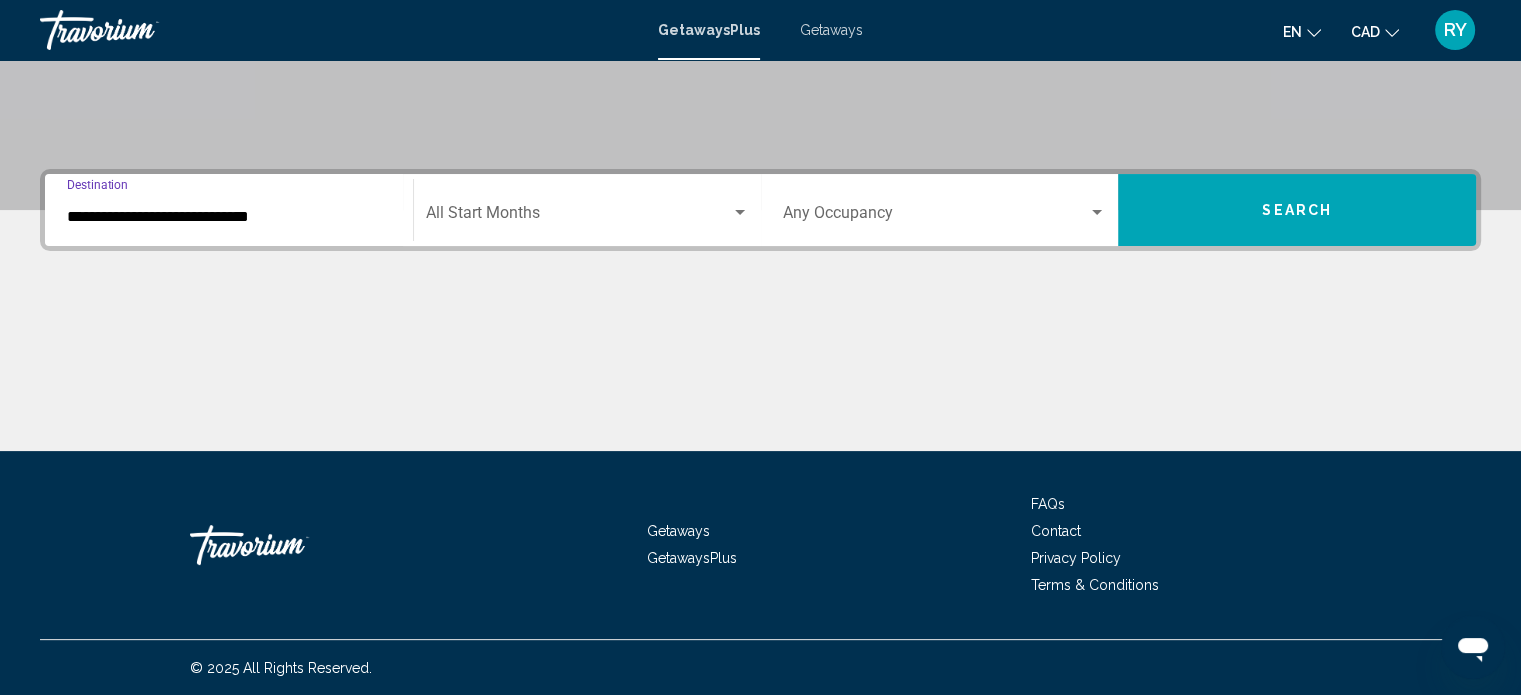 click on "Occupancy Any Occupancy" at bounding box center [945, 210] 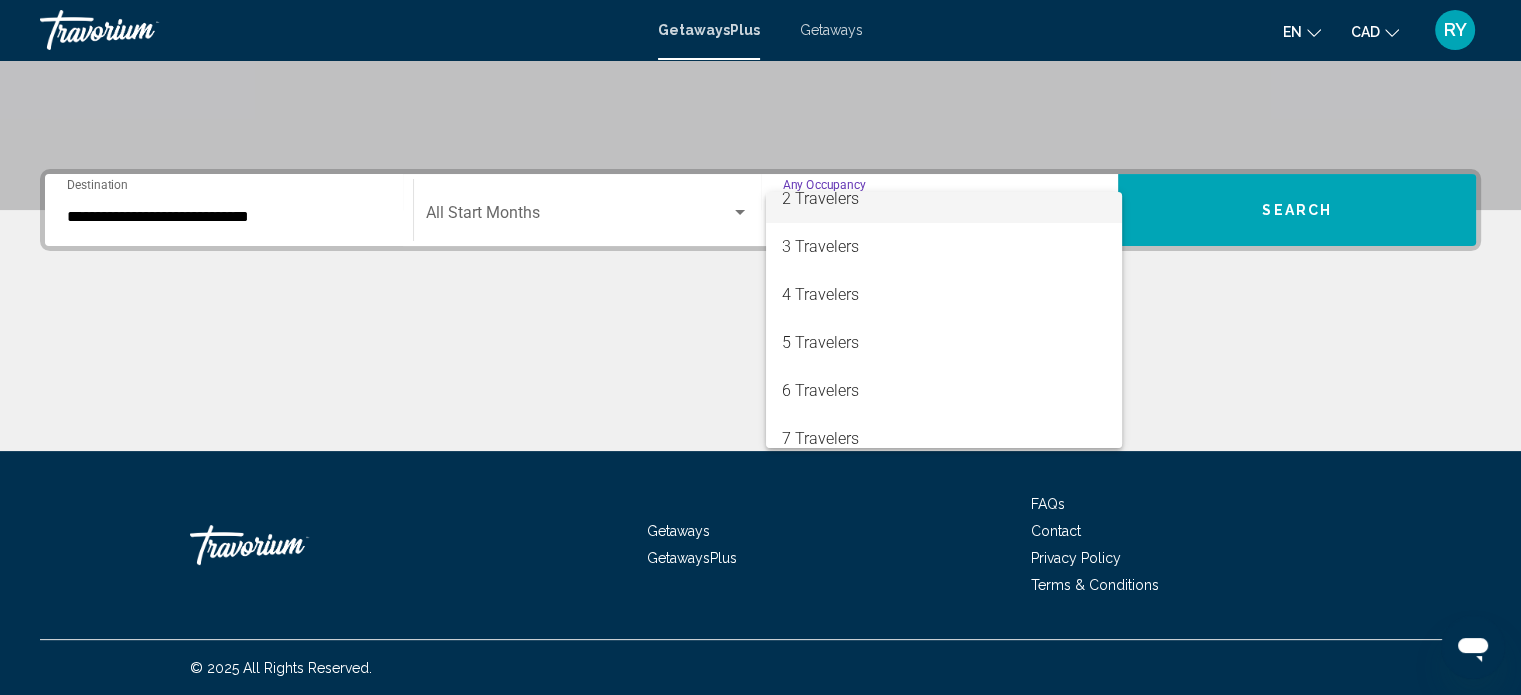 scroll, scrollTop: 100, scrollLeft: 0, axis: vertical 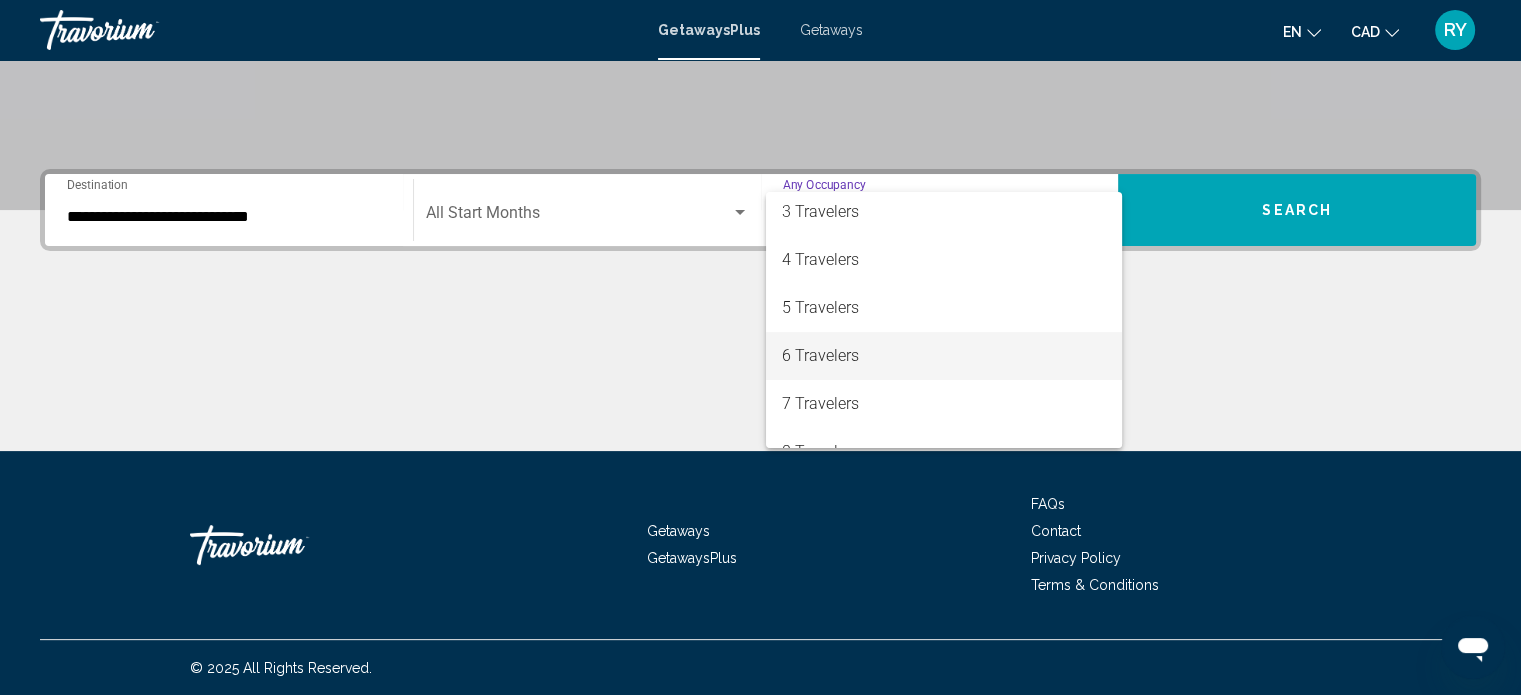 click on "6 Travelers" at bounding box center [944, 356] 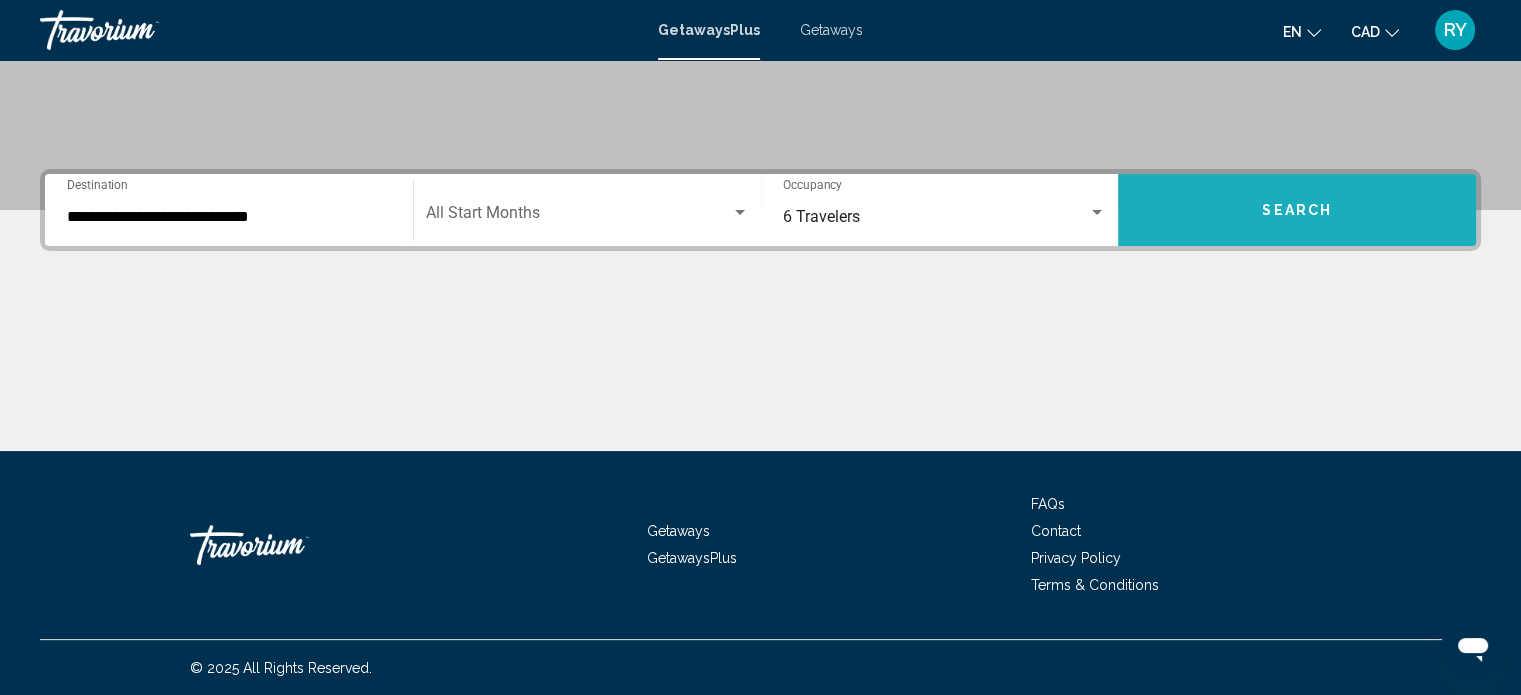 click on "Search" at bounding box center (1297, 210) 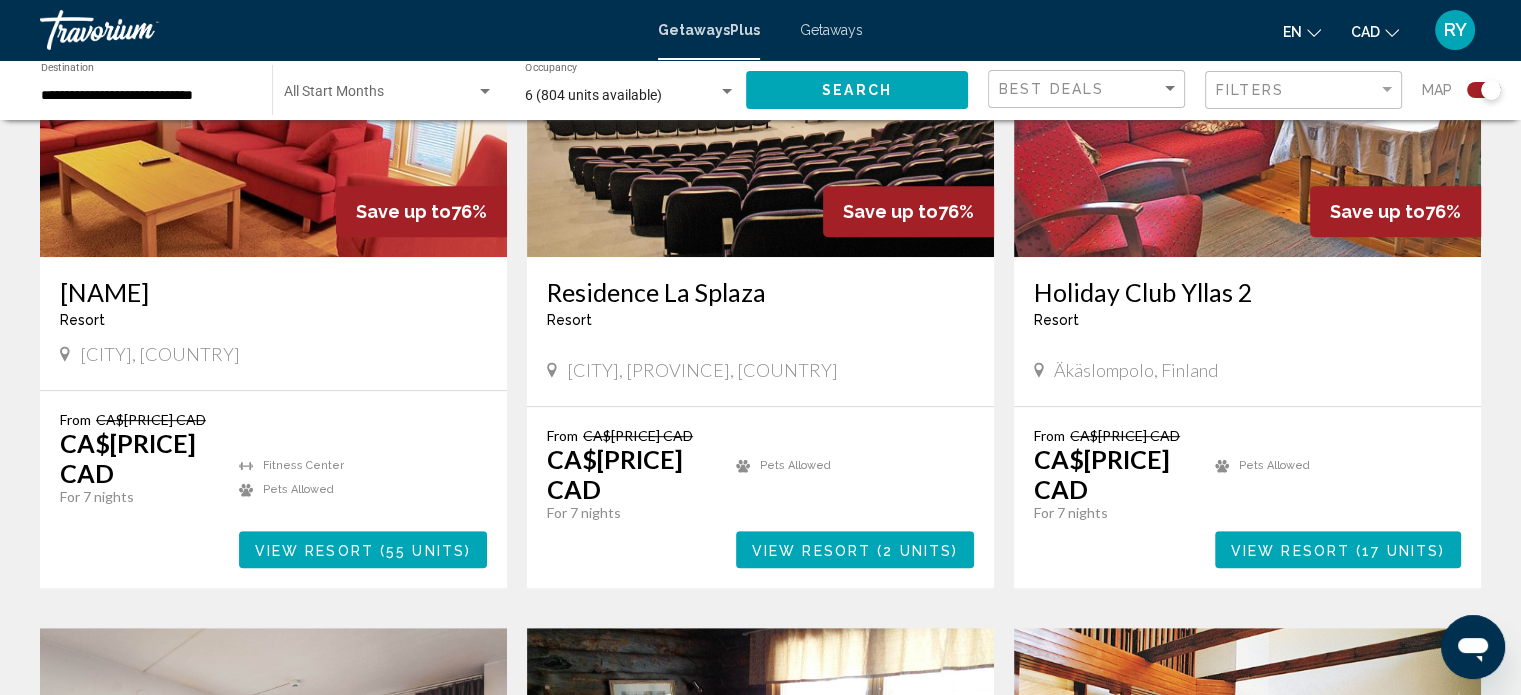scroll, scrollTop: 900, scrollLeft: 0, axis: vertical 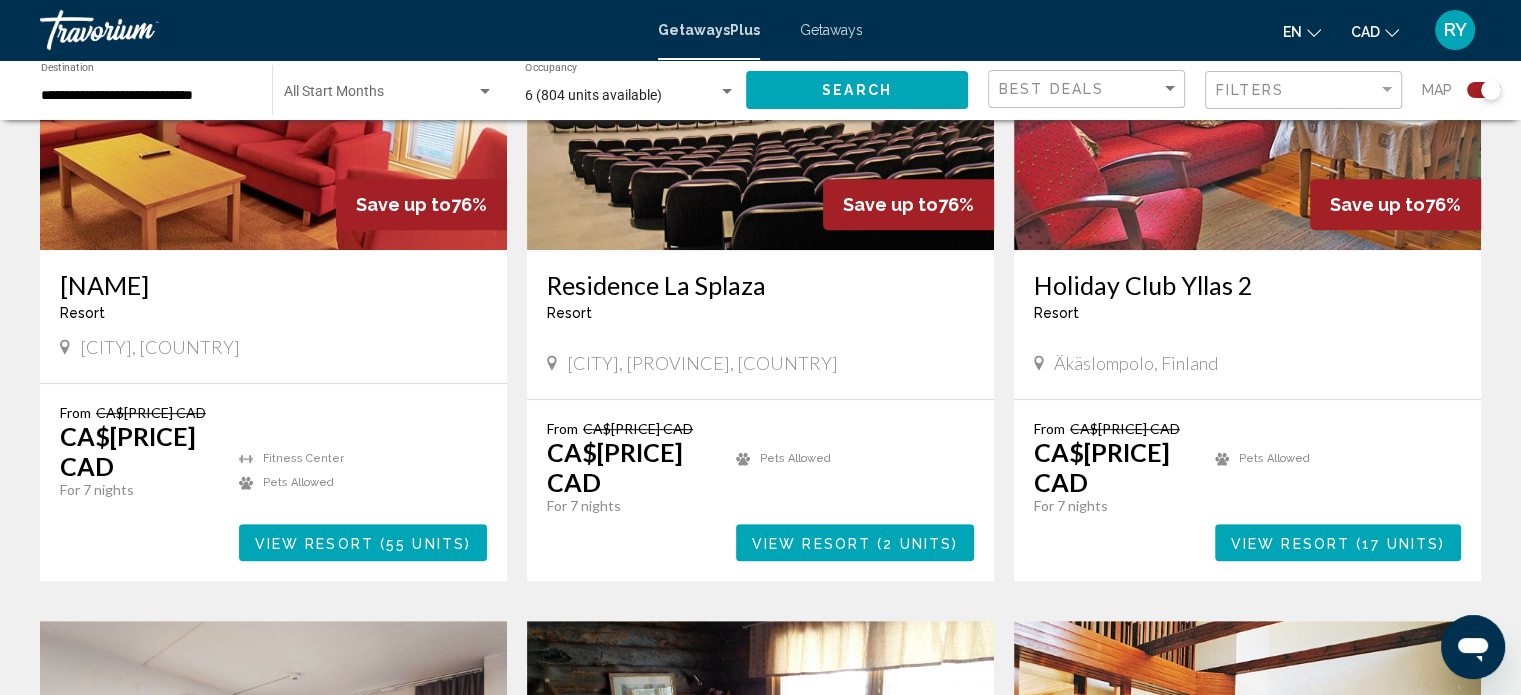 click on "View Resort" at bounding box center (811, 543) 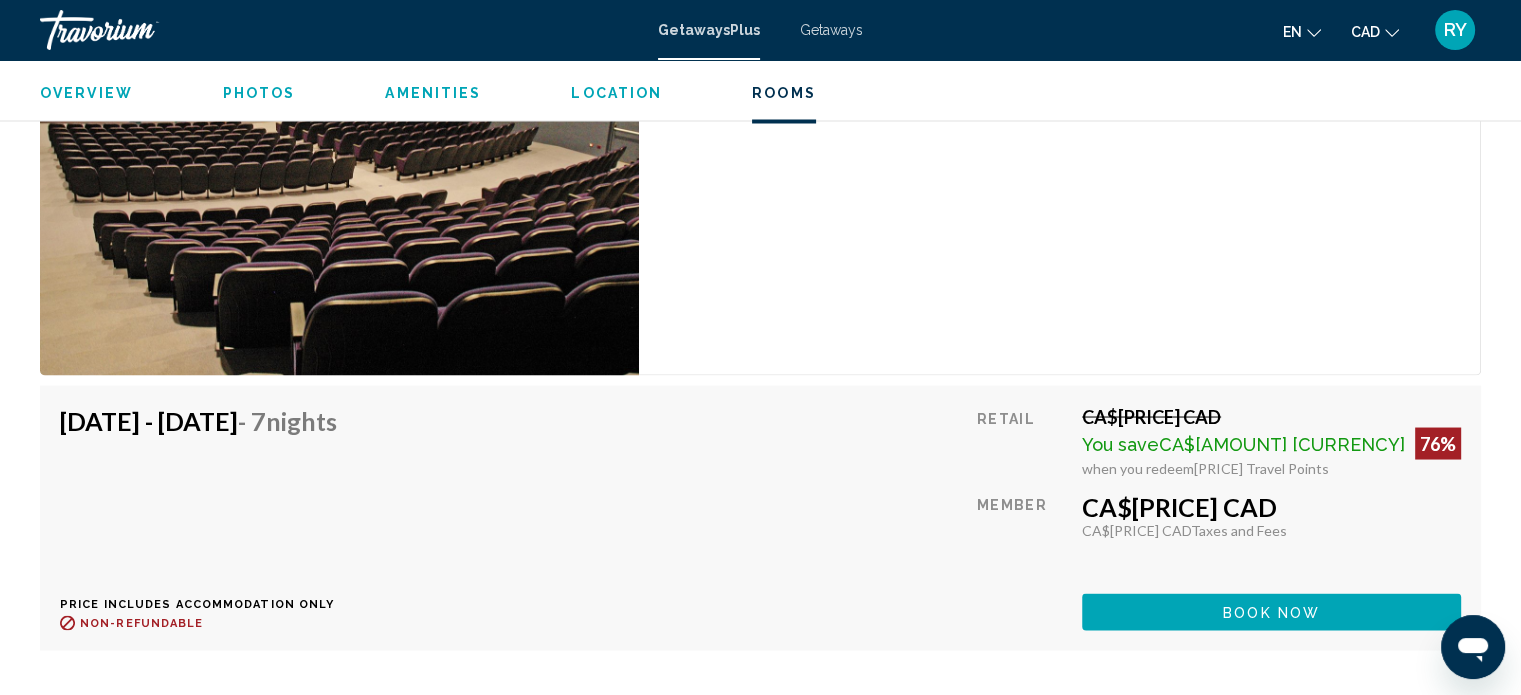 scroll, scrollTop: 3412, scrollLeft: 0, axis: vertical 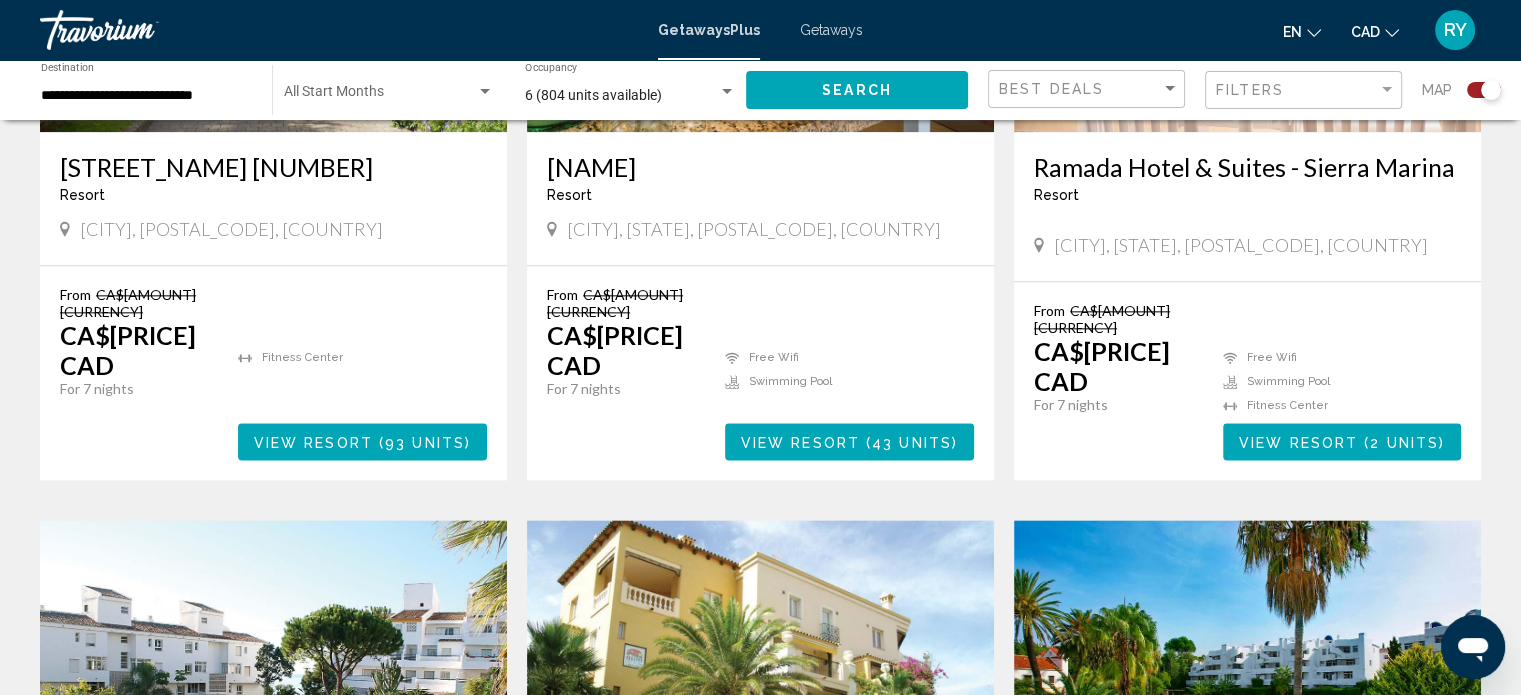 click on "View Resort" at bounding box center (1298, 442) 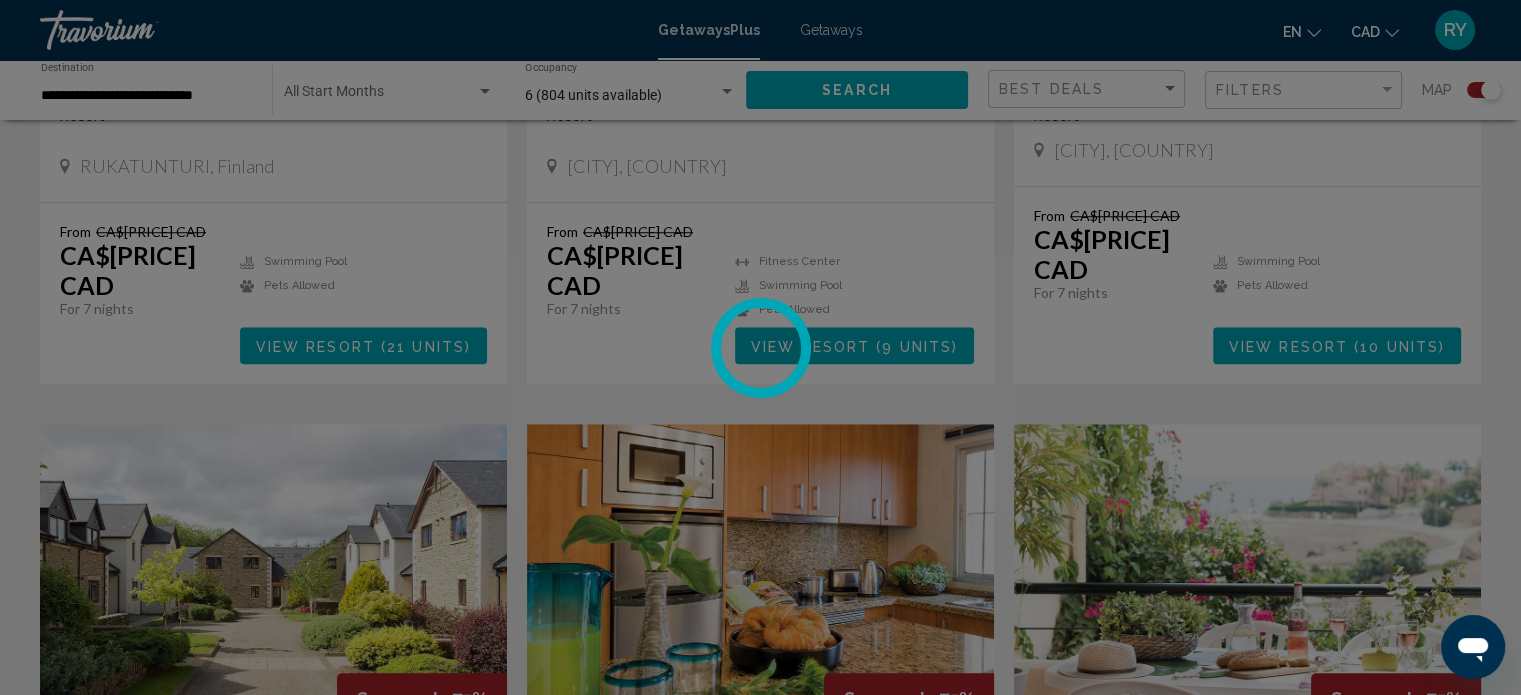 scroll, scrollTop: 1988, scrollLeft: 0, axis: vertical 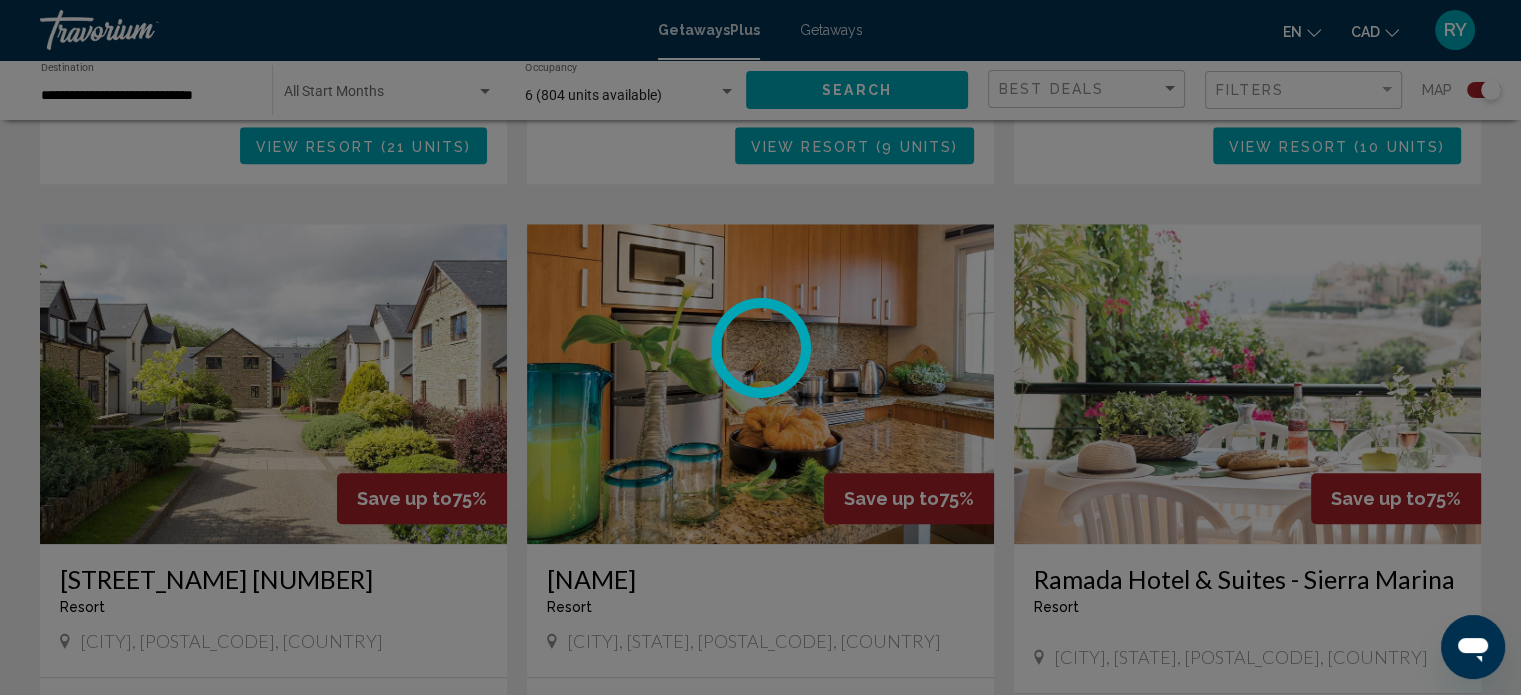 click at bounding box center [760, 347] 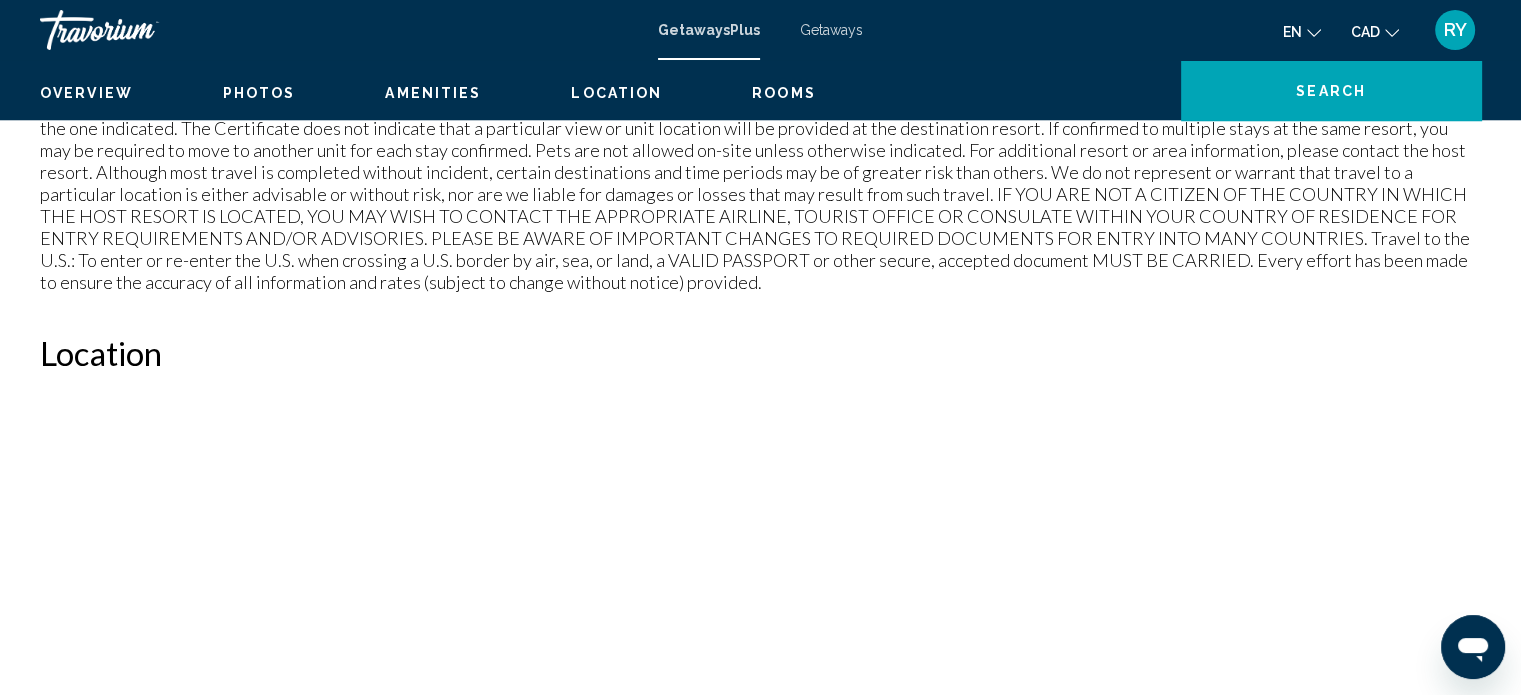 scroll, scrollTop: 12, scrollLeft: 0, axis: vertical 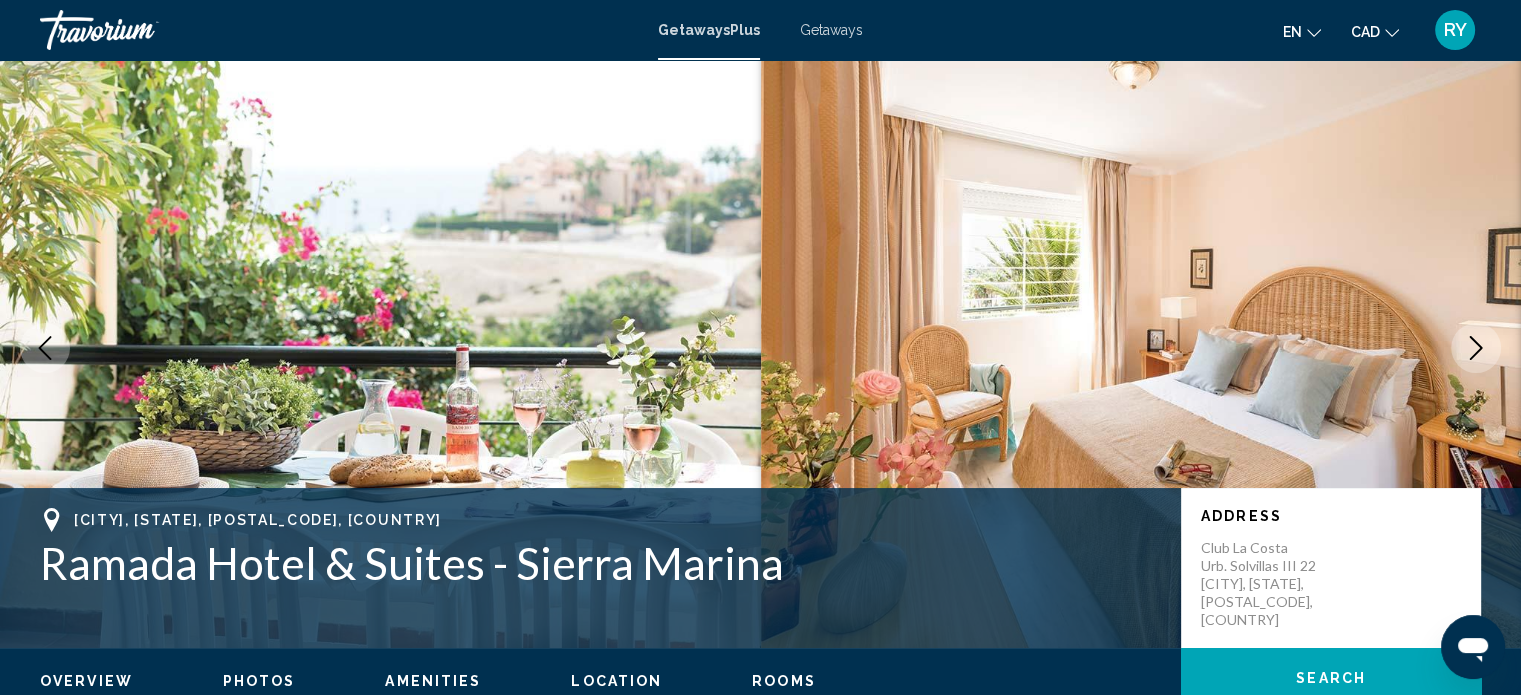 click at bounding box center (1476, 348) 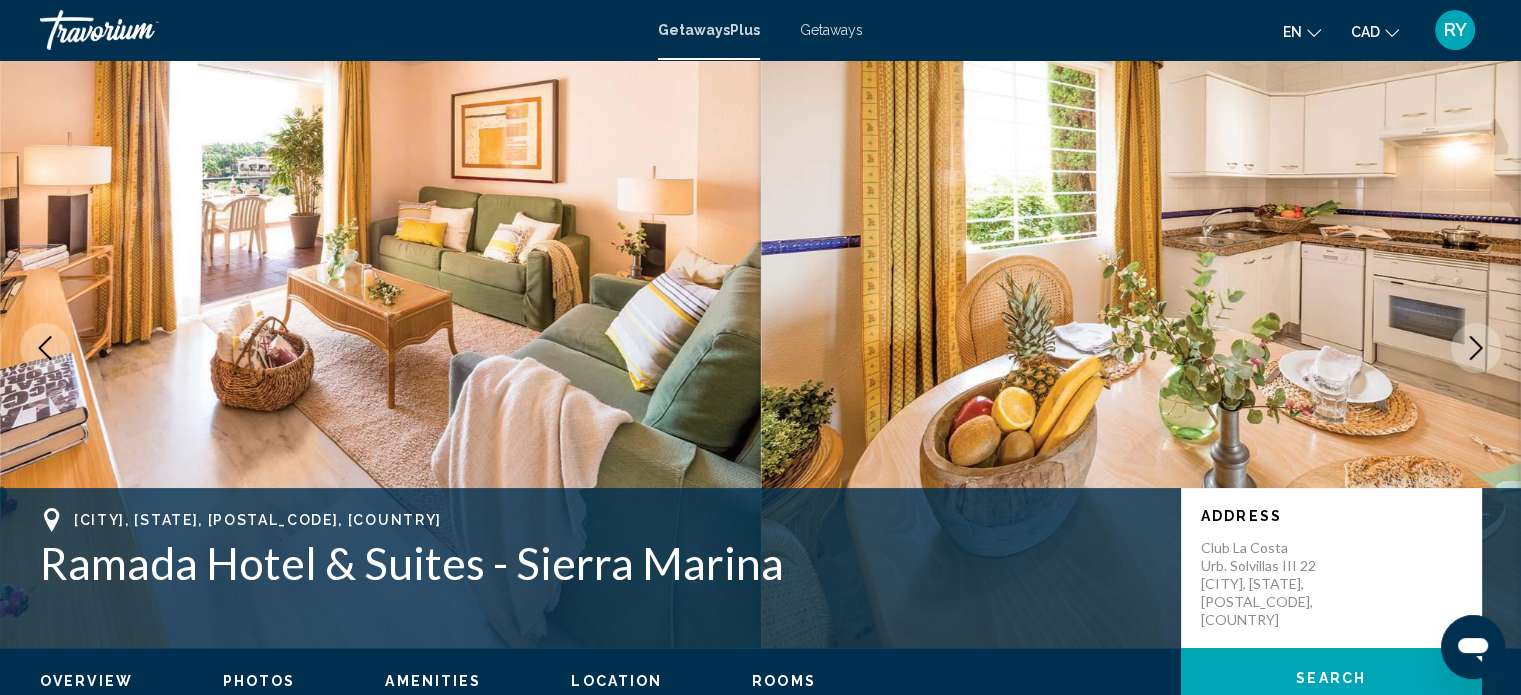 click at bounding box center [1476, 348] 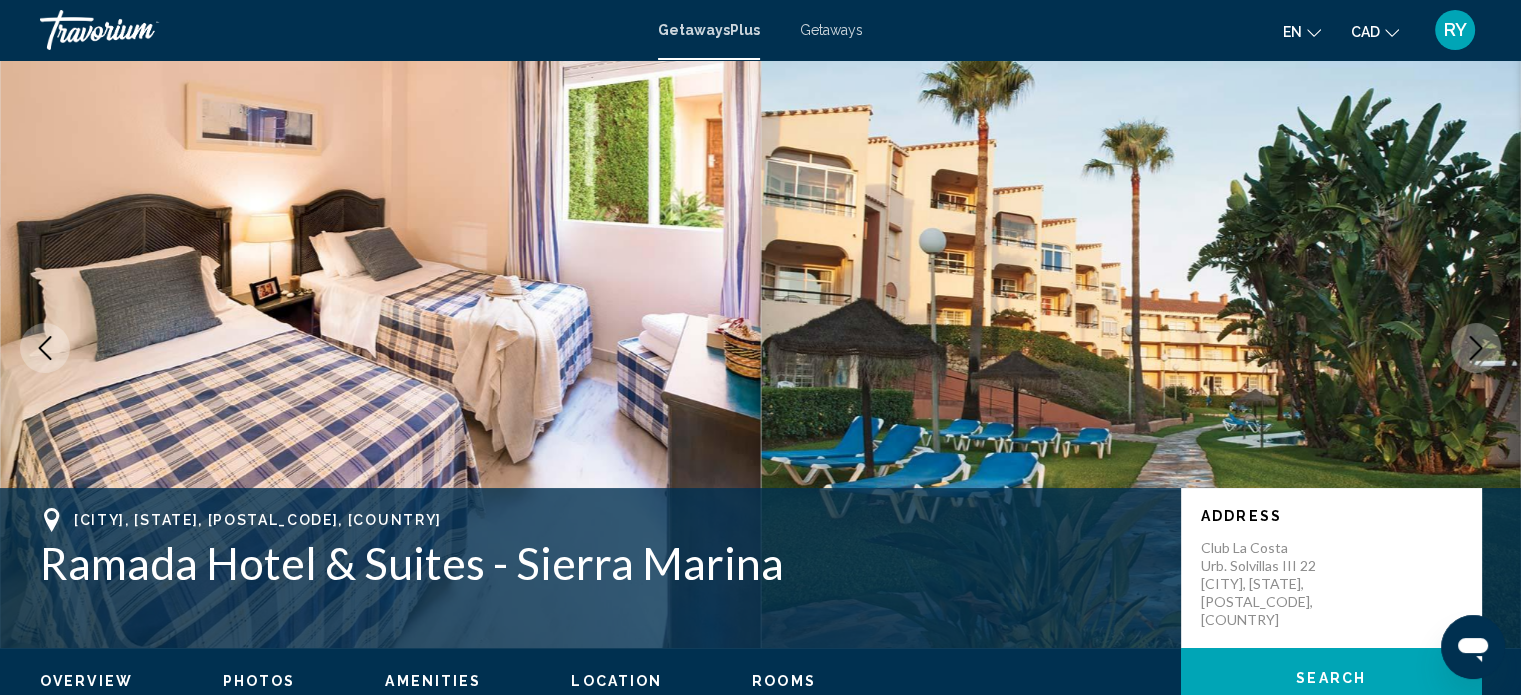 click at bounding box center (1476, 348) 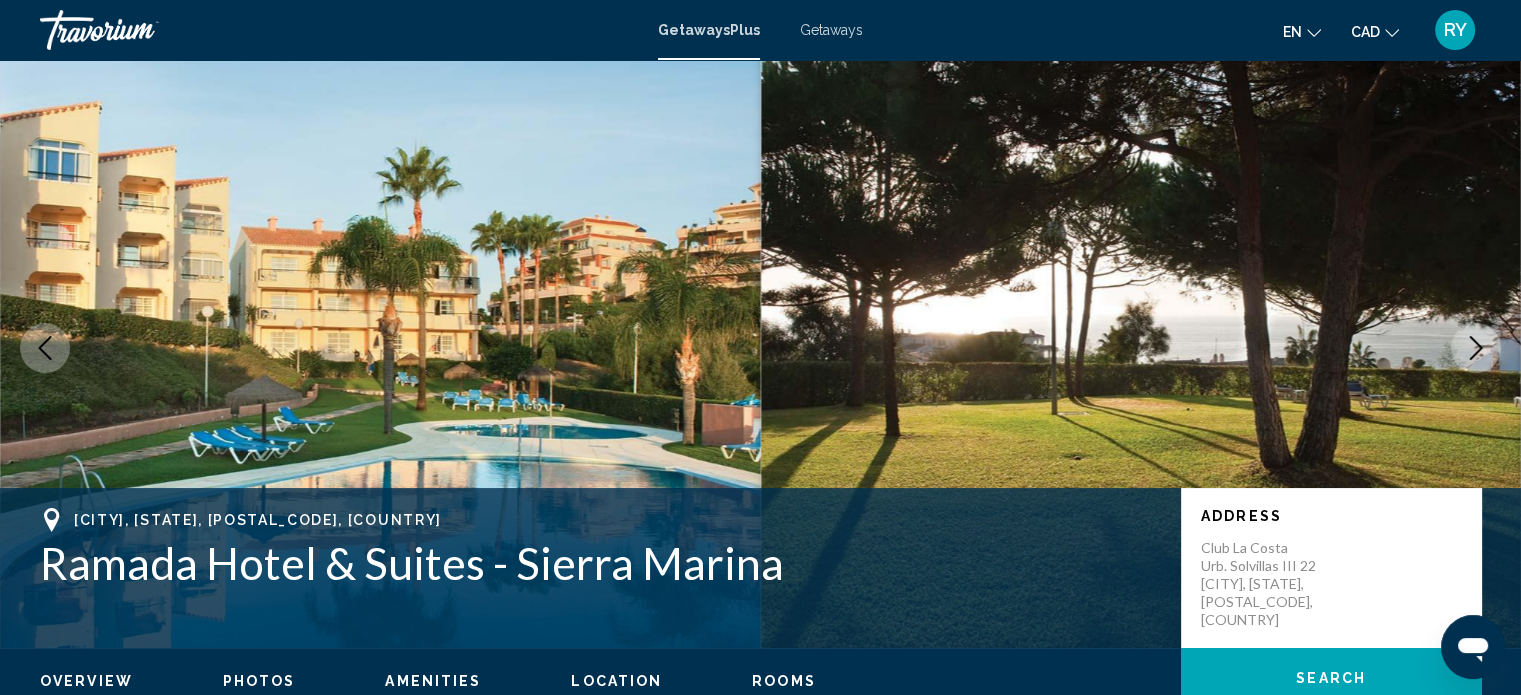 click at bounding box center [1476, 348] 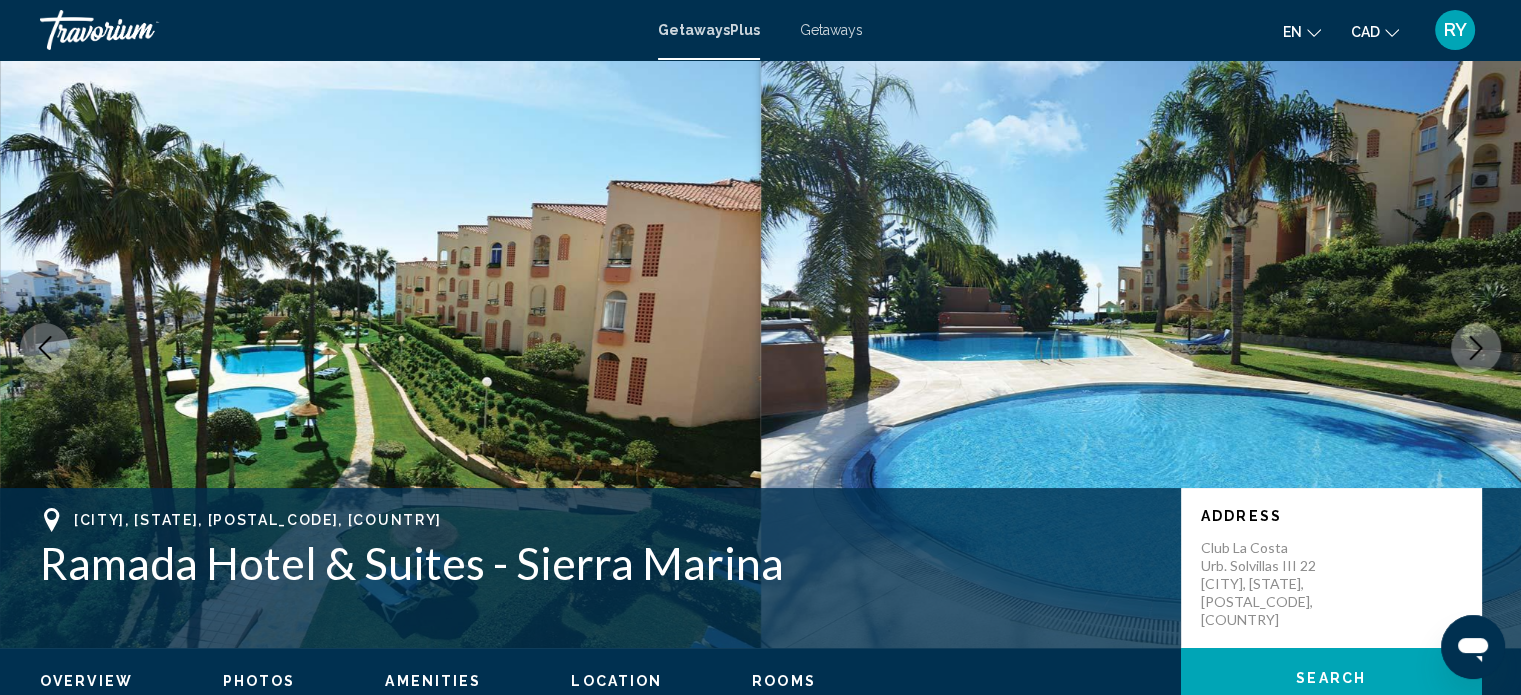 click at bounding box center [1476, 348] 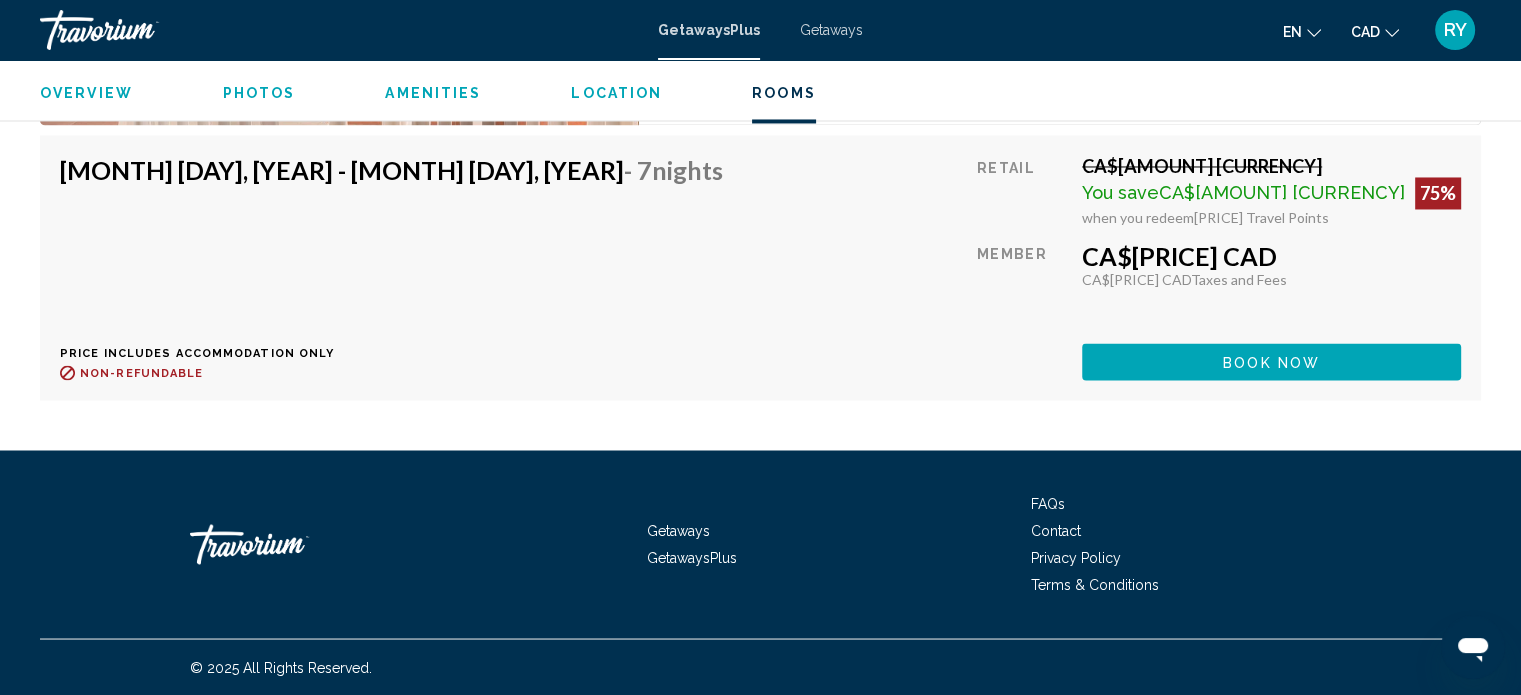 scroll, scrollTop: 3456, scrollLeft: 0, axis: vertical 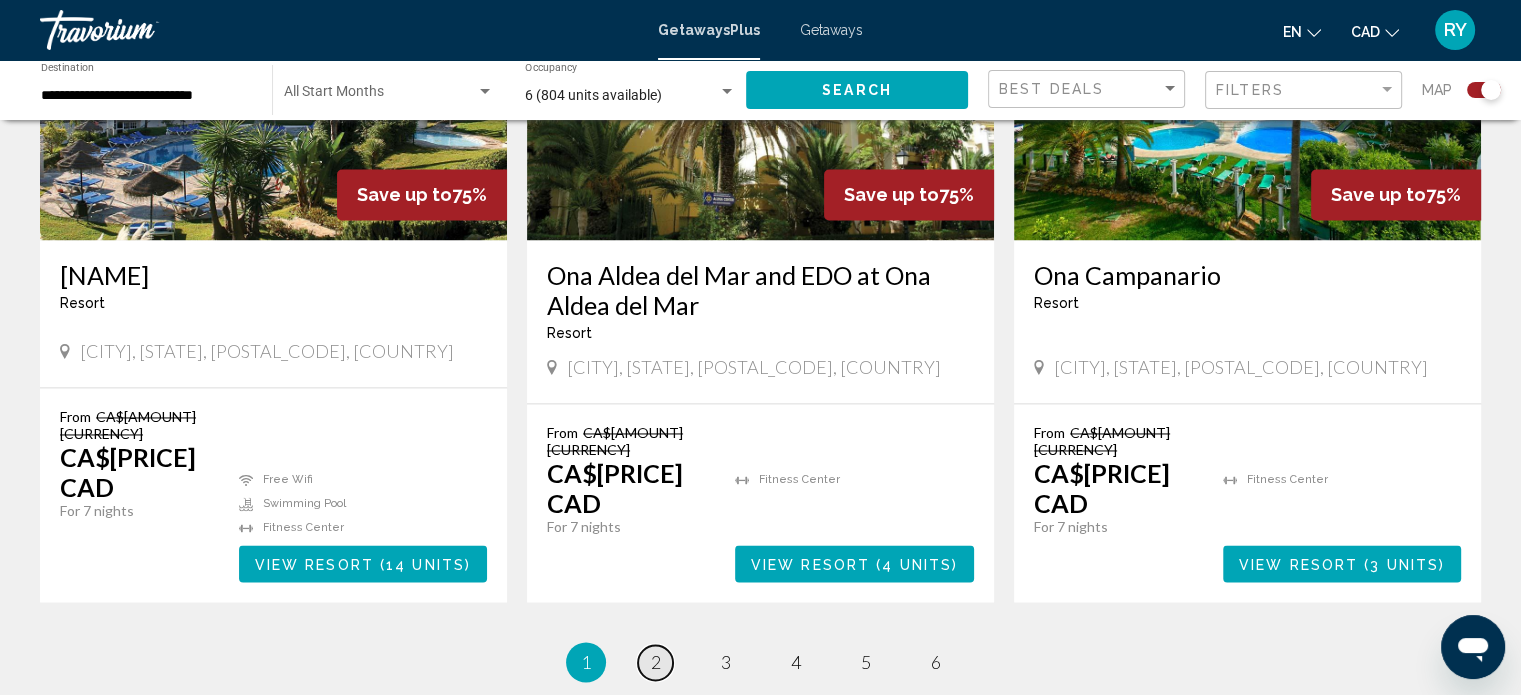 click on "2" at bounding box center (656, 662) 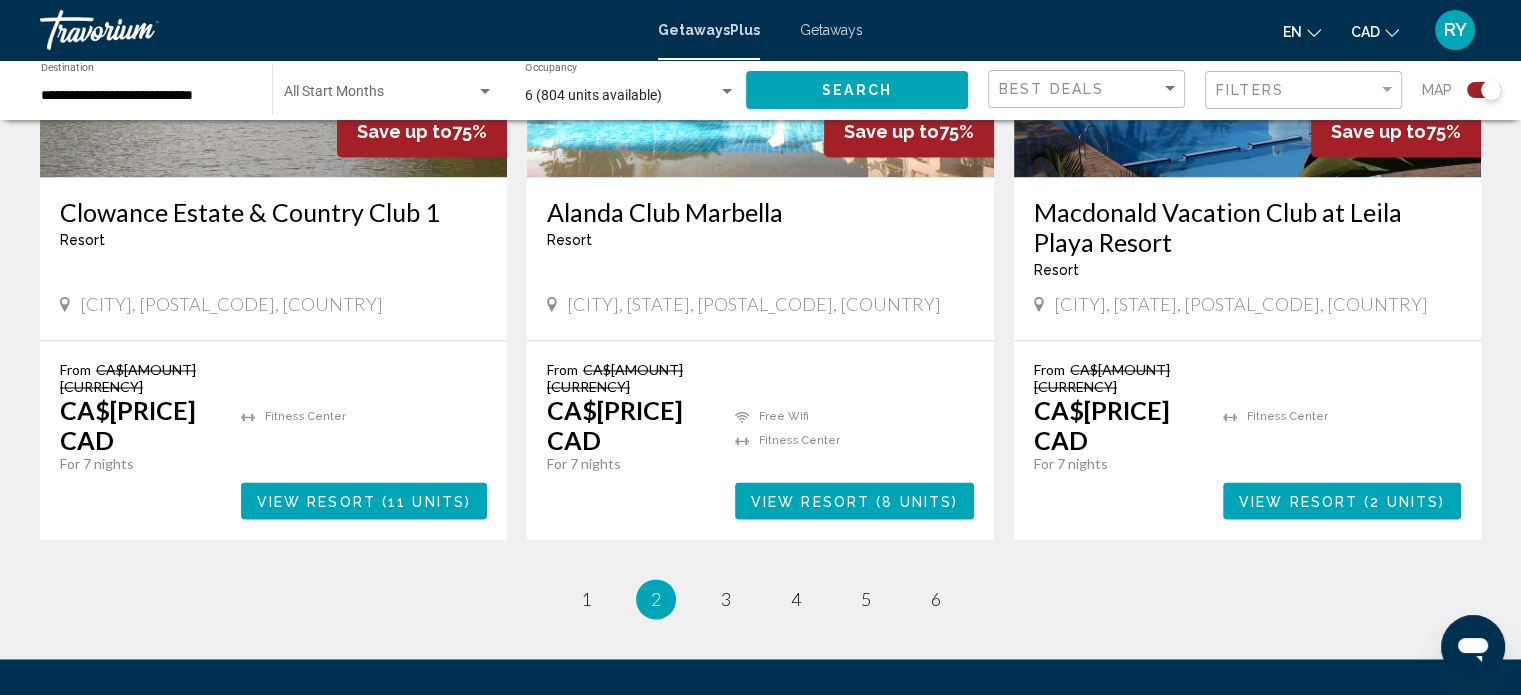 scroll, scrollTop: 3100, scrollLeft: 0, axis: vertical 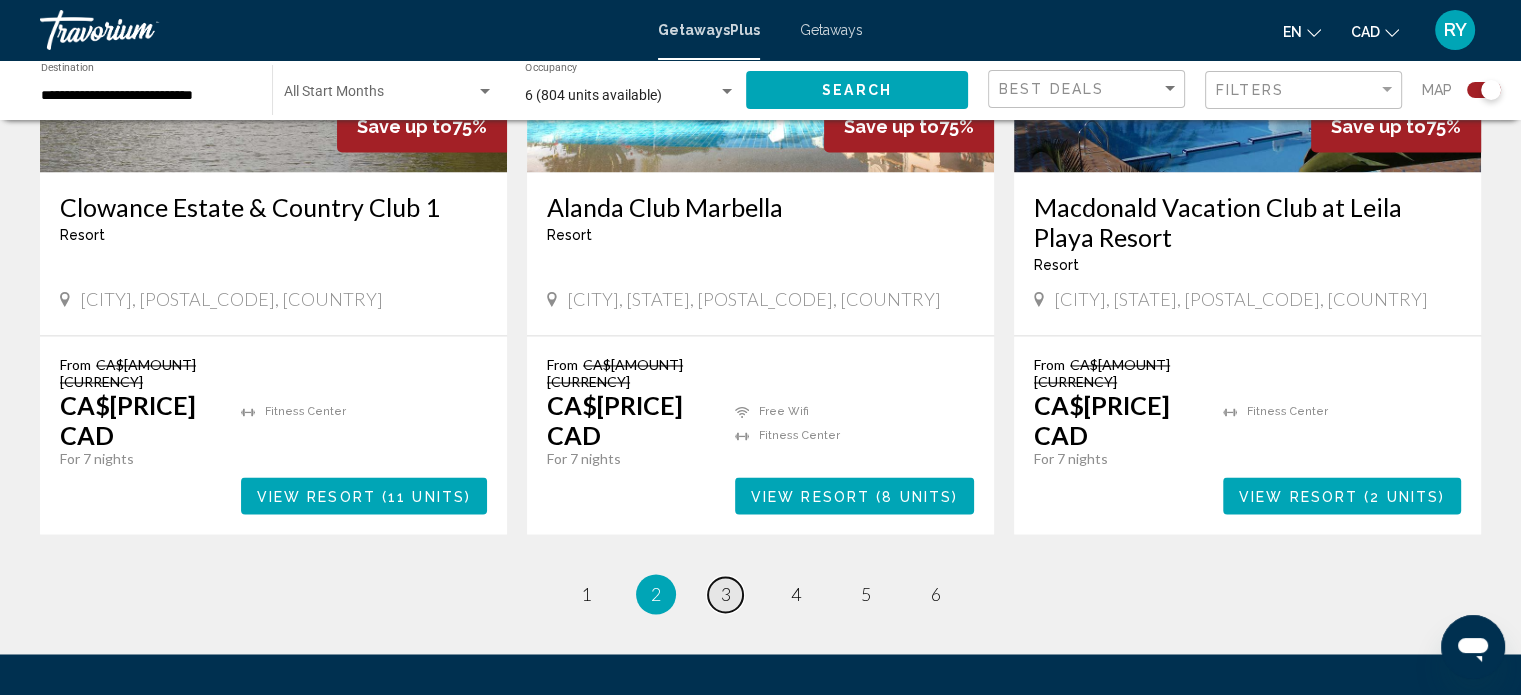 click on "3" at bounding box center (586, 594) 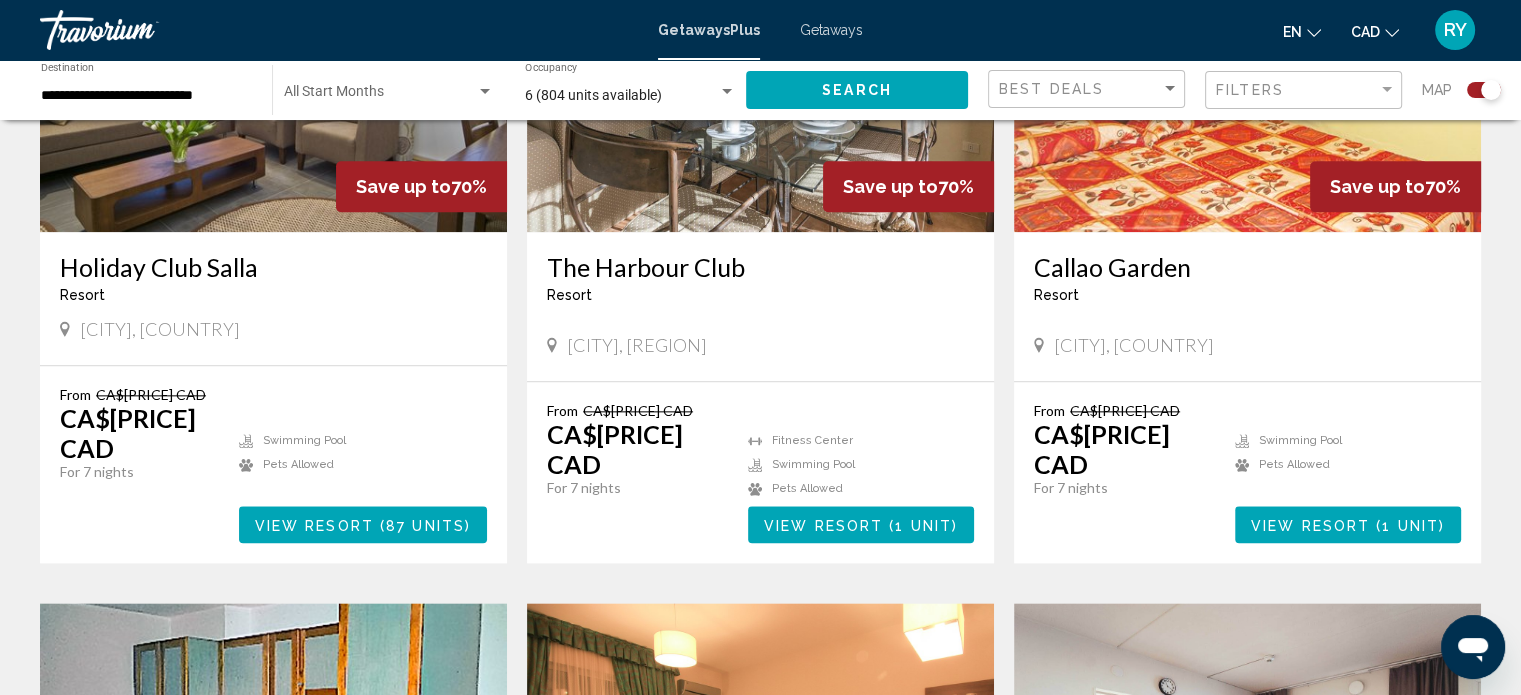 scroll, scrollTop: 2100, scrollLeft: 0, axis: vertical 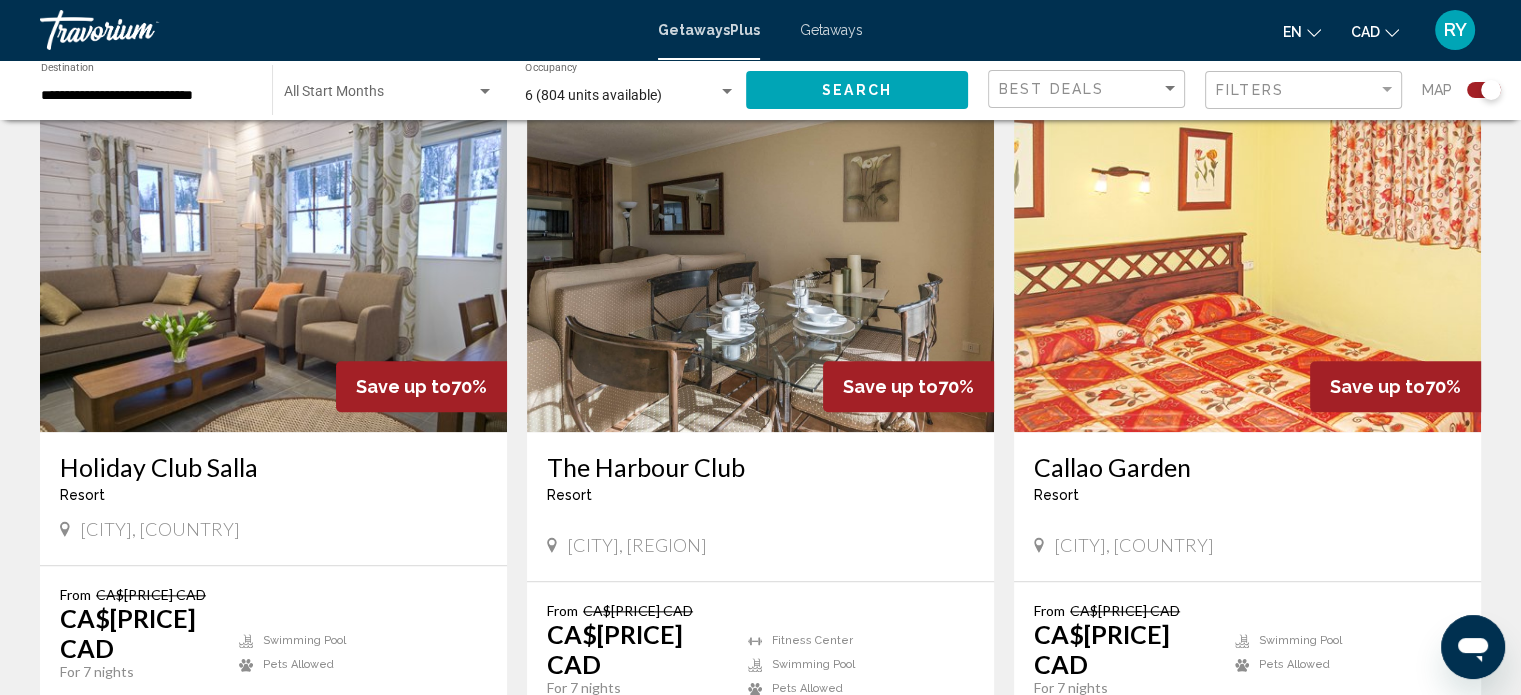 click on "View Resort" at bounding box center (823, 725) 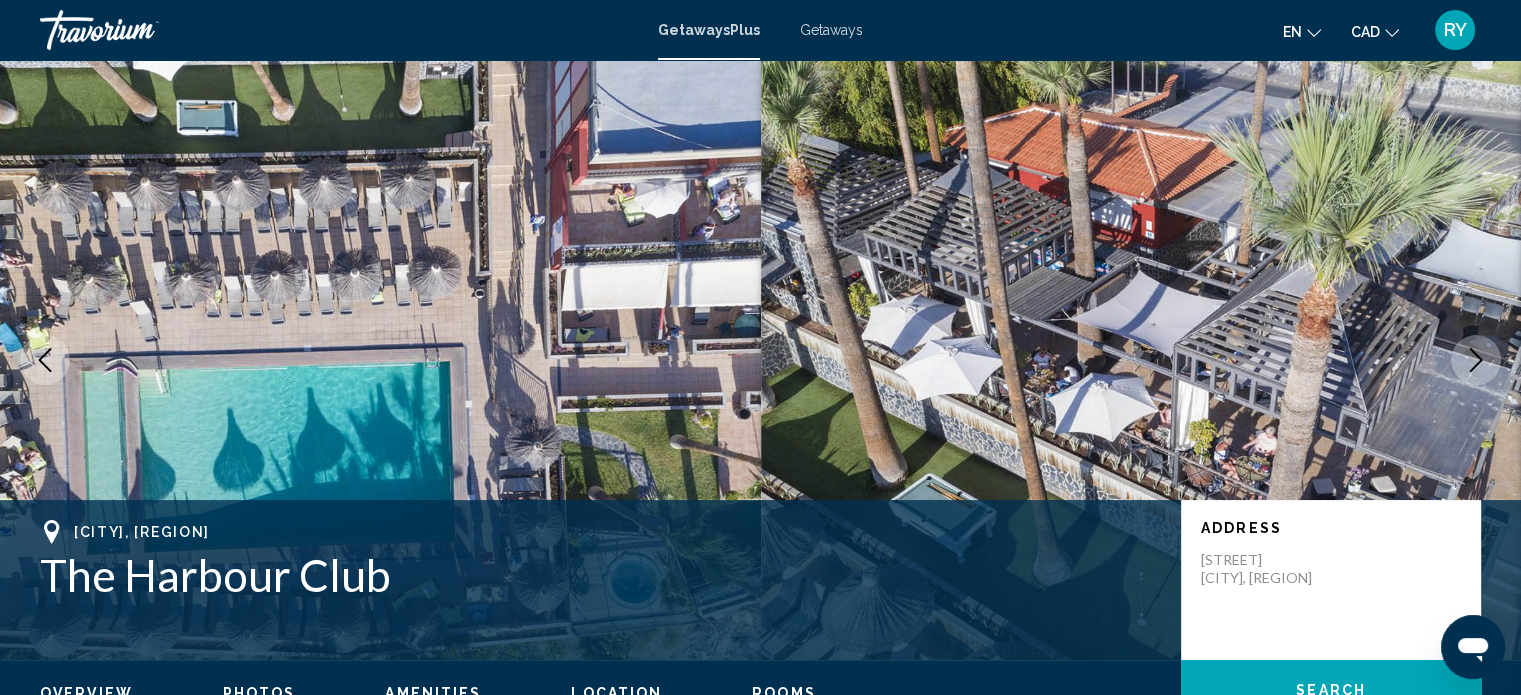 scroll, scrollTop: 0, scrollLeft: 0, axis: both 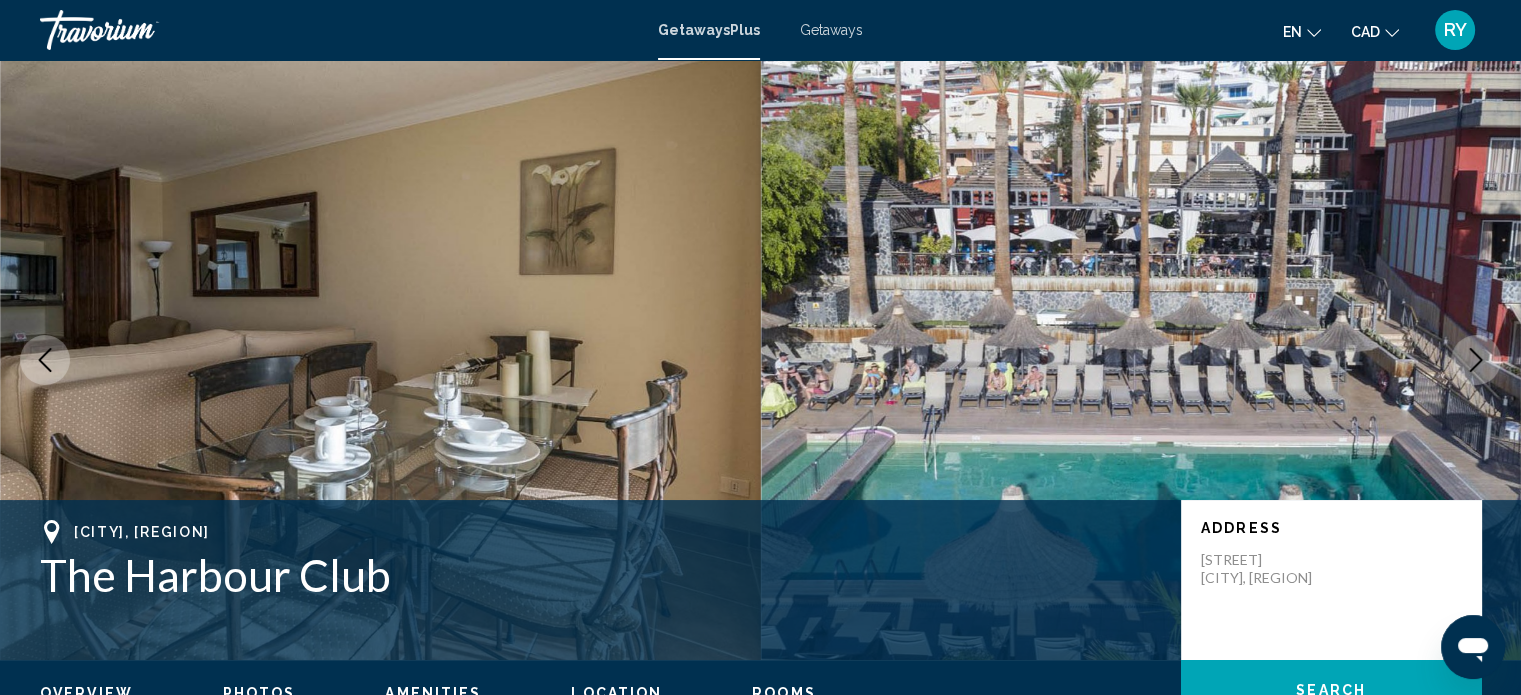 click at bounding box center [1476, 360] 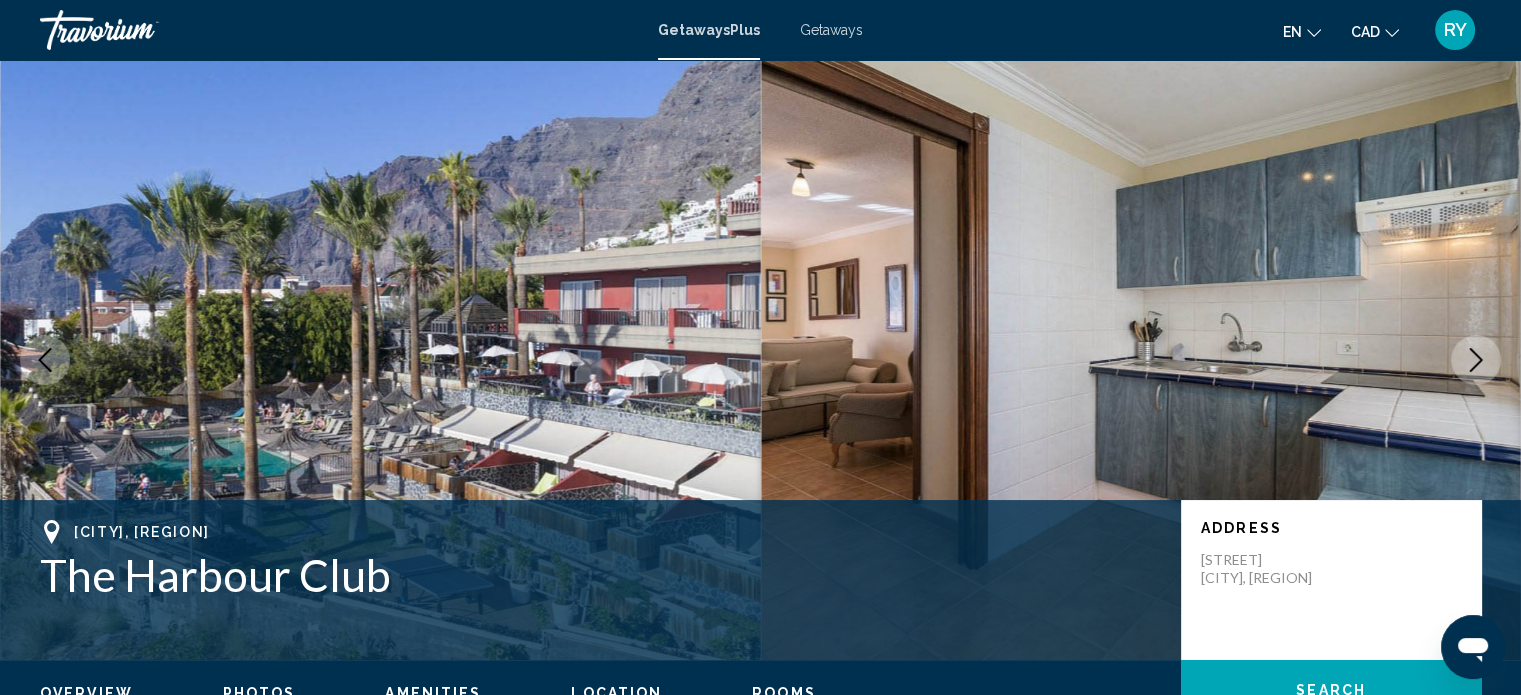 click at bounding box center [1476, 360] 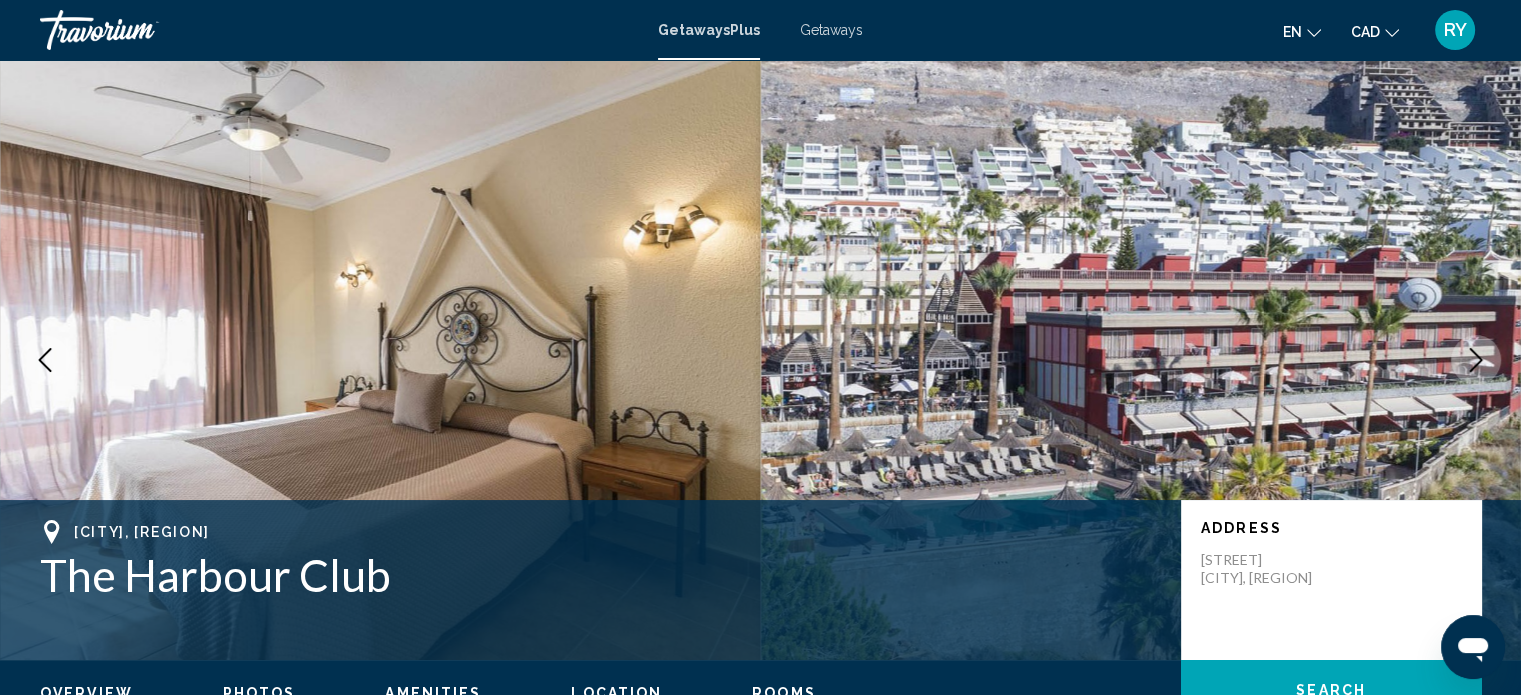 click at bounding box center [1476, 360] 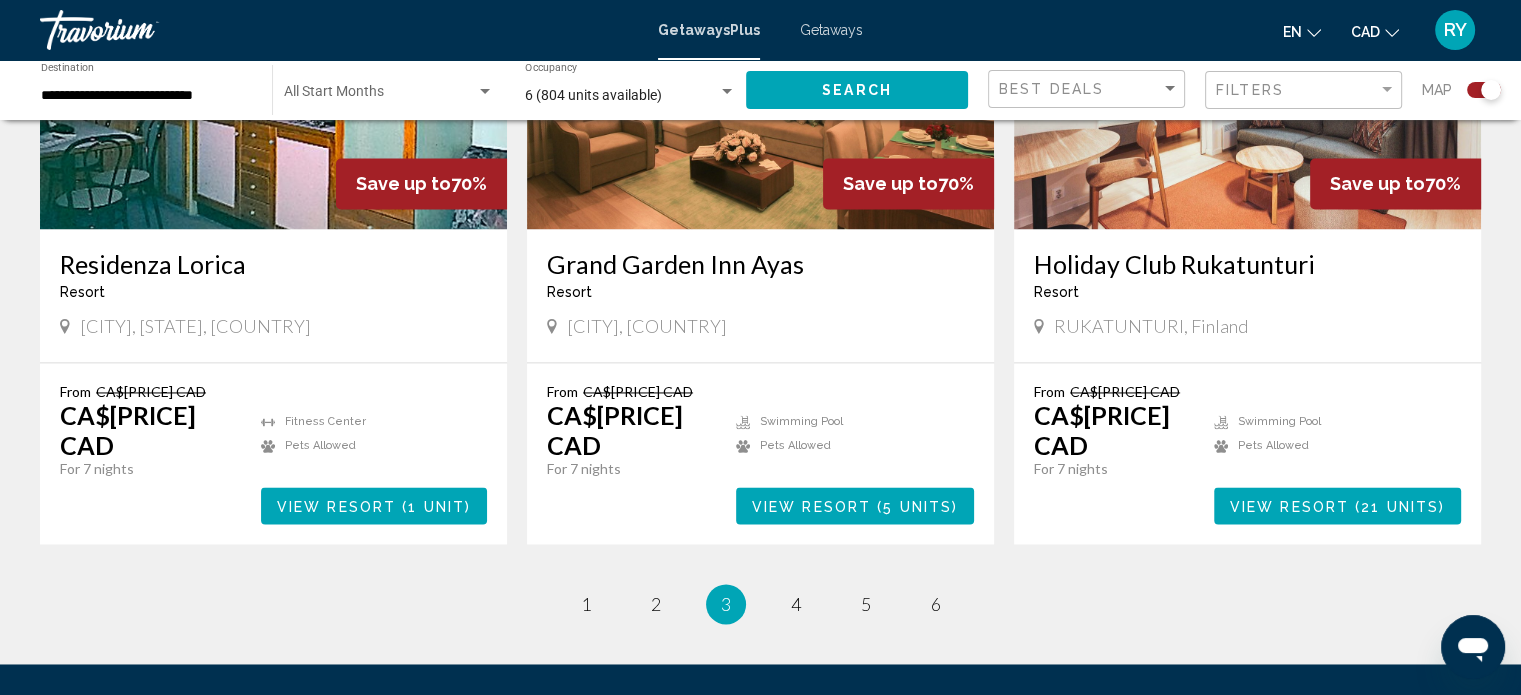 scroll, scrollTop: 3000, scrollLeft: 0, axis: vertical 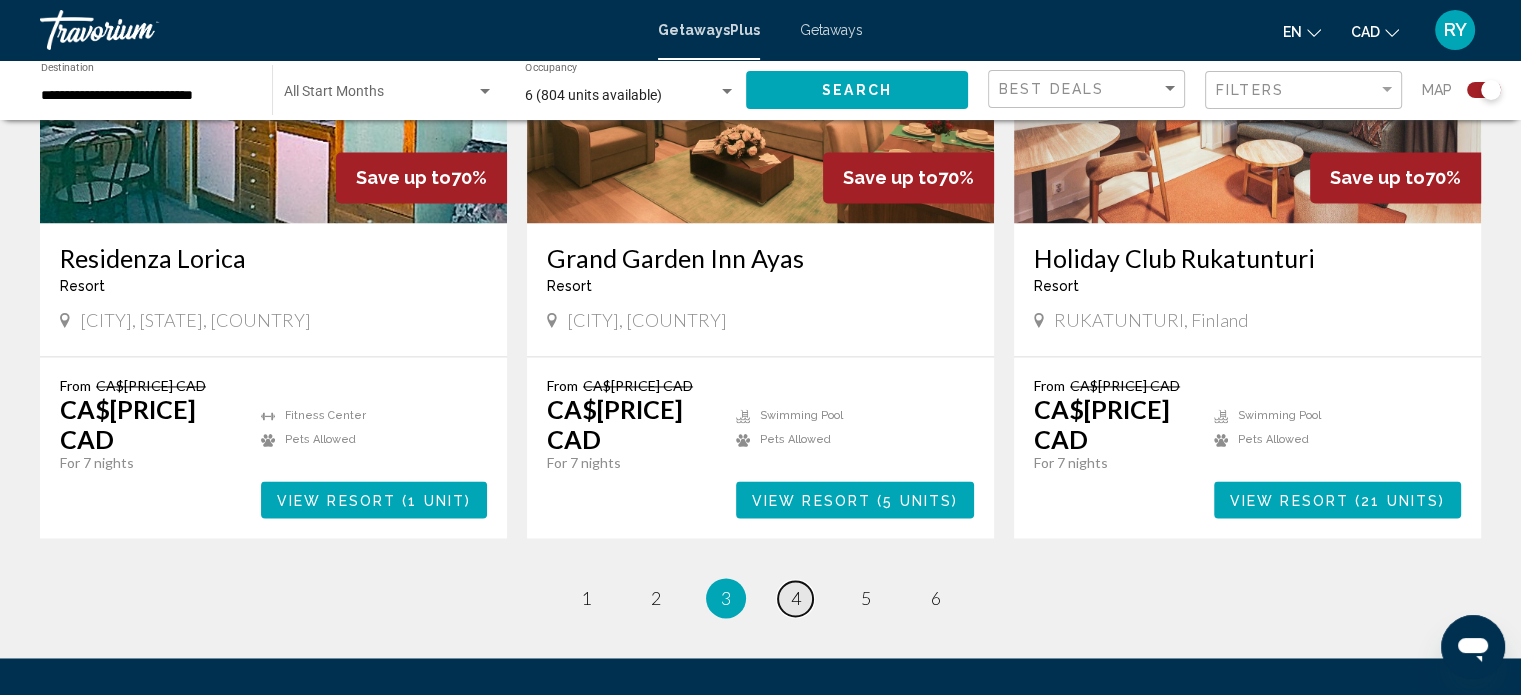 click on "4" at bounding box center [586, 598] 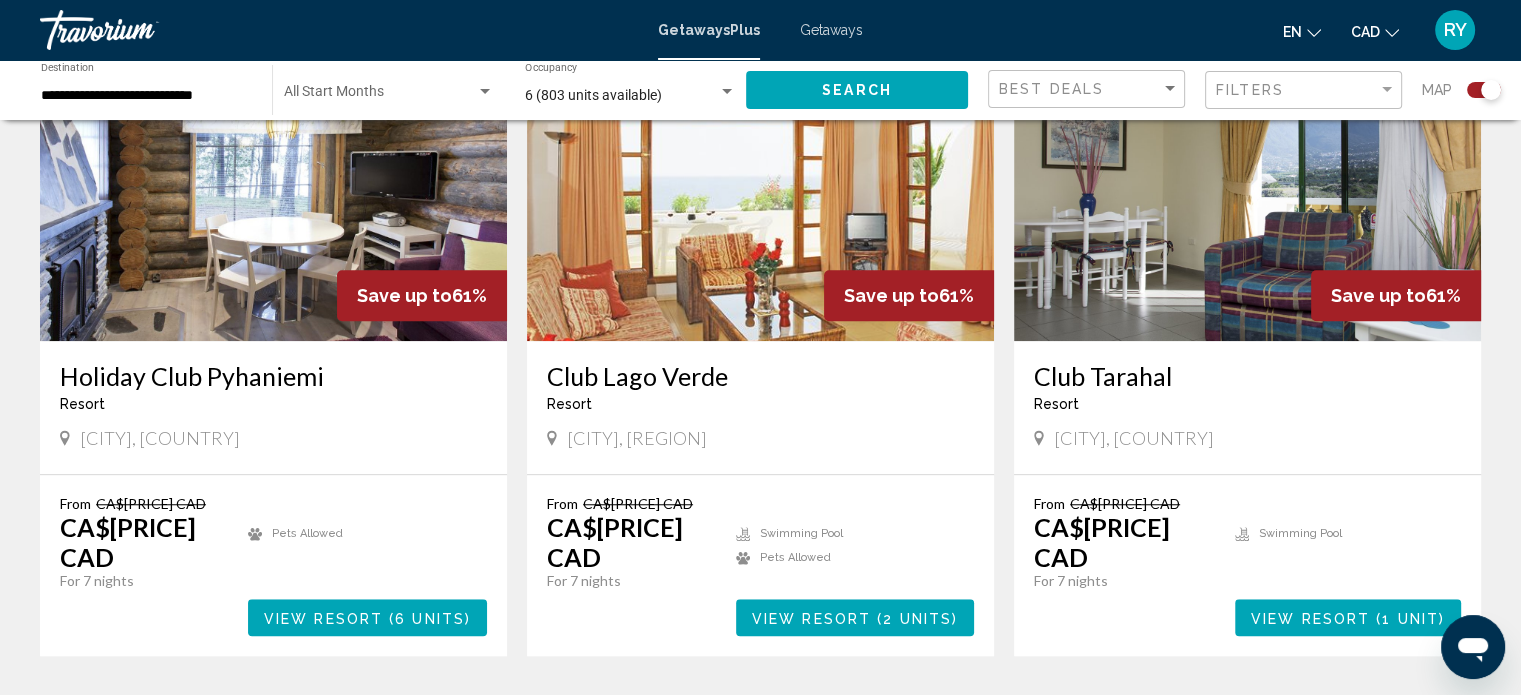 scroll, scrollTop: 1600, scrollLeft: 0, axis: vertical 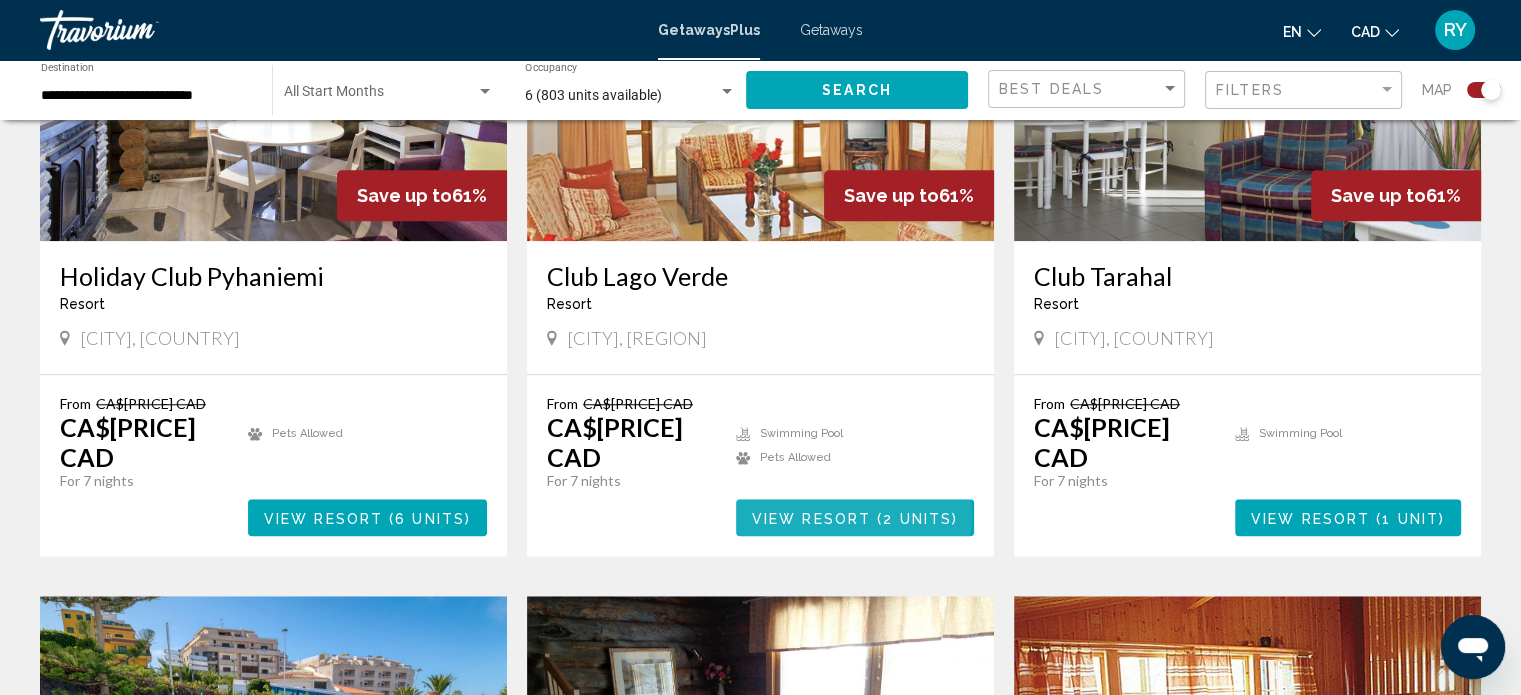 click on "View Resort" at bounding box center [811, 518] 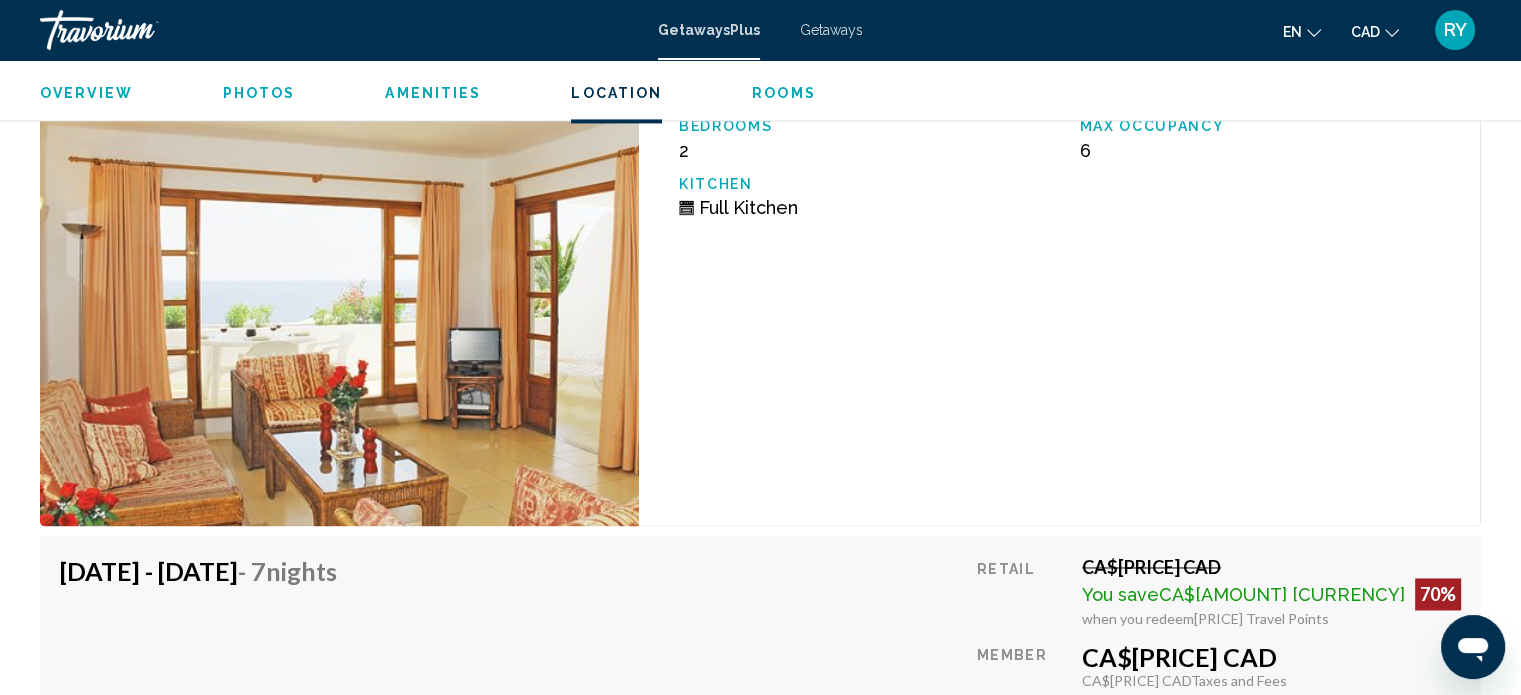 scroll, scrollTop: 3103, scrollLeft: 0, axis: vertical 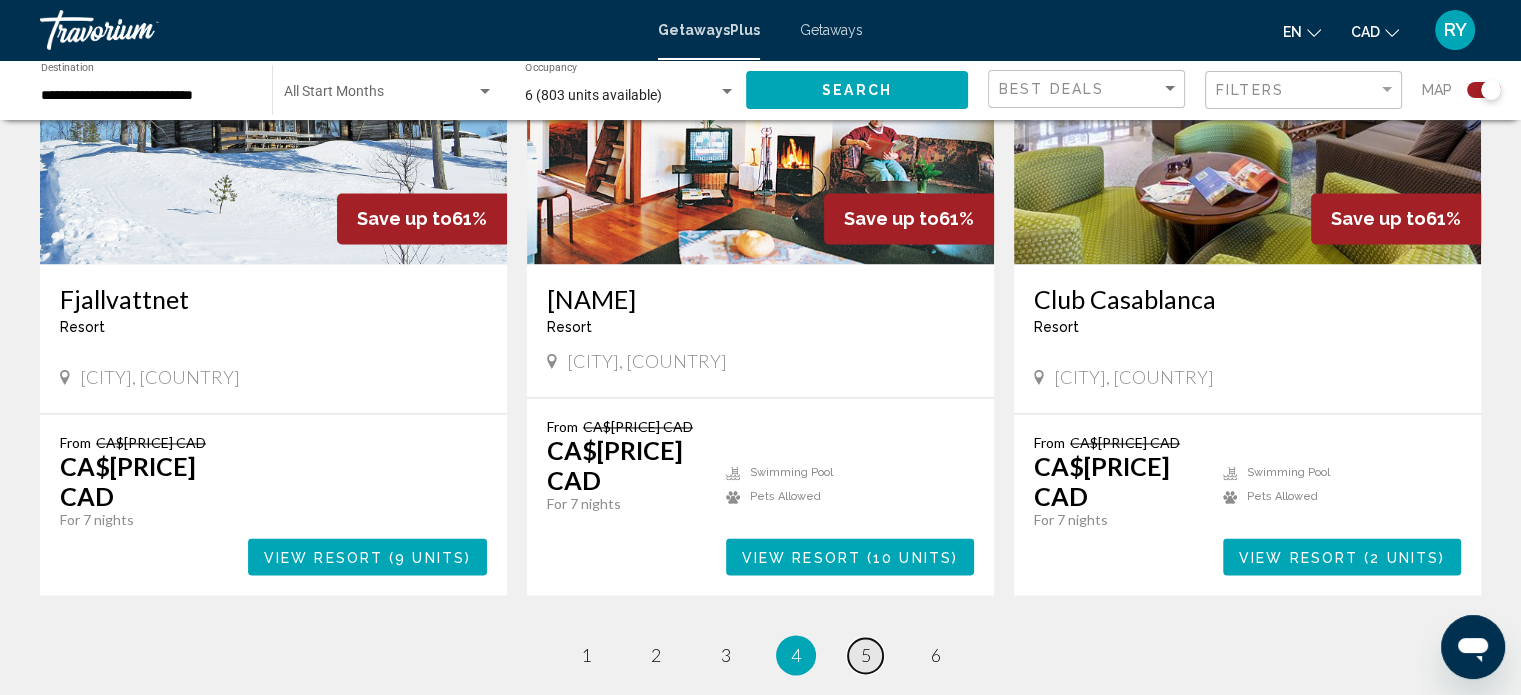 click on "page  5" at bounding box center (585, 655) 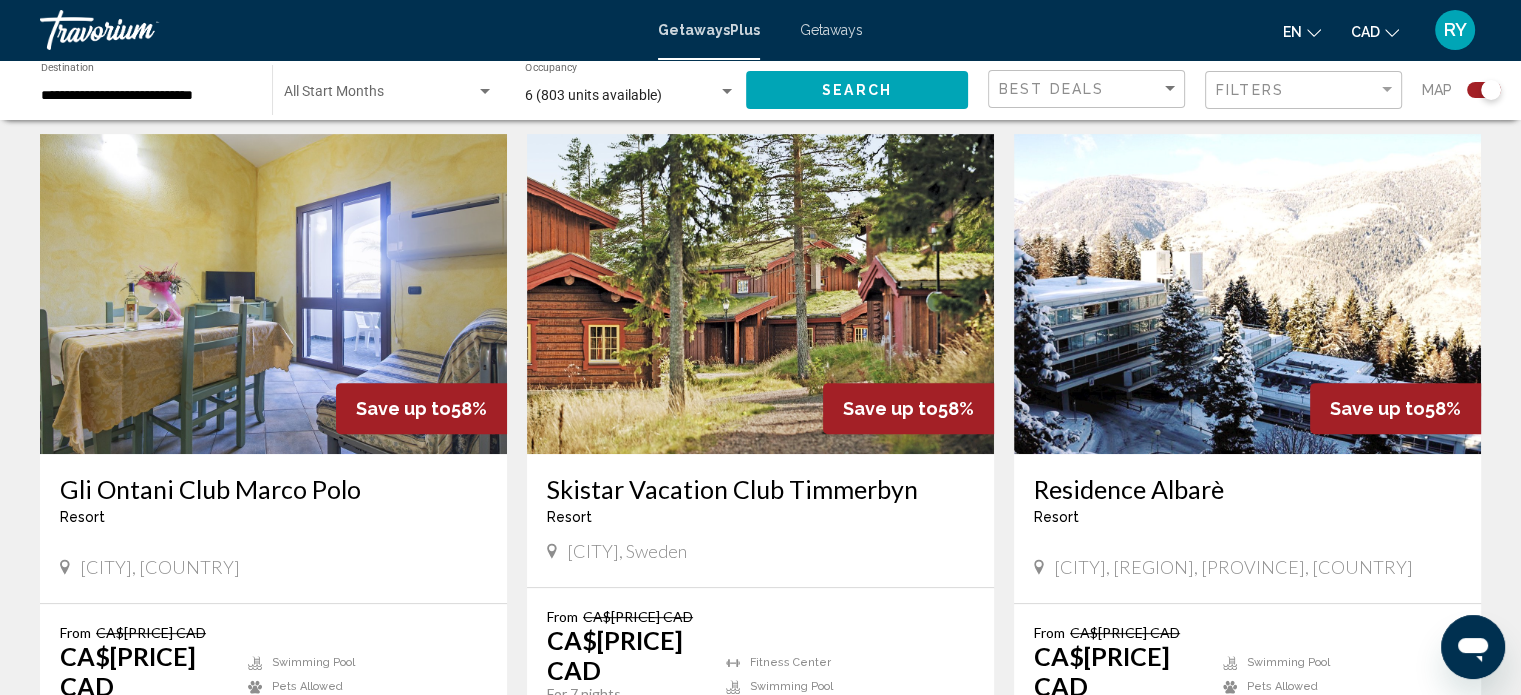 scroll, scrollTop: 700, scrollLeft: 0, axis: vertical 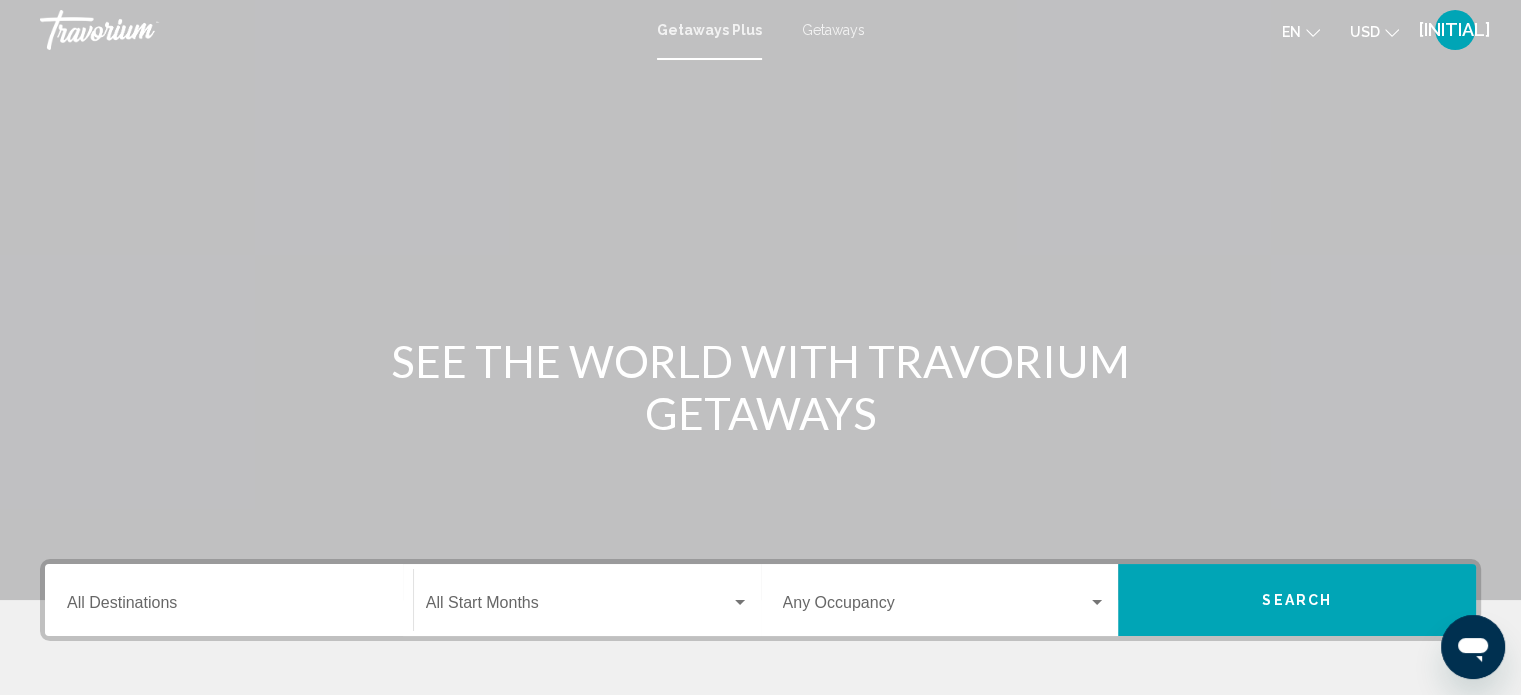 click on "Destination All Destinations" at bounding box center [229, 600] 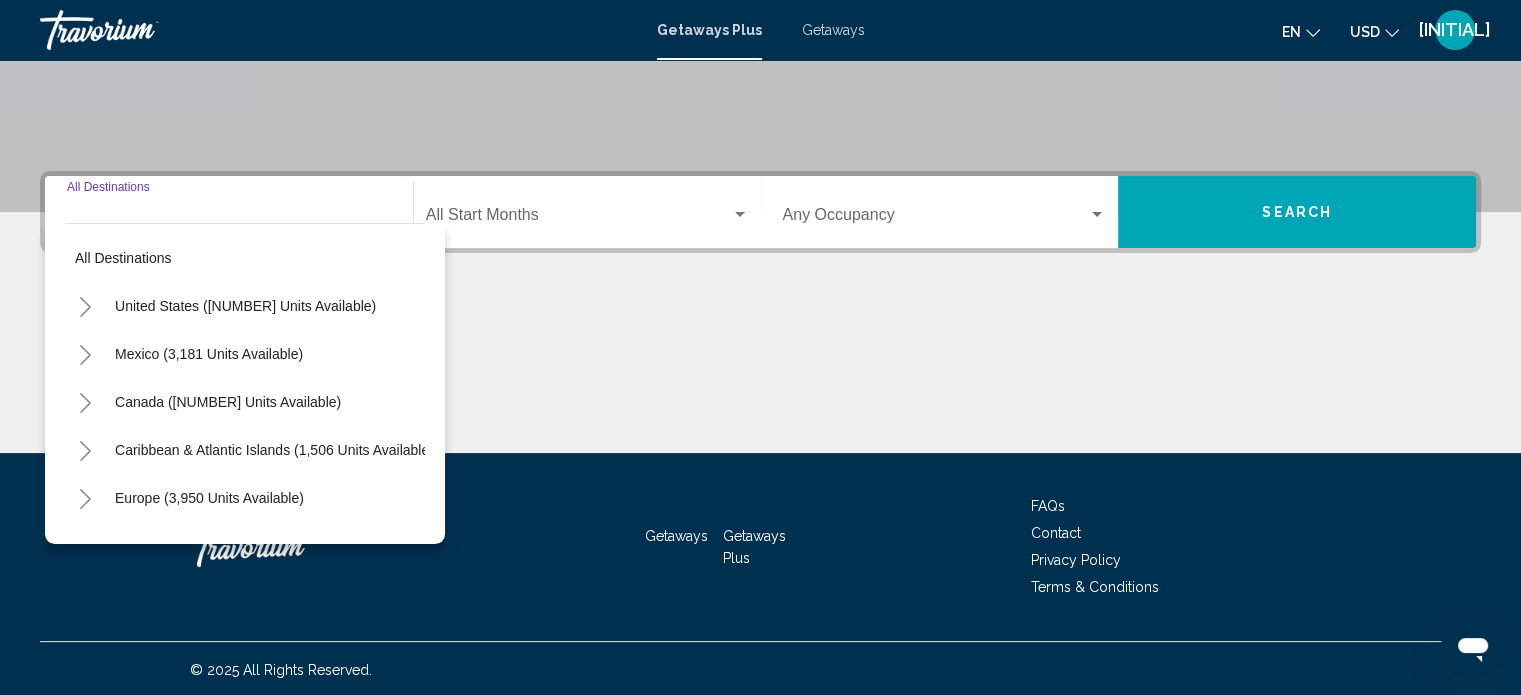 scroll, scrollTop: 390, scrollLeft: 0, axis: vertical 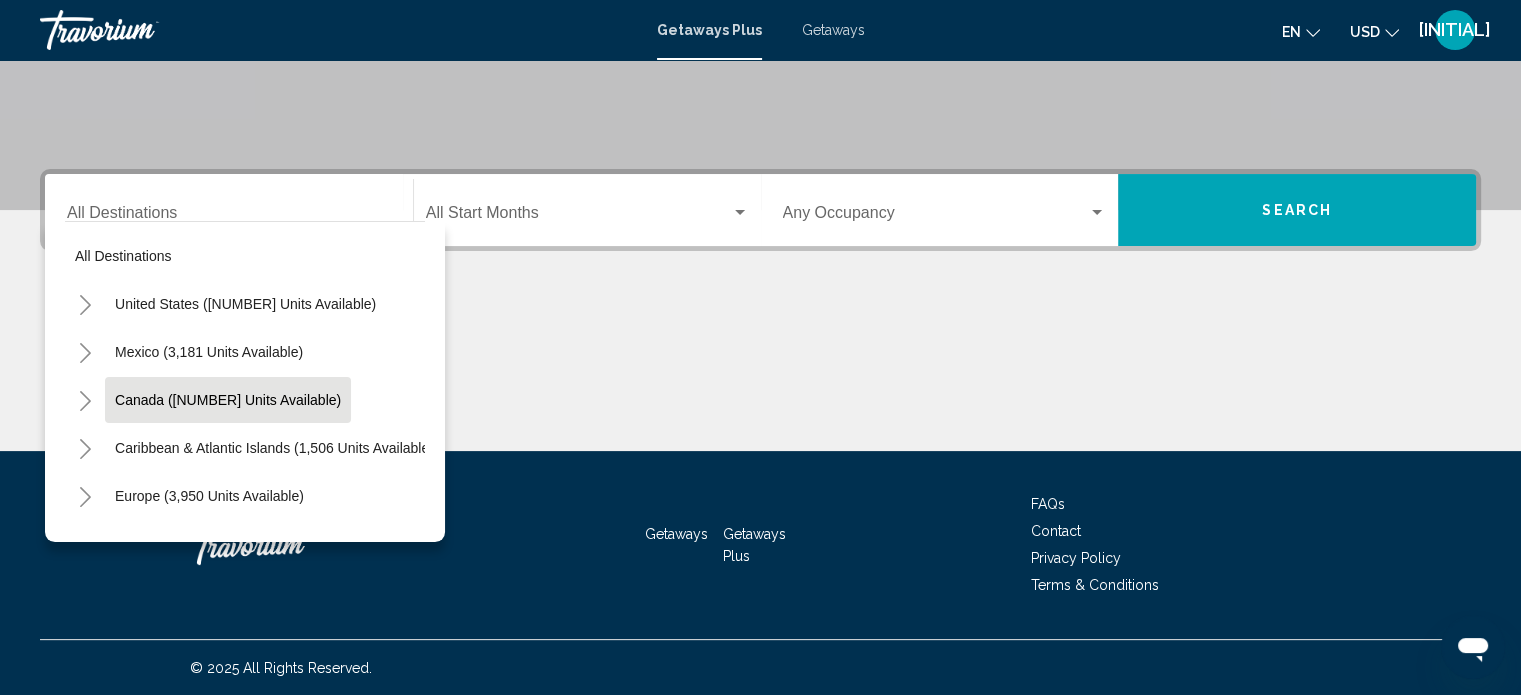 click on "Canada (2,231 units available)" at bounding box center (245, 304) 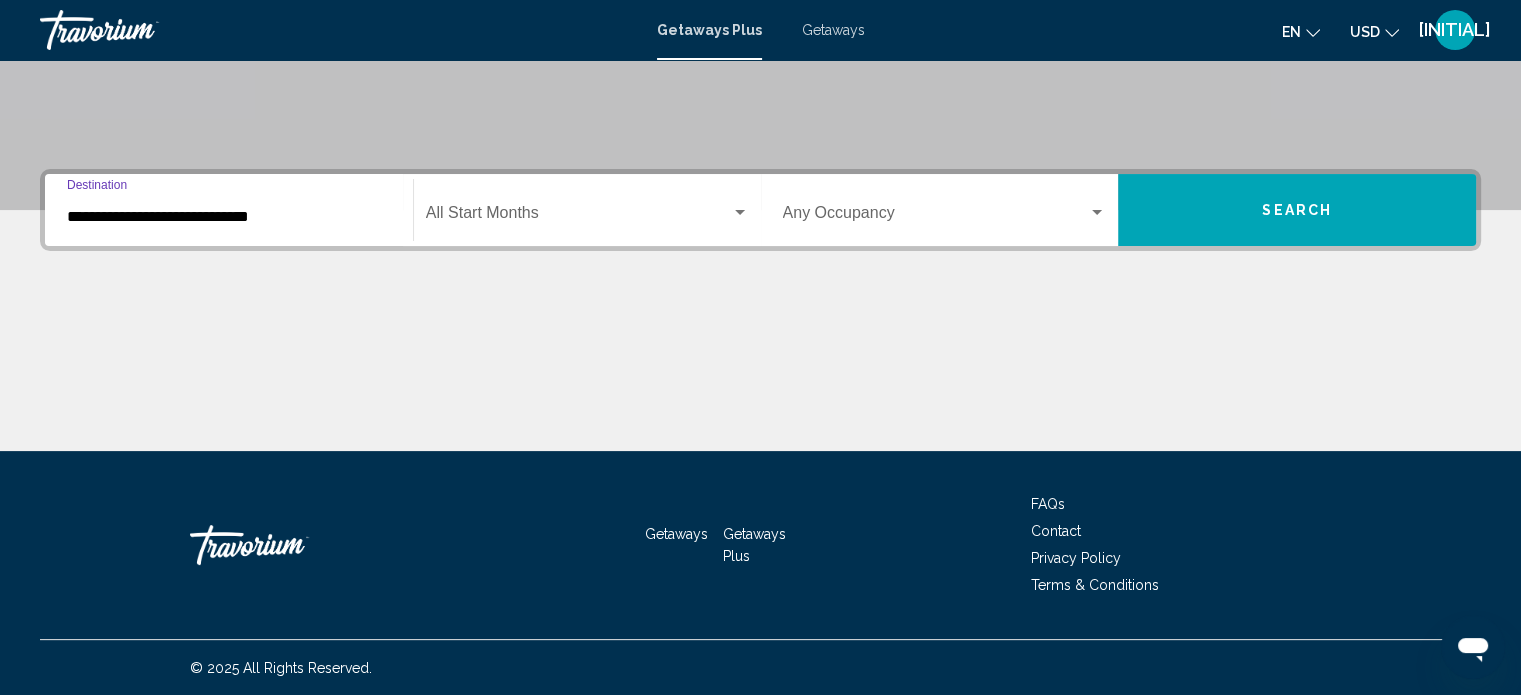 click on "Occupancy Any Occupancy" at bounding box center [945, 210] 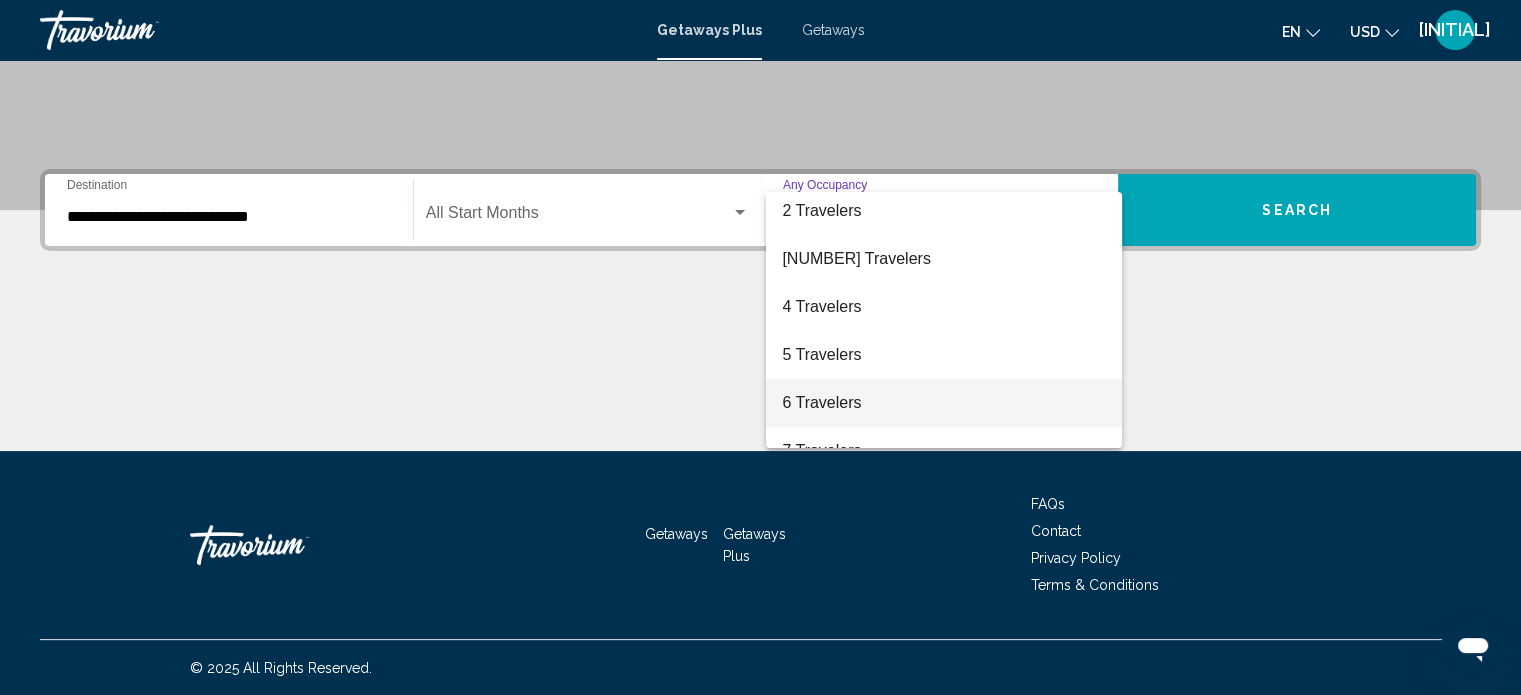 scroll, scrollTop: 100, scrollLeft: 0, axis: vertical 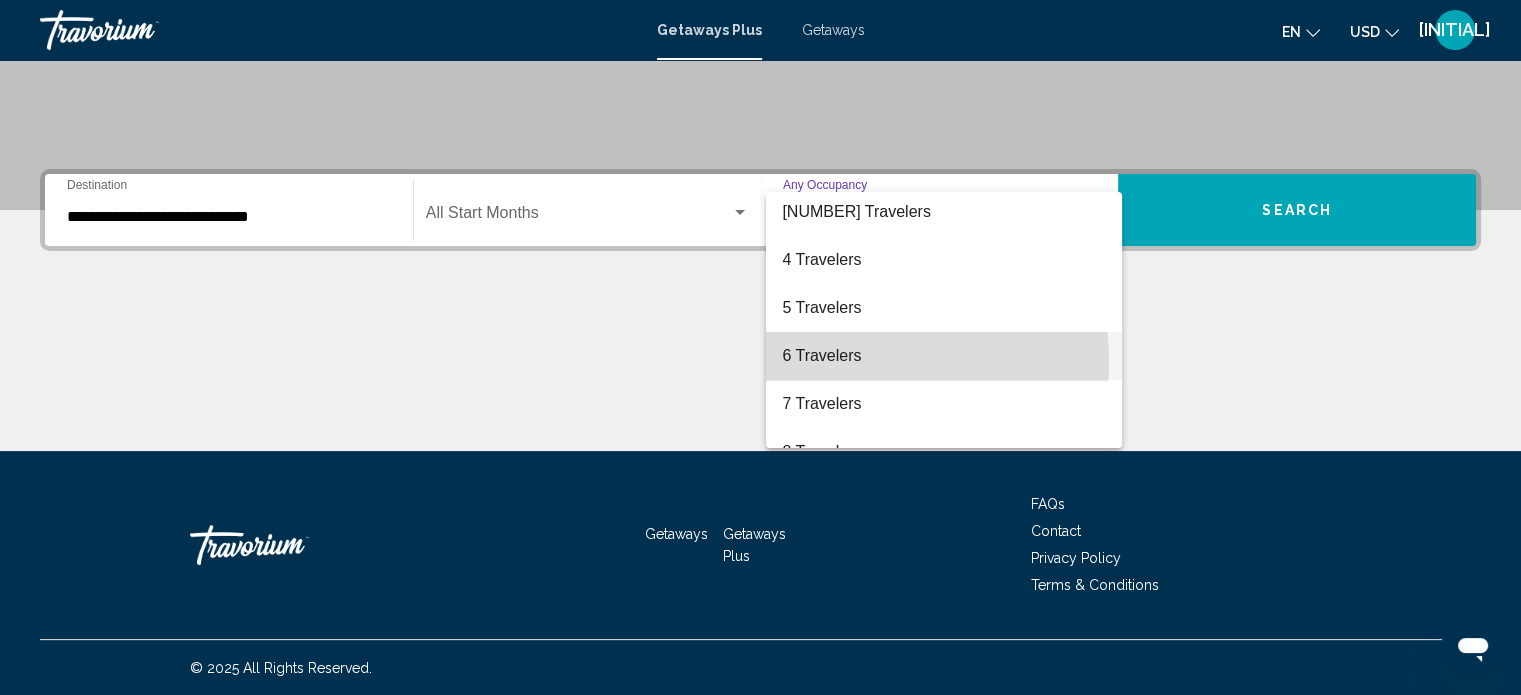 click on "6 Travelers" at bounding box center (944, 356) 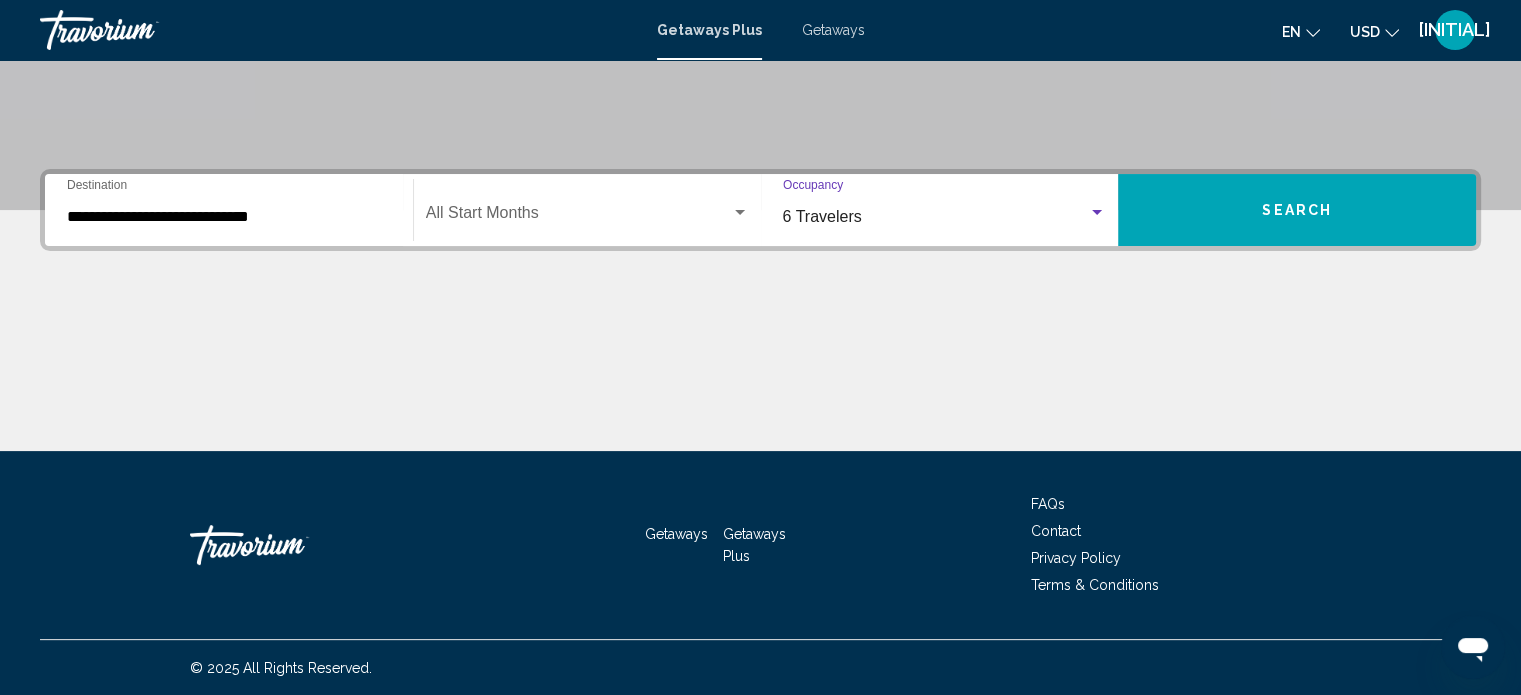 click on "Search" at bounding box center [1297, 211] 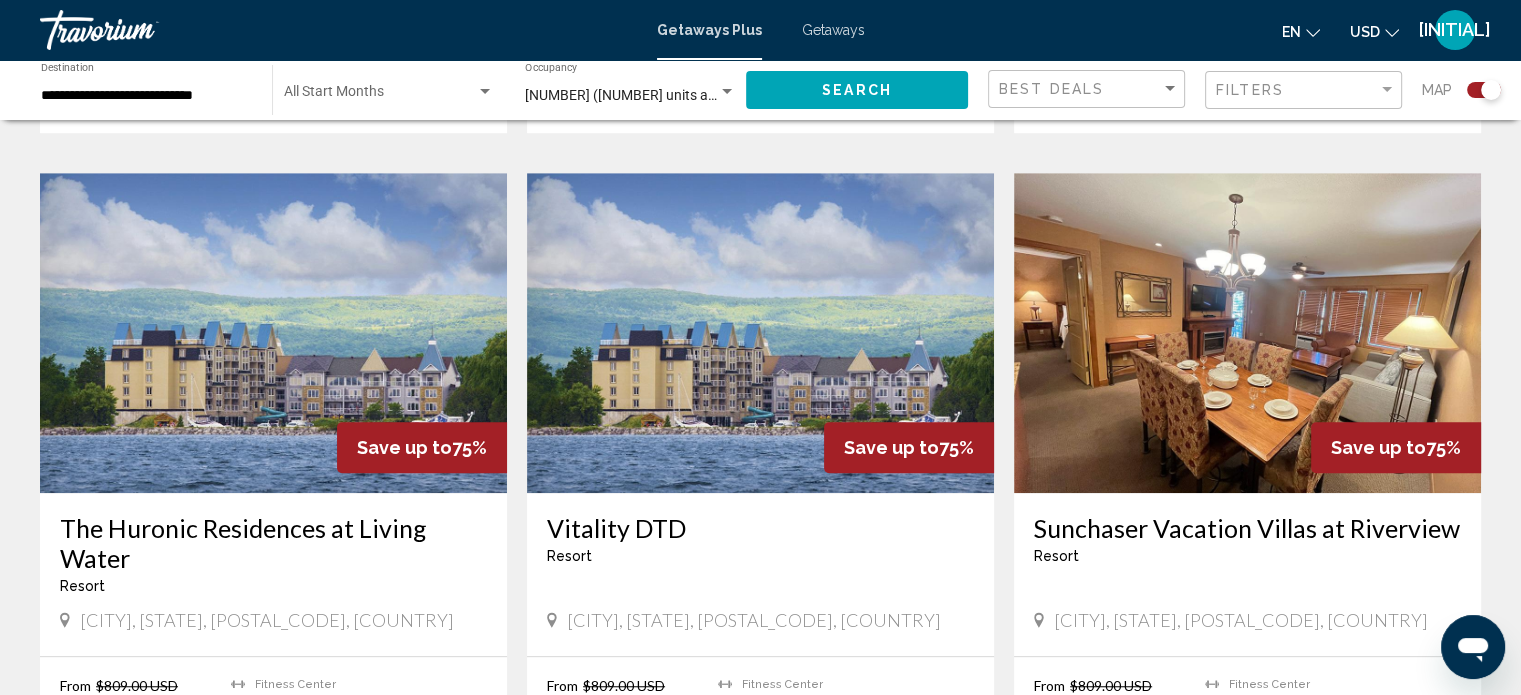 scroll, scrollTop: 700, scrollLeft: 0, axis: vertical 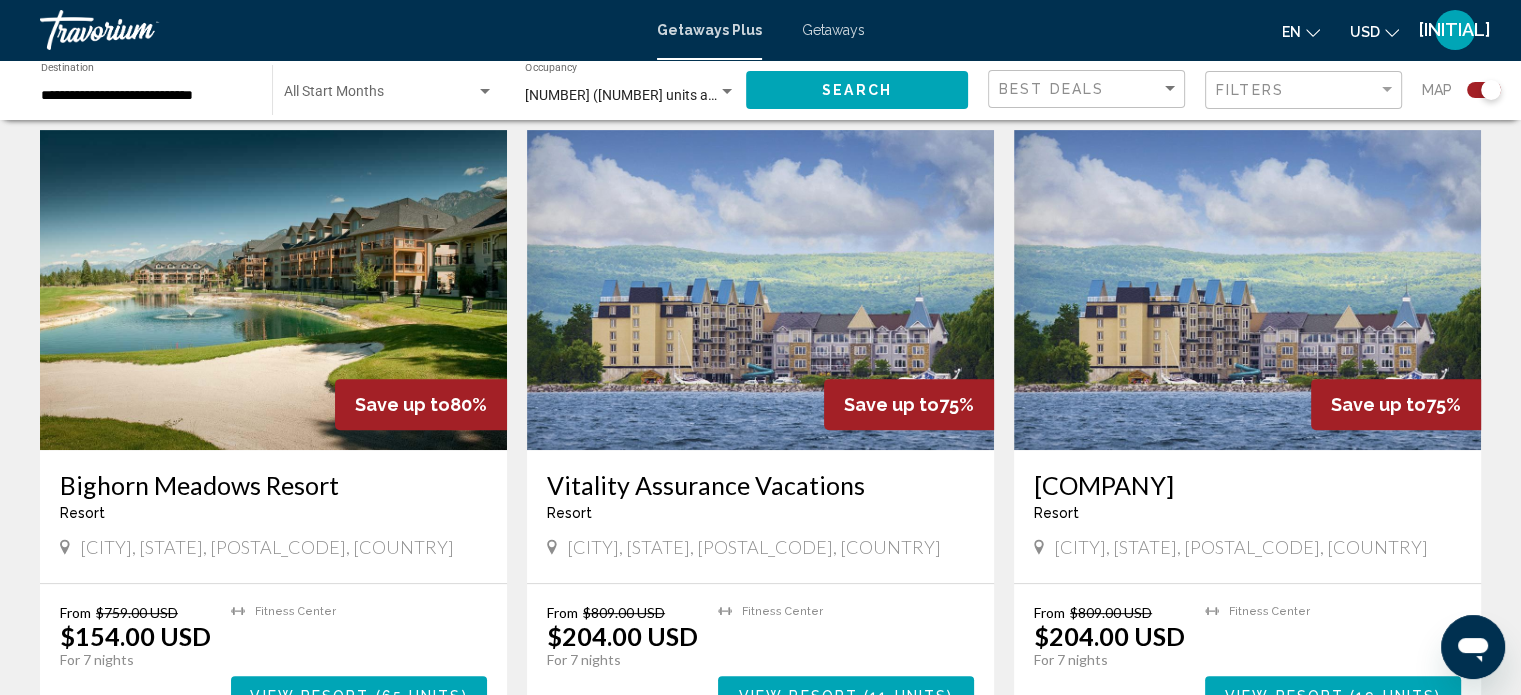 click at bounding box center [760, 290] 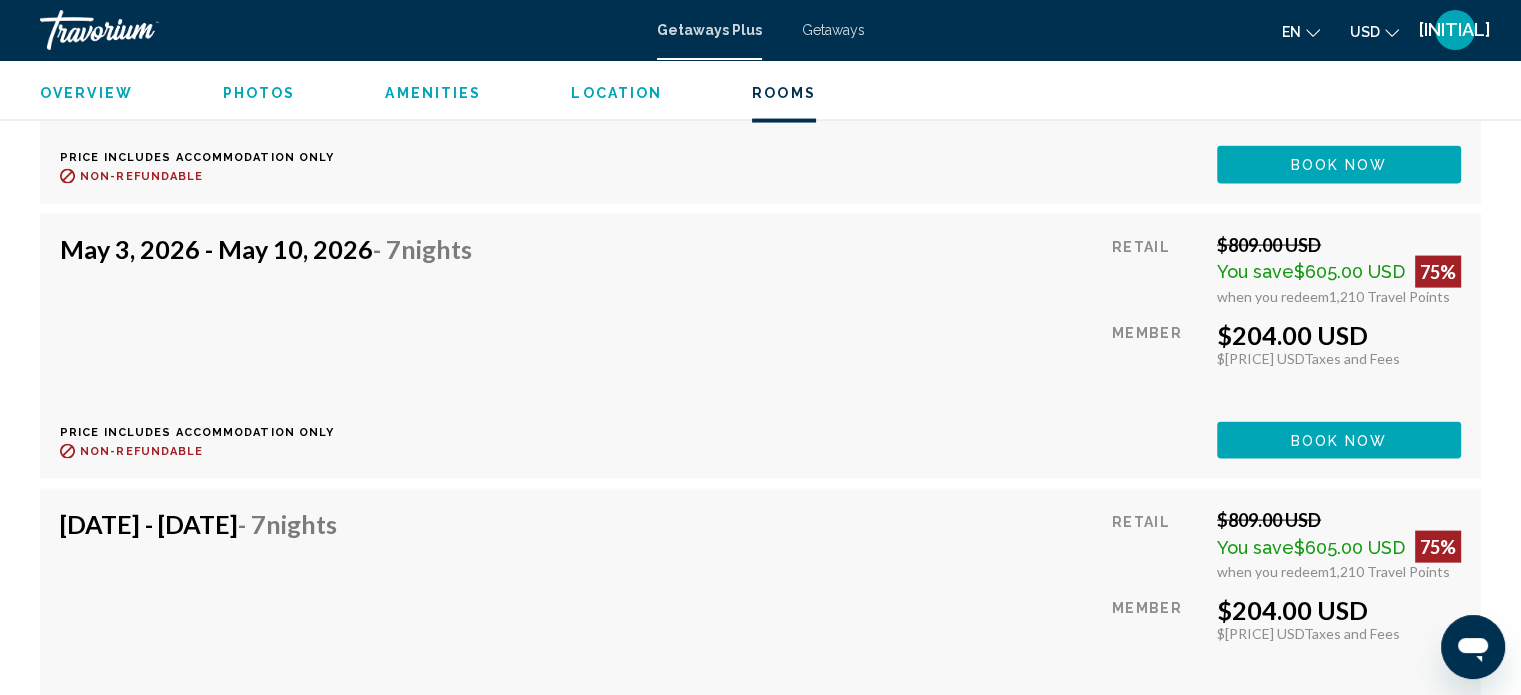 scroll, scrollTop: 4012, scrollLeft: 0, axis: vertical 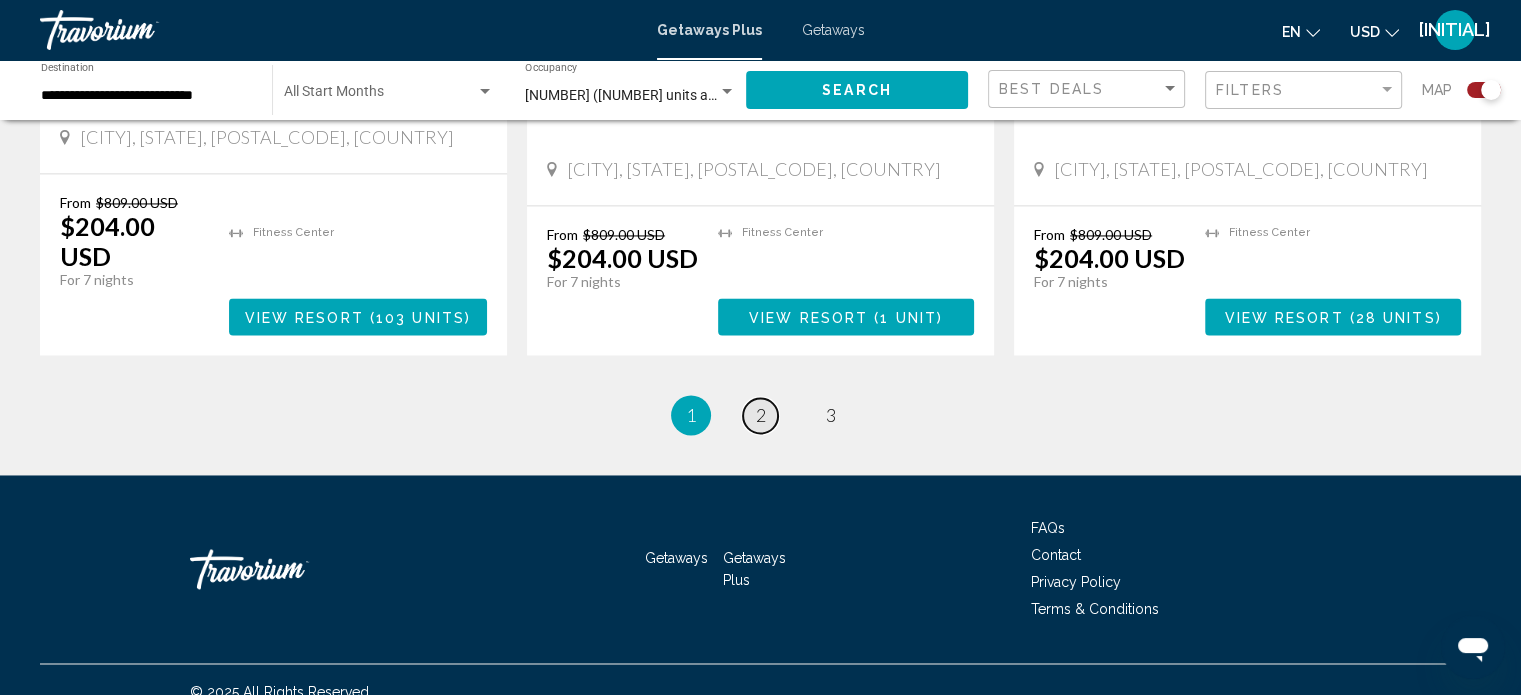 click on "page  2" at bounding box center (760, 415) 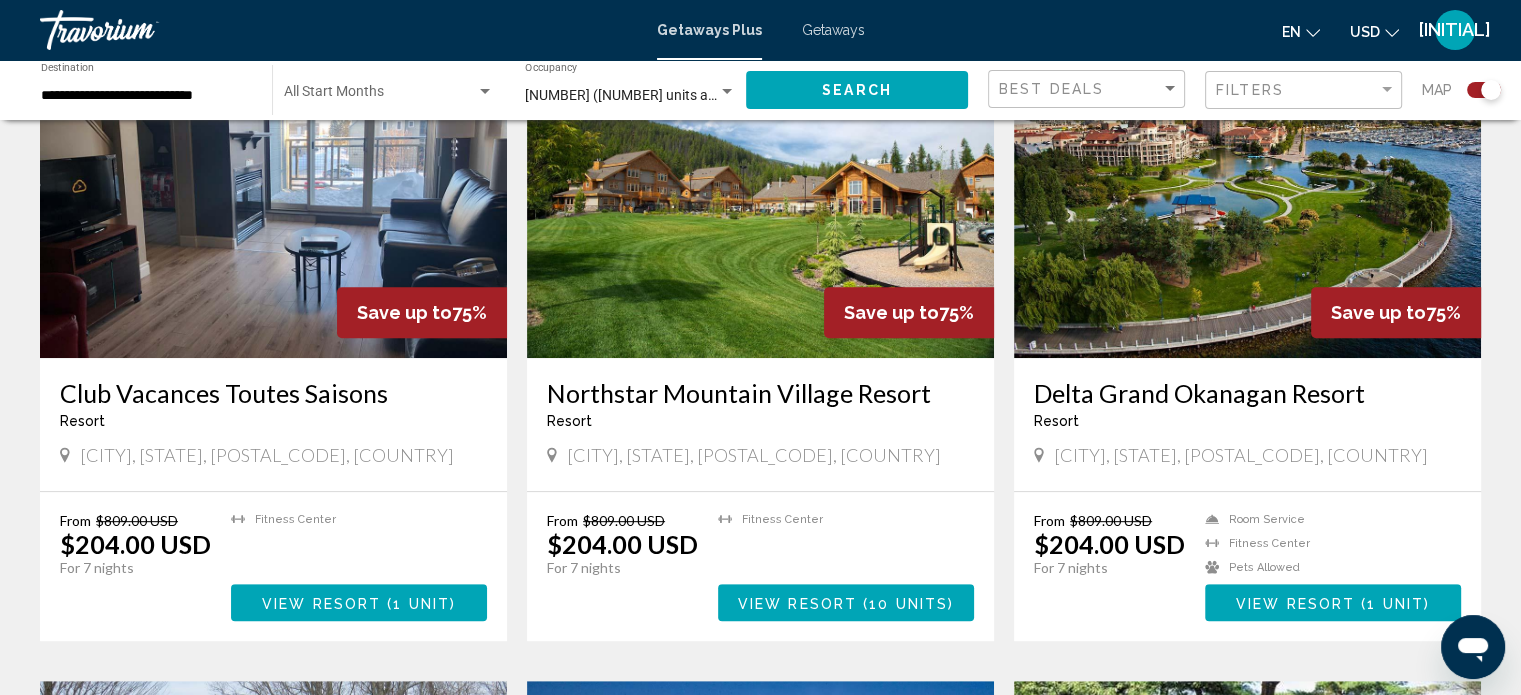 scroll, scrollTop: 900, scrollLeft: 0, axis: vertical 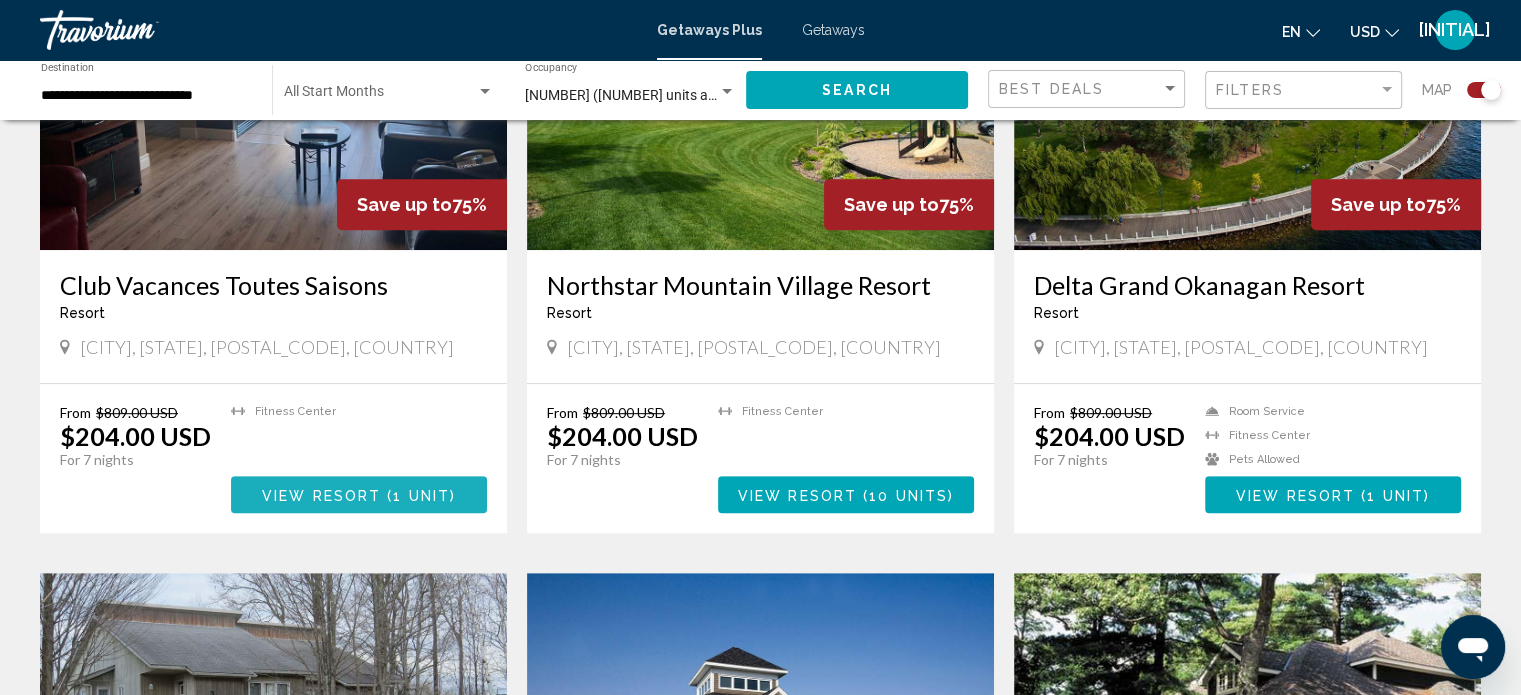 click on "View Resort" at bounding box center [321, 495] 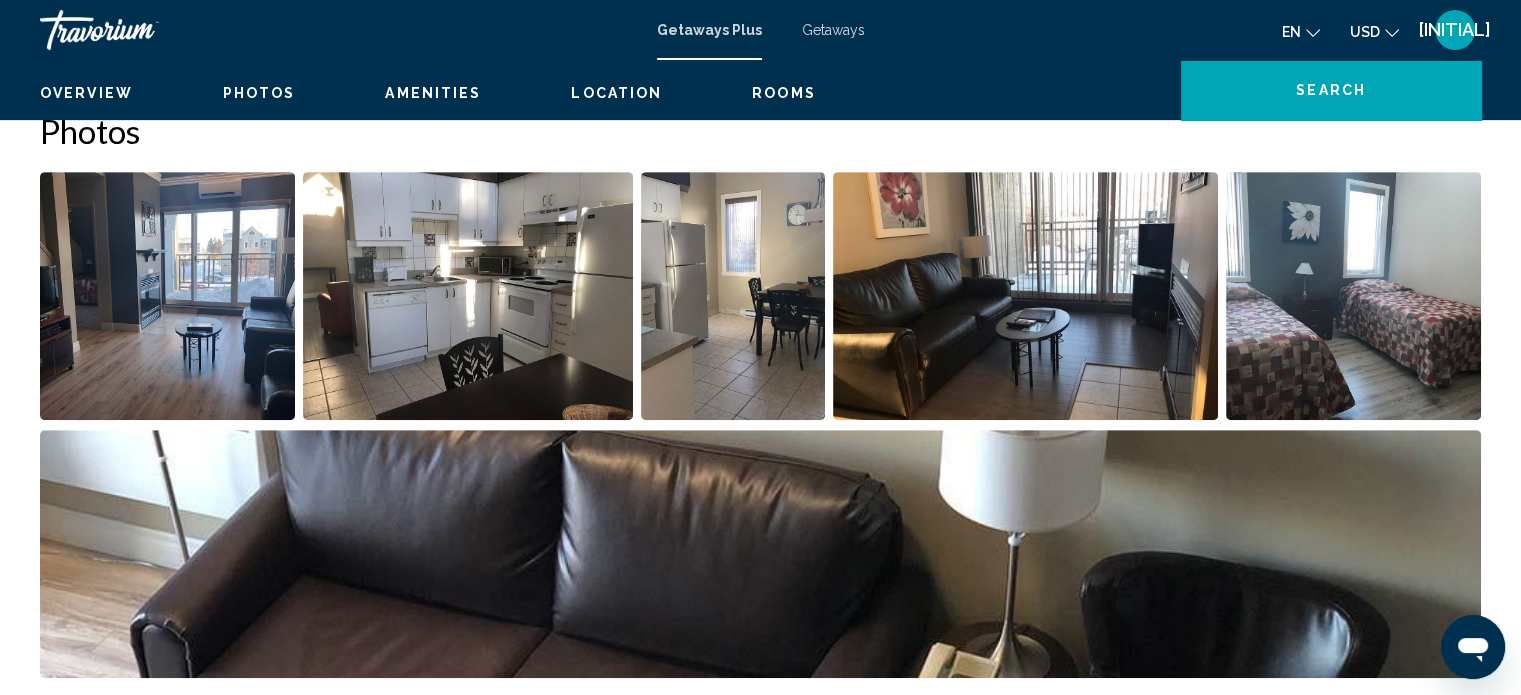 scroll, scrollTop: 12, scrollLeft: 0, axis: vertical 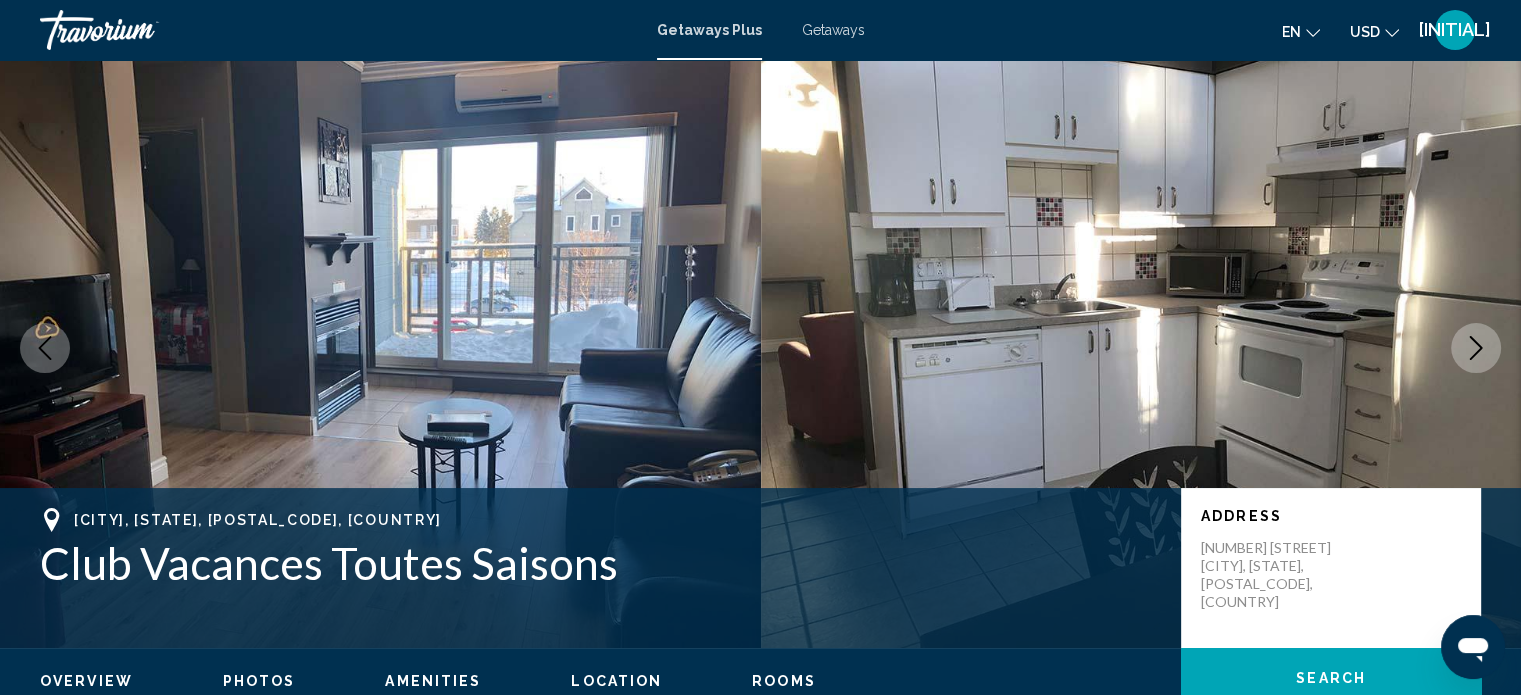 click at bounding box center (1476, 348) 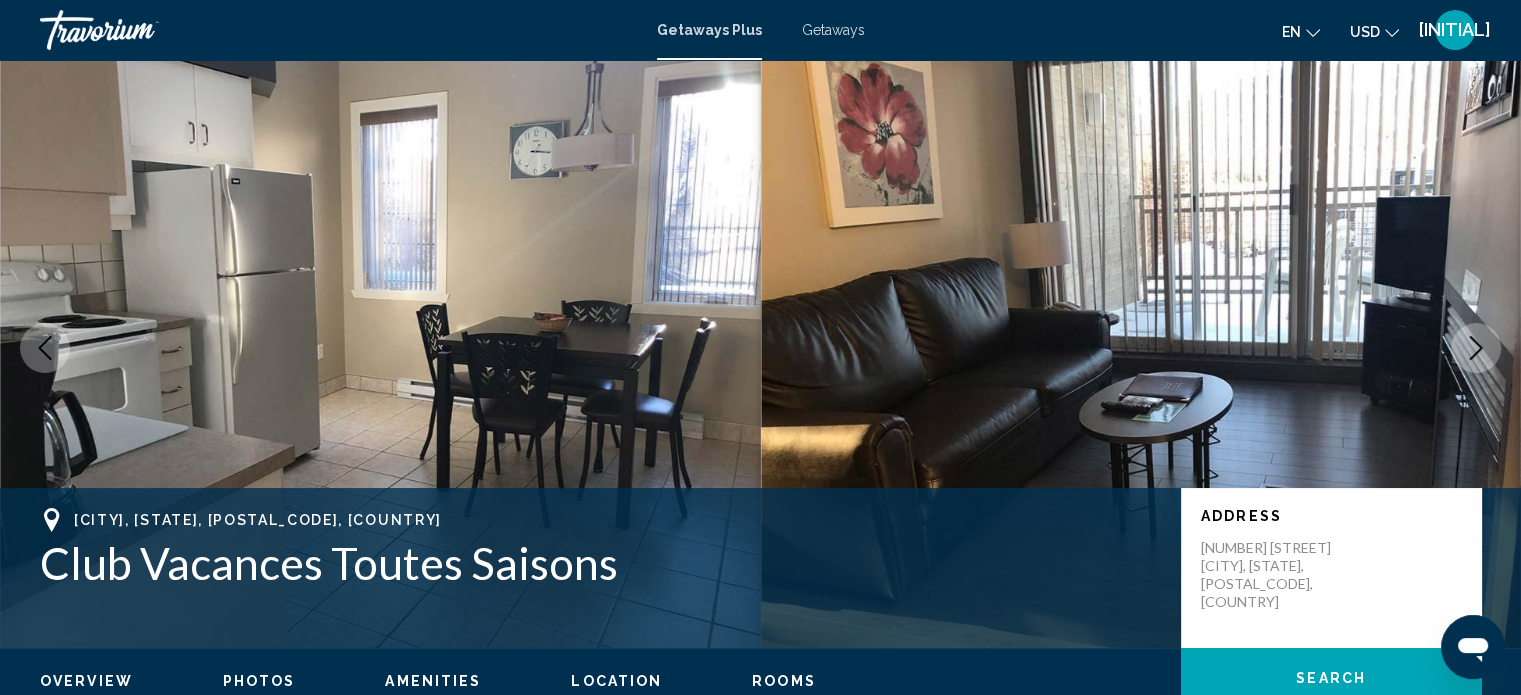 click at bounding box center [1476, 348] 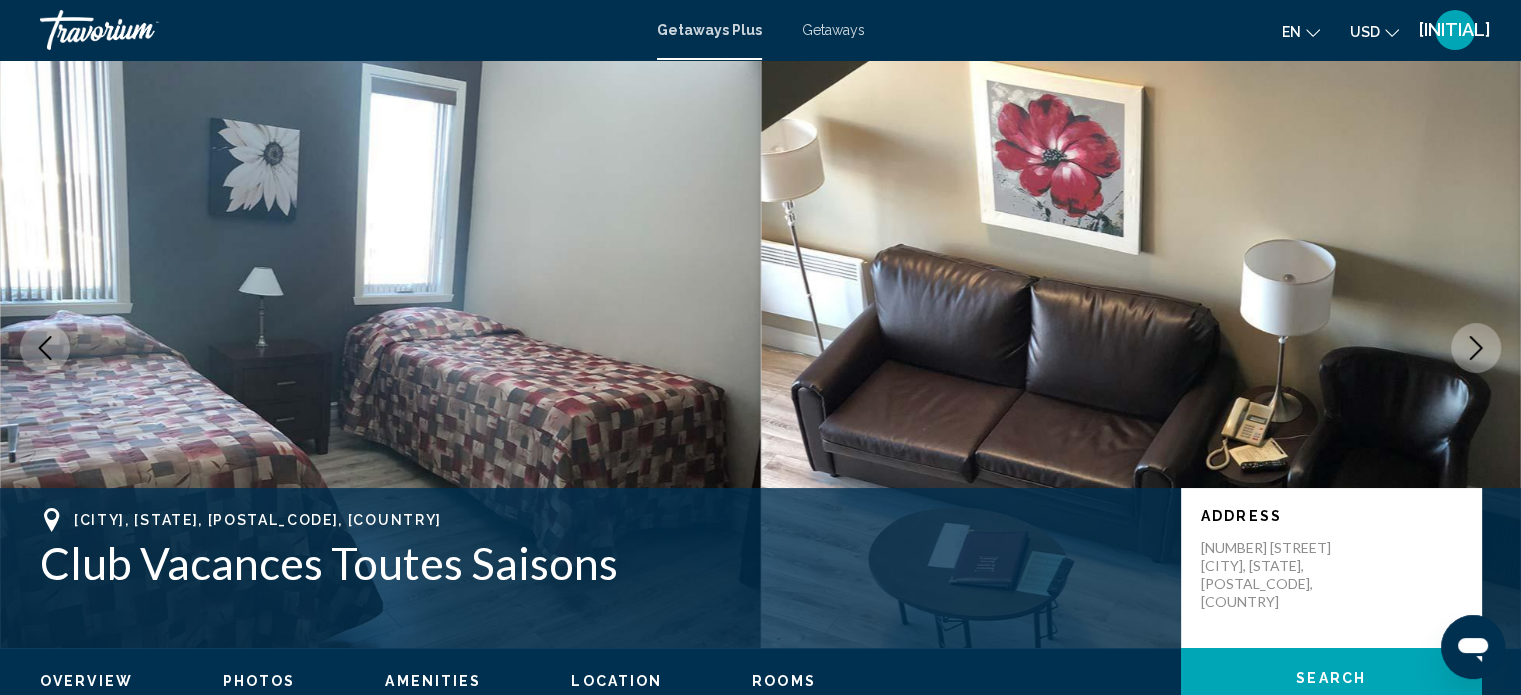 click at bounding box center (1476, 348) 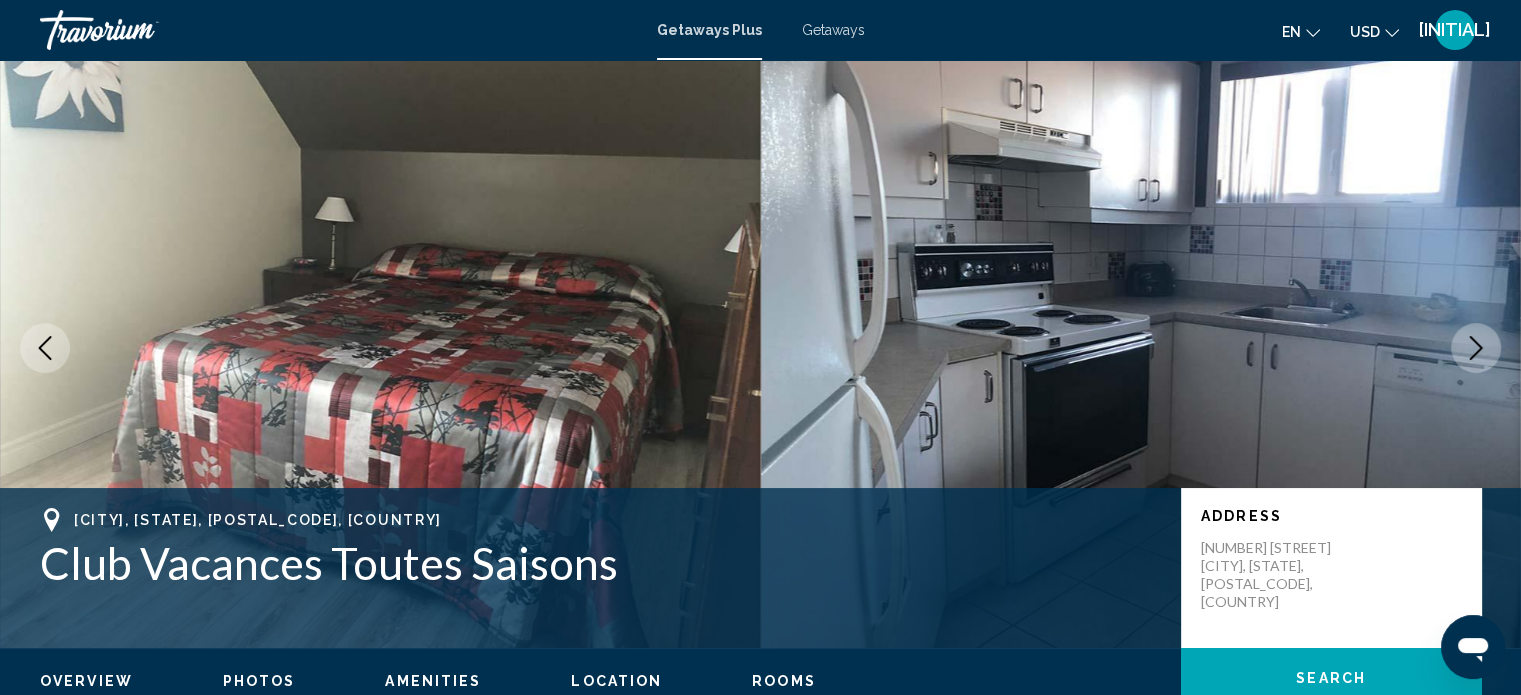 click at bounding box center [1476, 348] 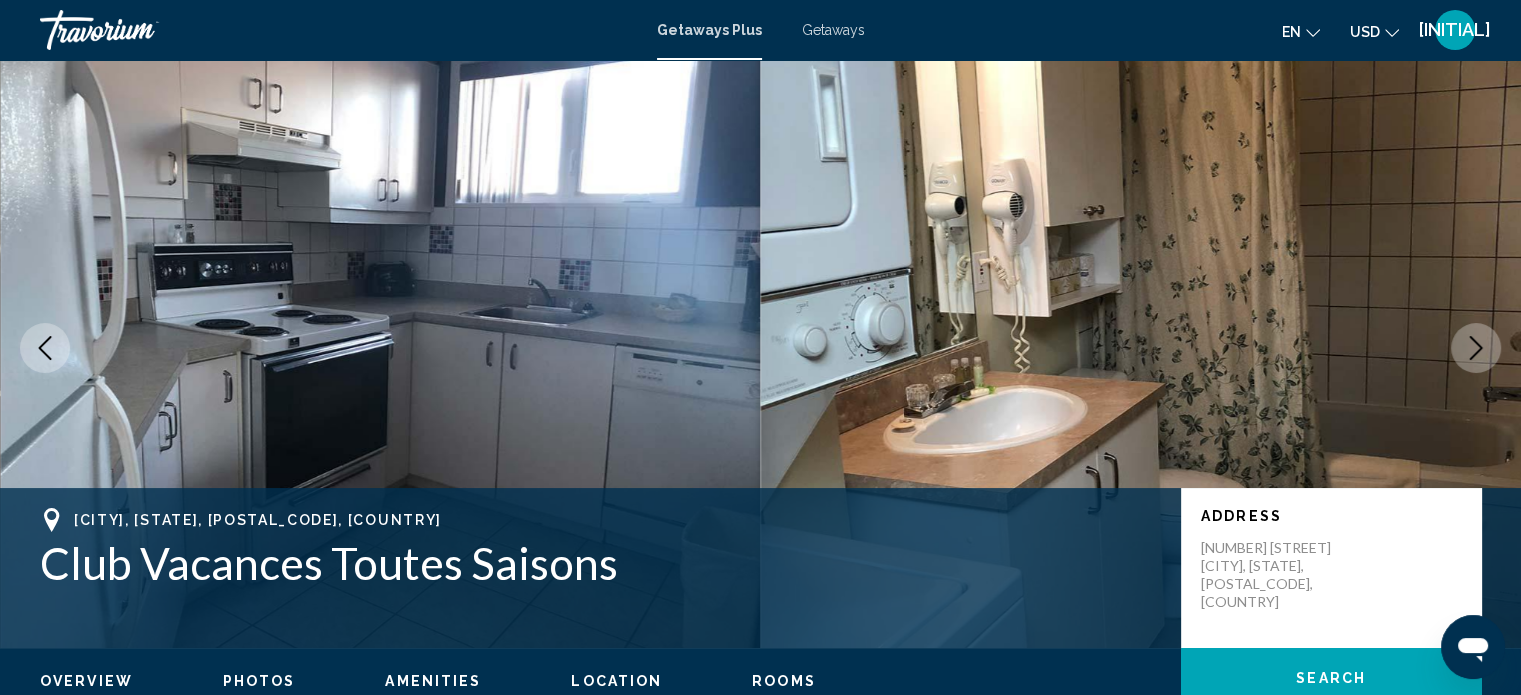 click at bounding box center (1476, 348) 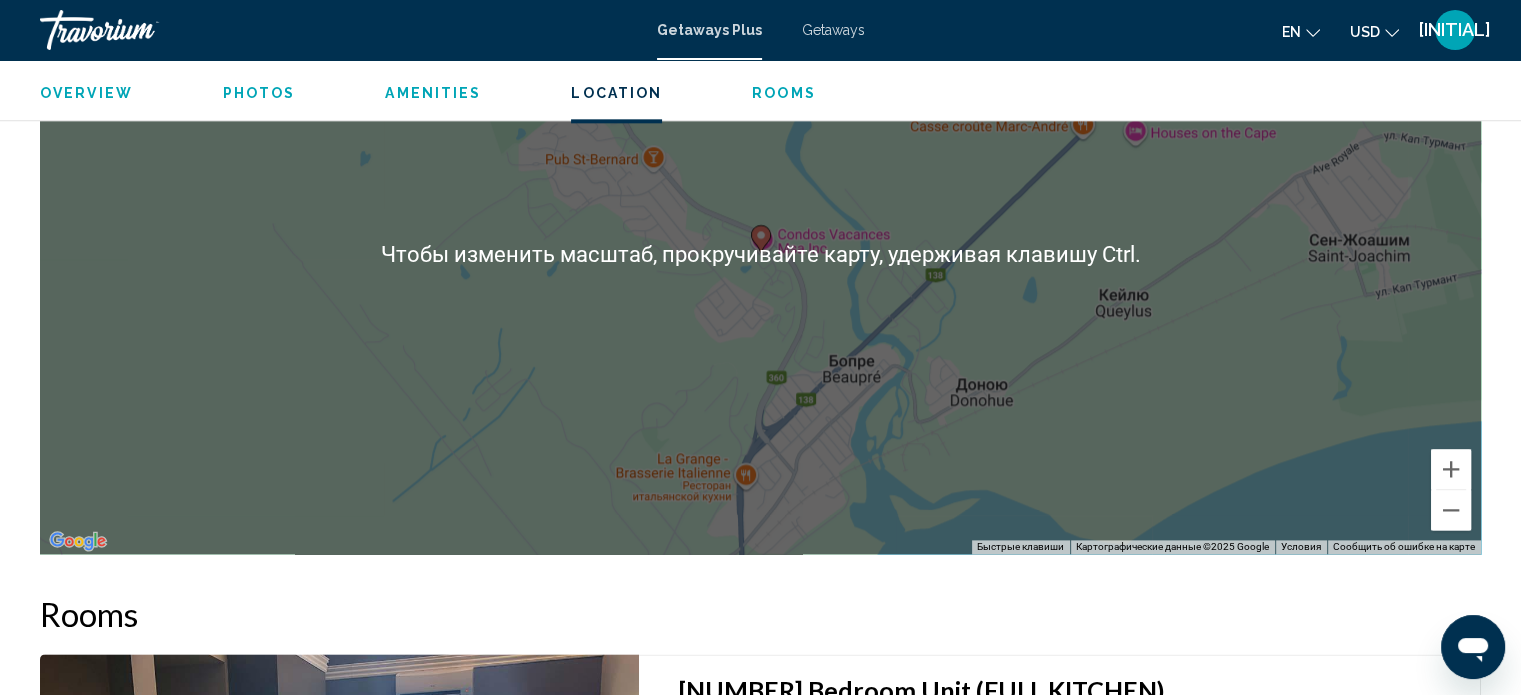 scroll, scrollTop: 2212, scrollLeft: 0, axis: vertical 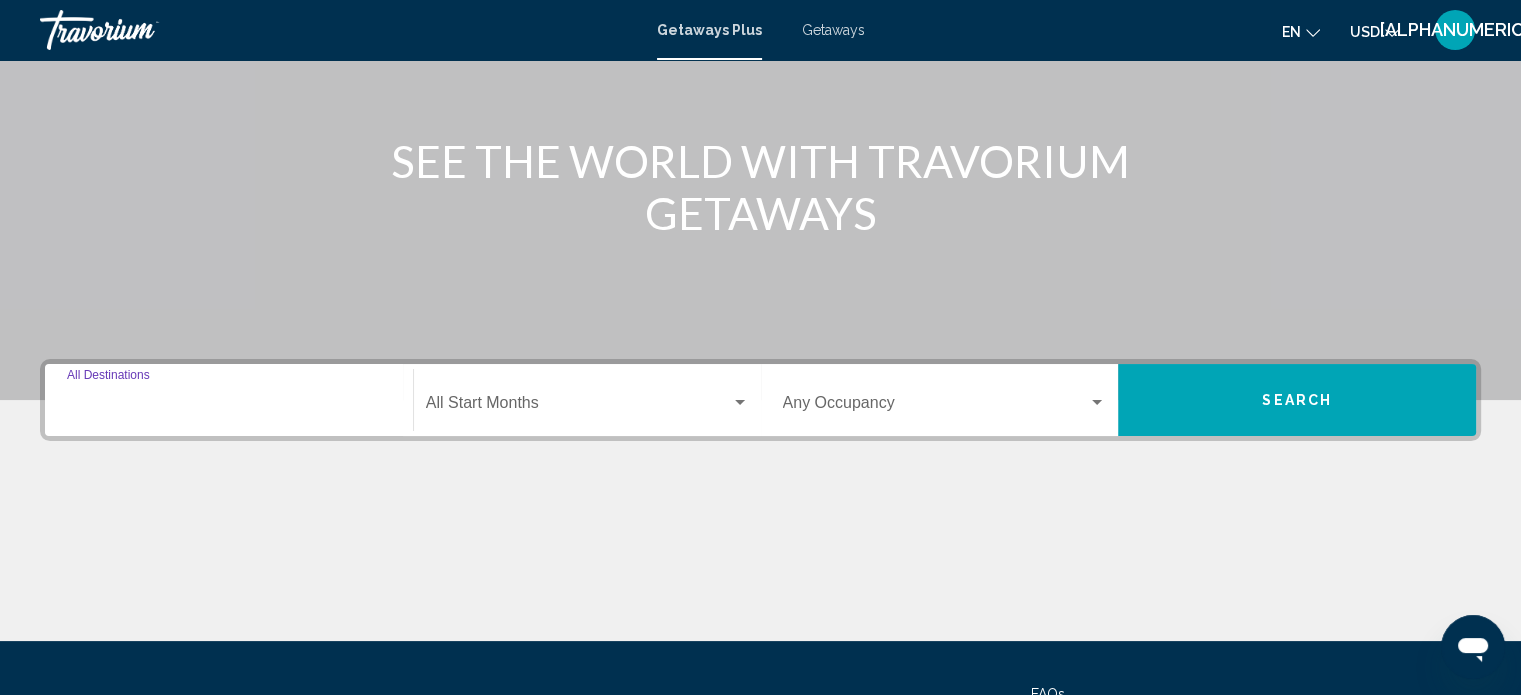 click on "Destination All Destinations" at bounding box center [229, 407] 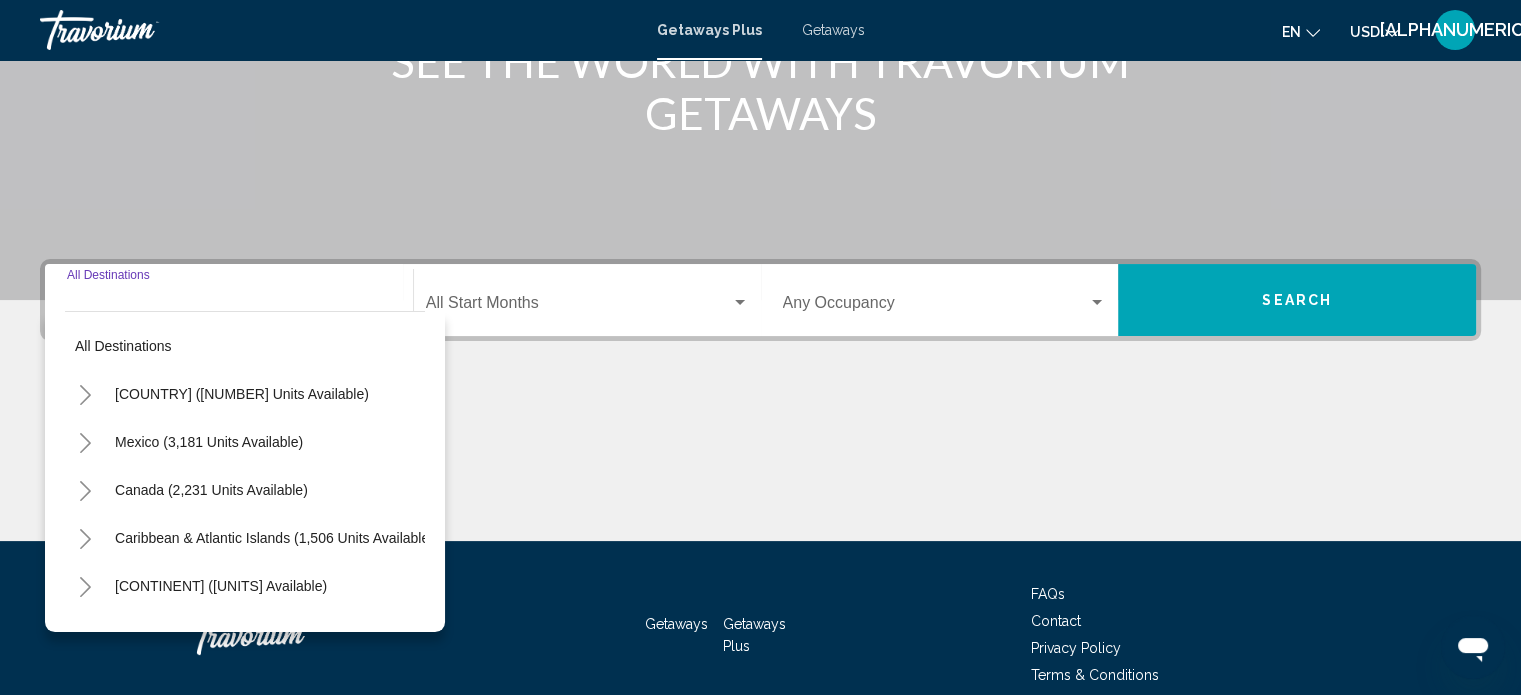 scroll, scrollTop: 390, scrollLeft: 0, axis: vertical 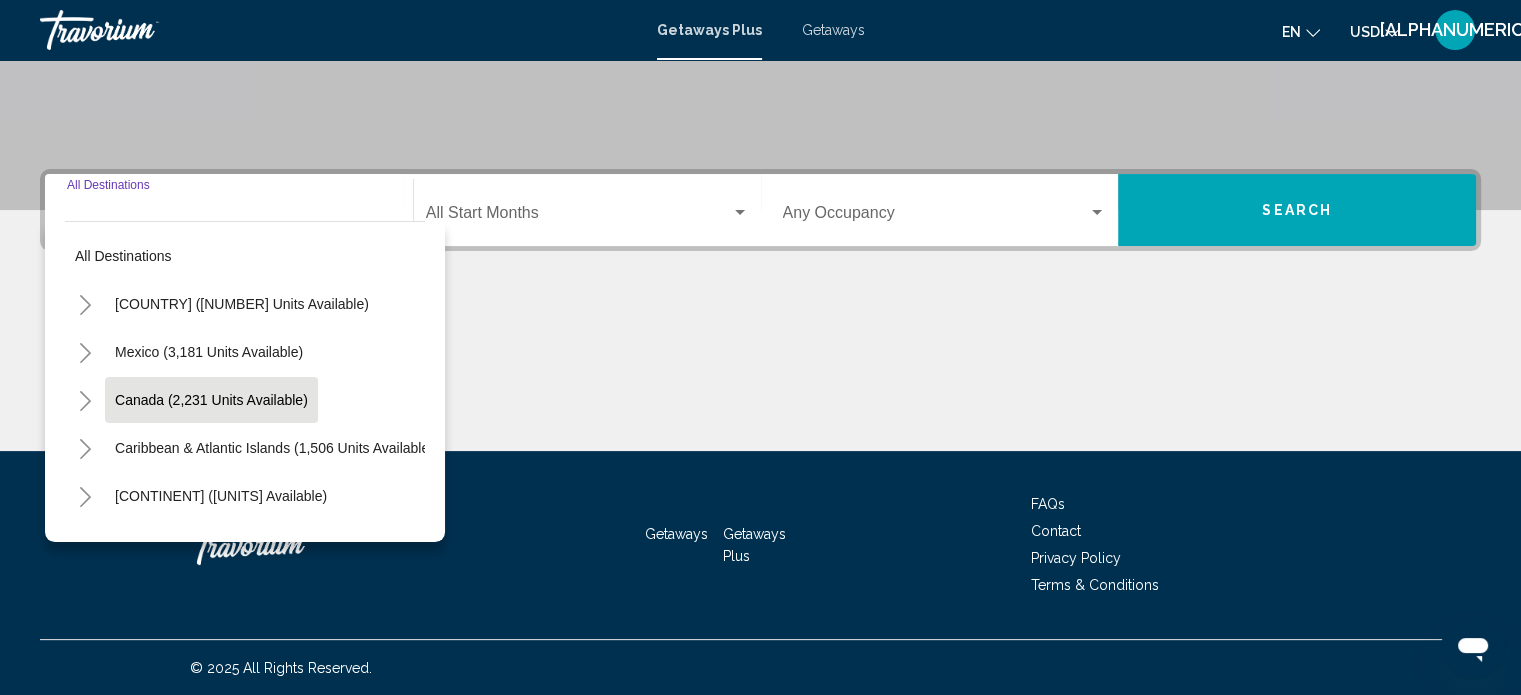 click on "Canada (2,231 units available)" at bounding box center [242, 304] 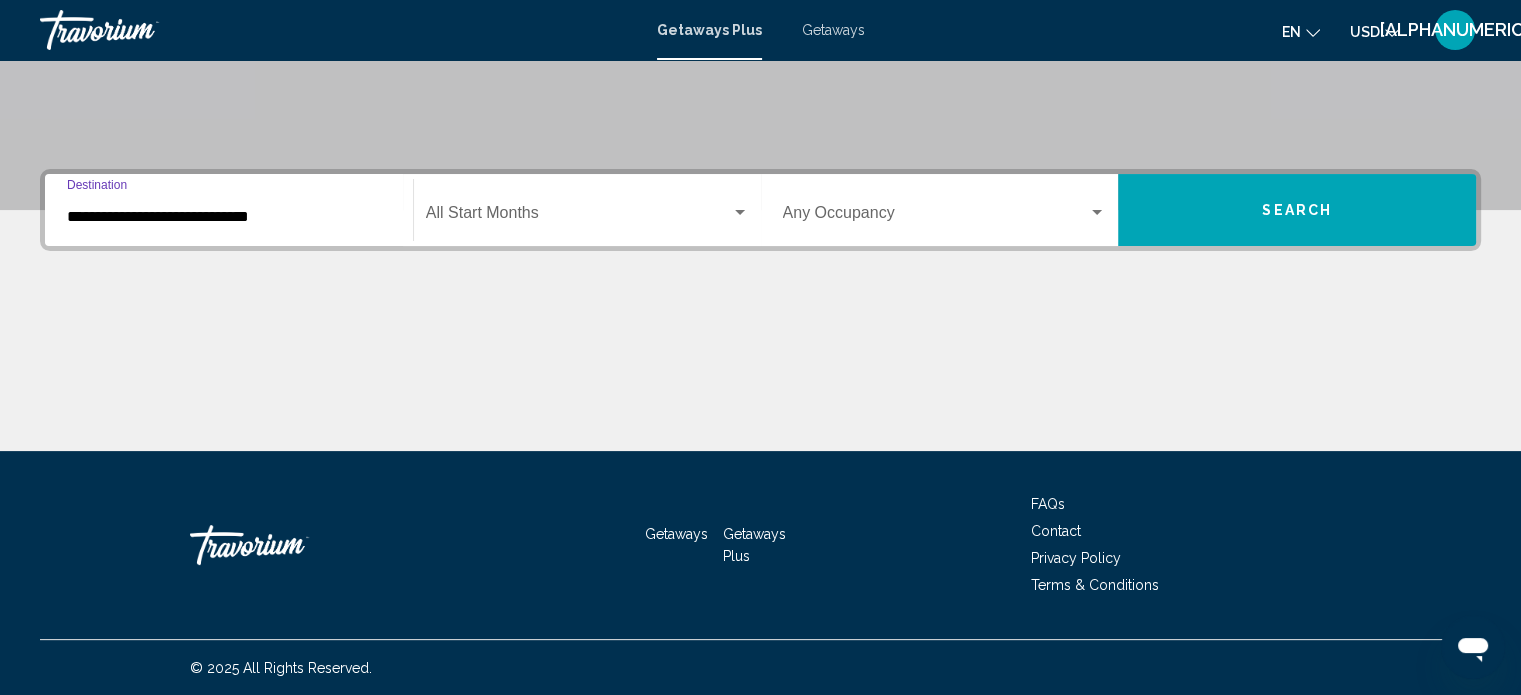 click on "Occupancy Any Occupancy" at bounding box center [945, 210] 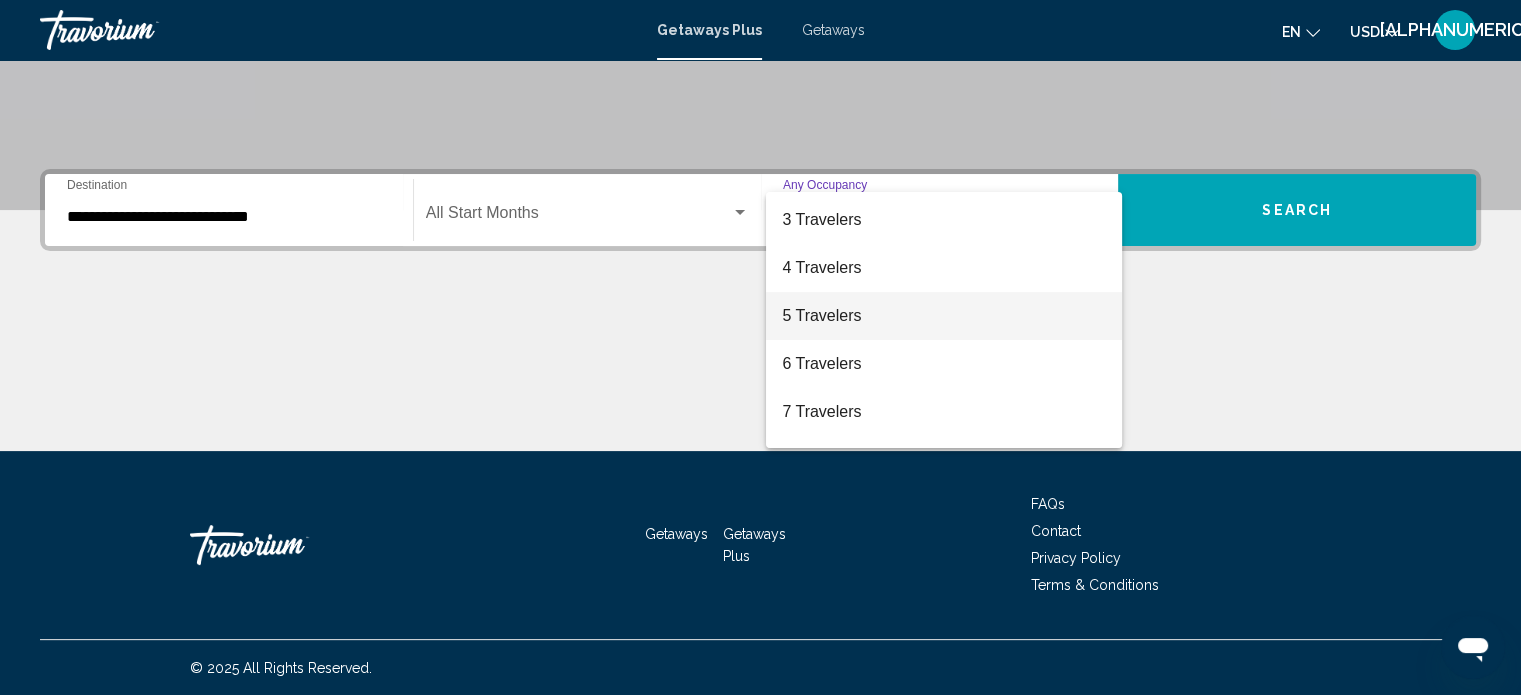 scroll, scrollTop: 200, scrollLeft: 0, axis: vertical 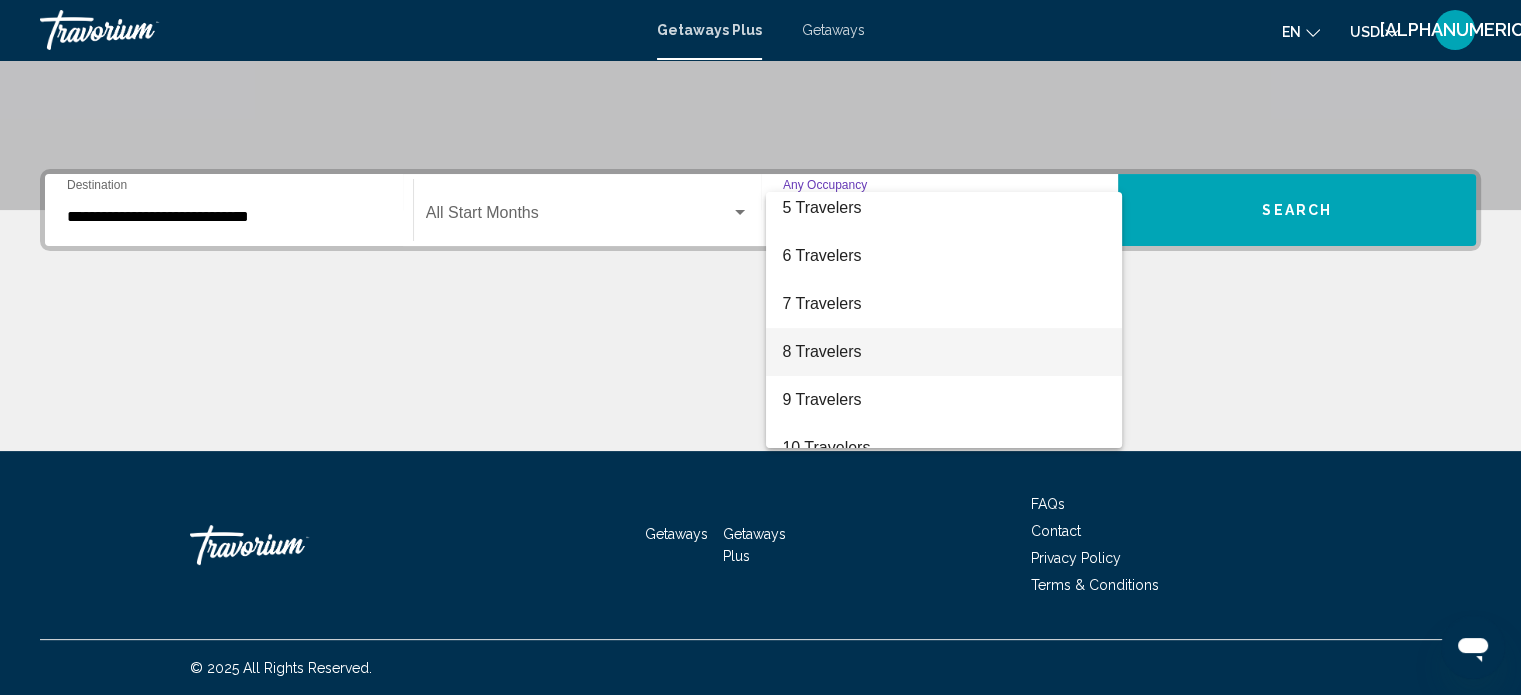 click on "8 Travelers" at bounding box center (944, 352) 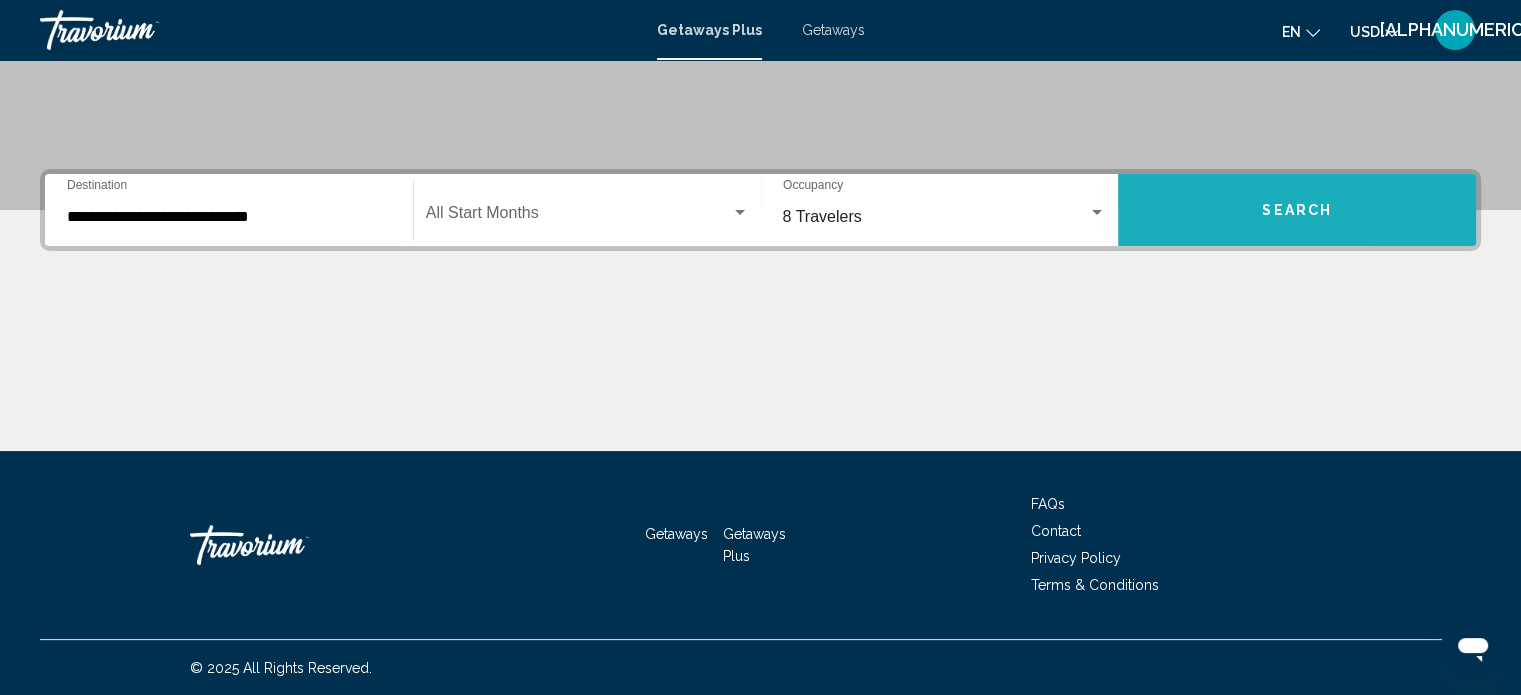 click on "Search" at bounding box center [1297, 210] 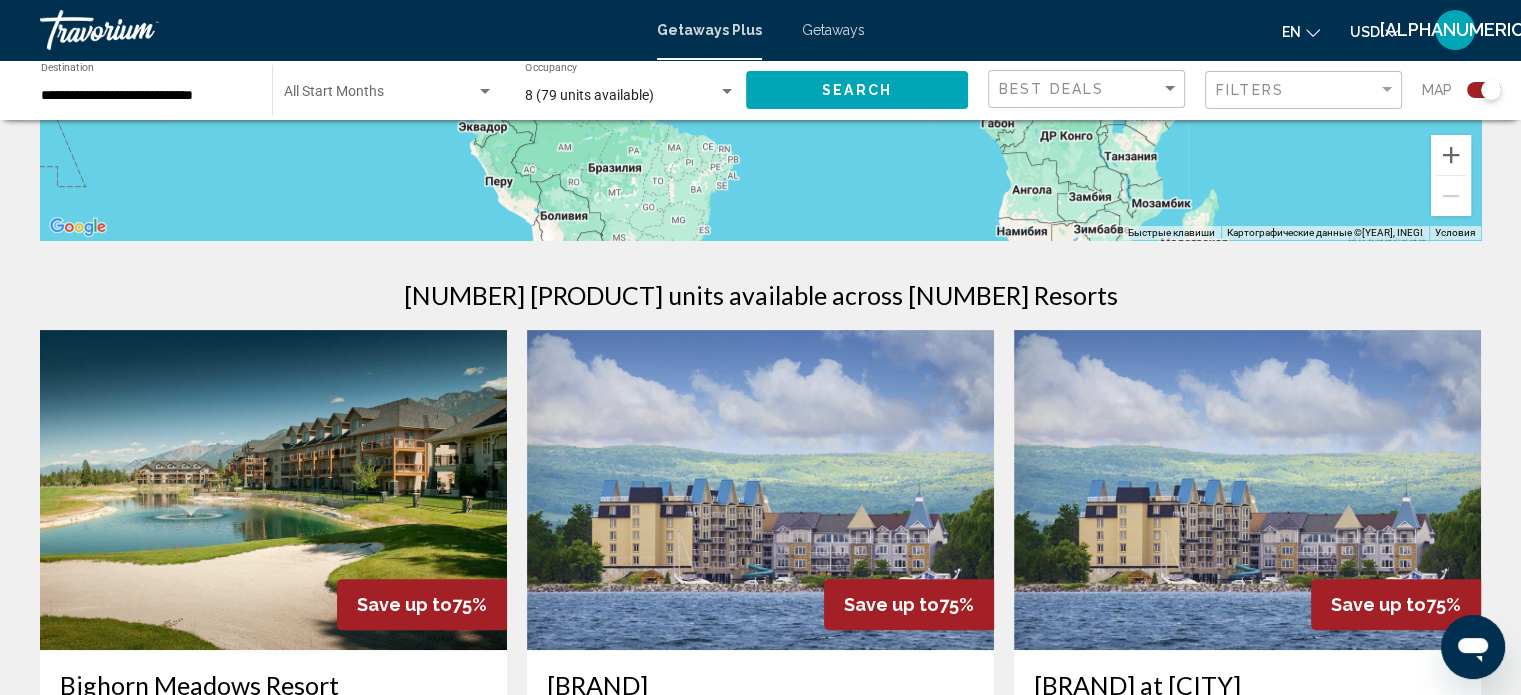 scroll, scrollTop: 100, scrollLeft: 0, axis: vertical 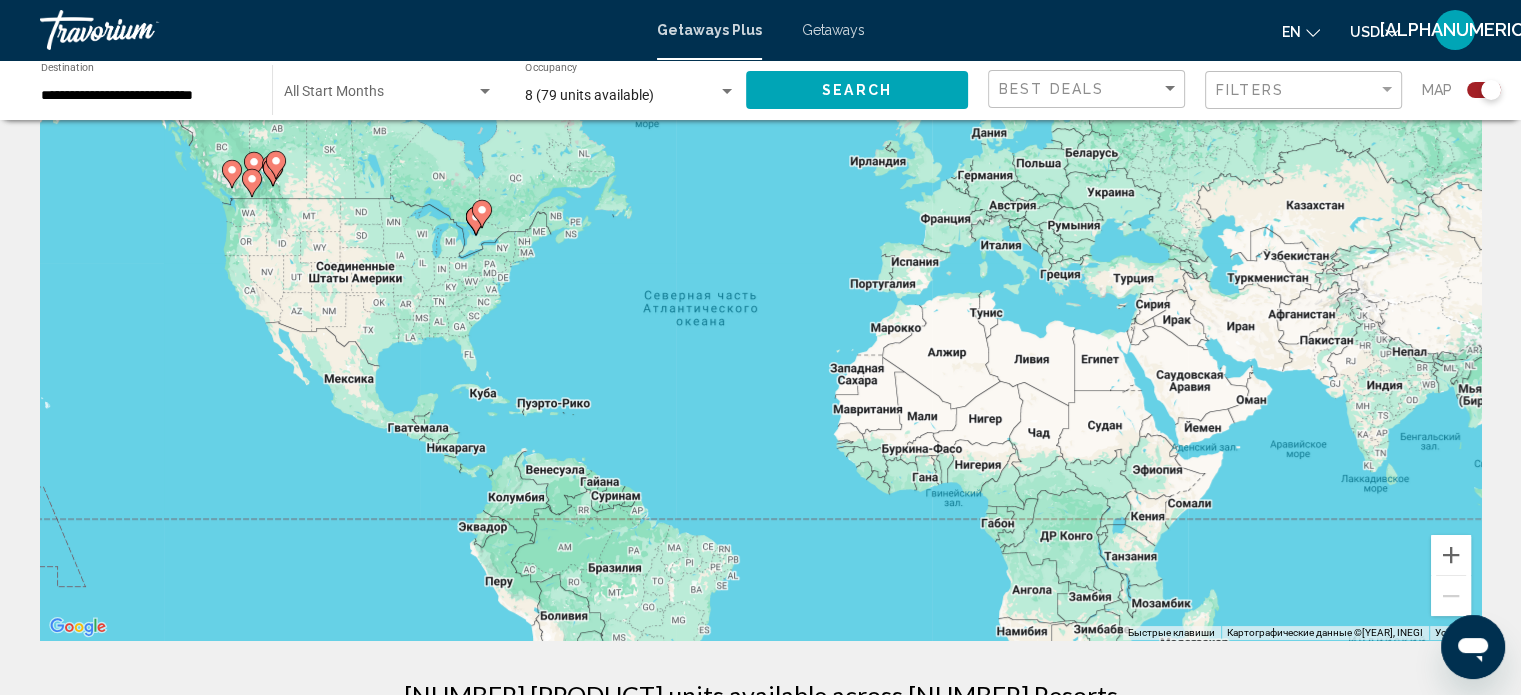 click on "USD
USD ($) MXN (Mex$) CAD (Can$) GBP (£) EUR (€) AUD (A$) NZD (NZ$) CNY (CN¥)" at bounding box center (1374, 31) 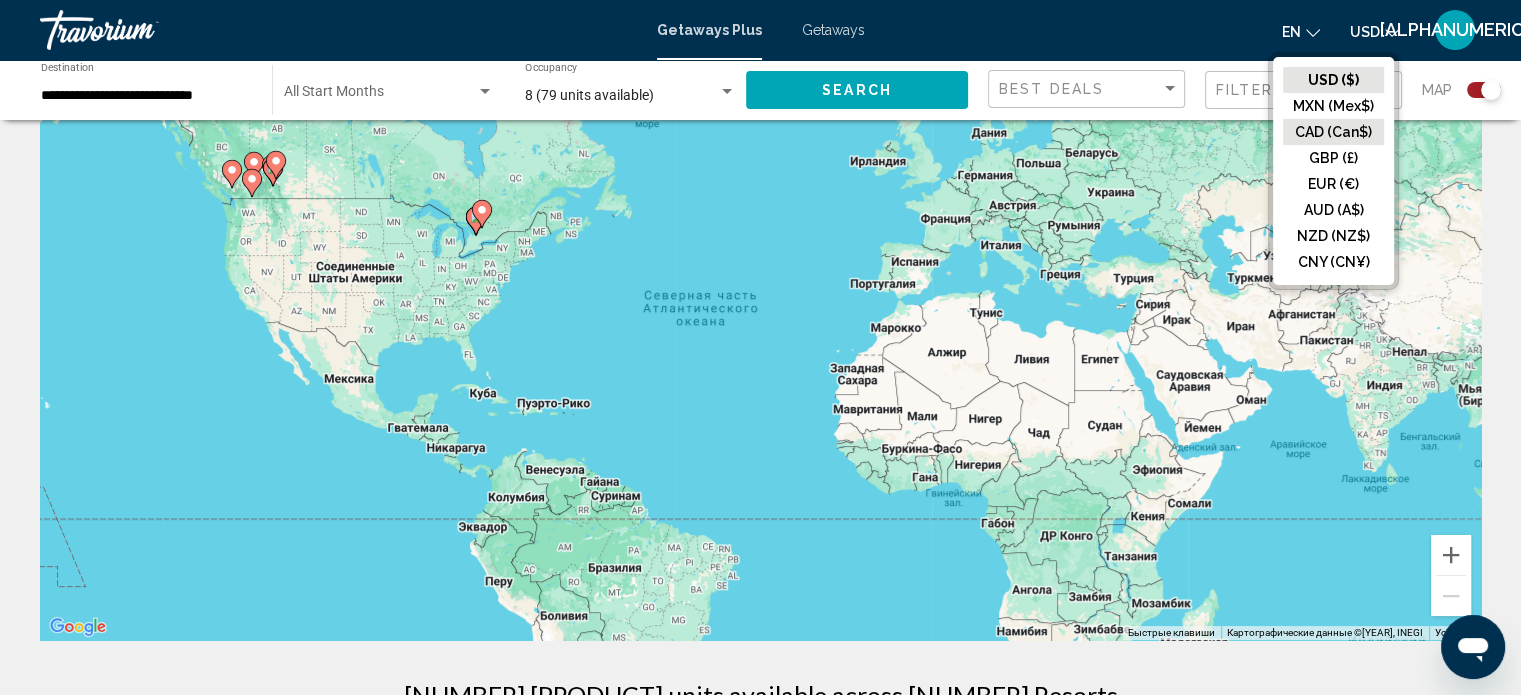 click on "CAD (Can$)" at bounding box center [1333, 80] 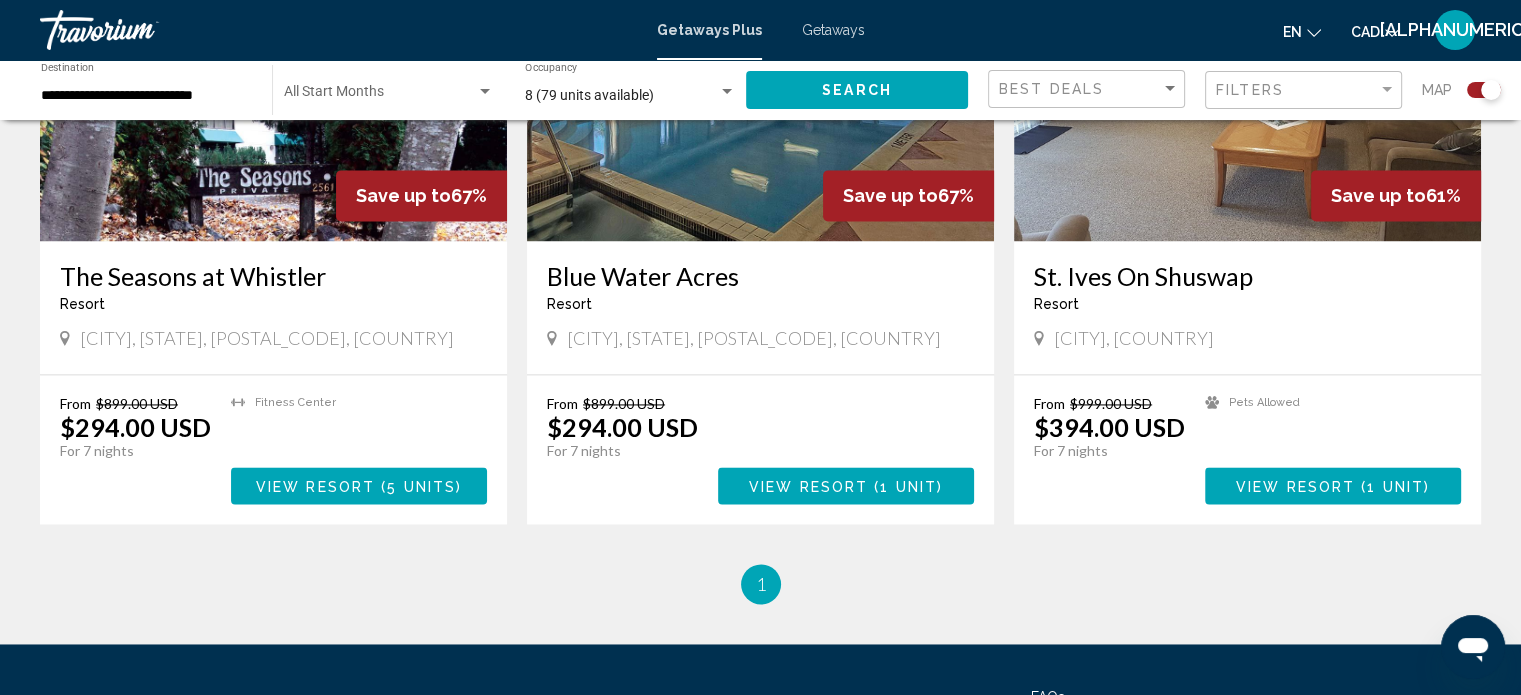 scroll, scrollTop: 2889, scrollLeft: 0, axis: vertical 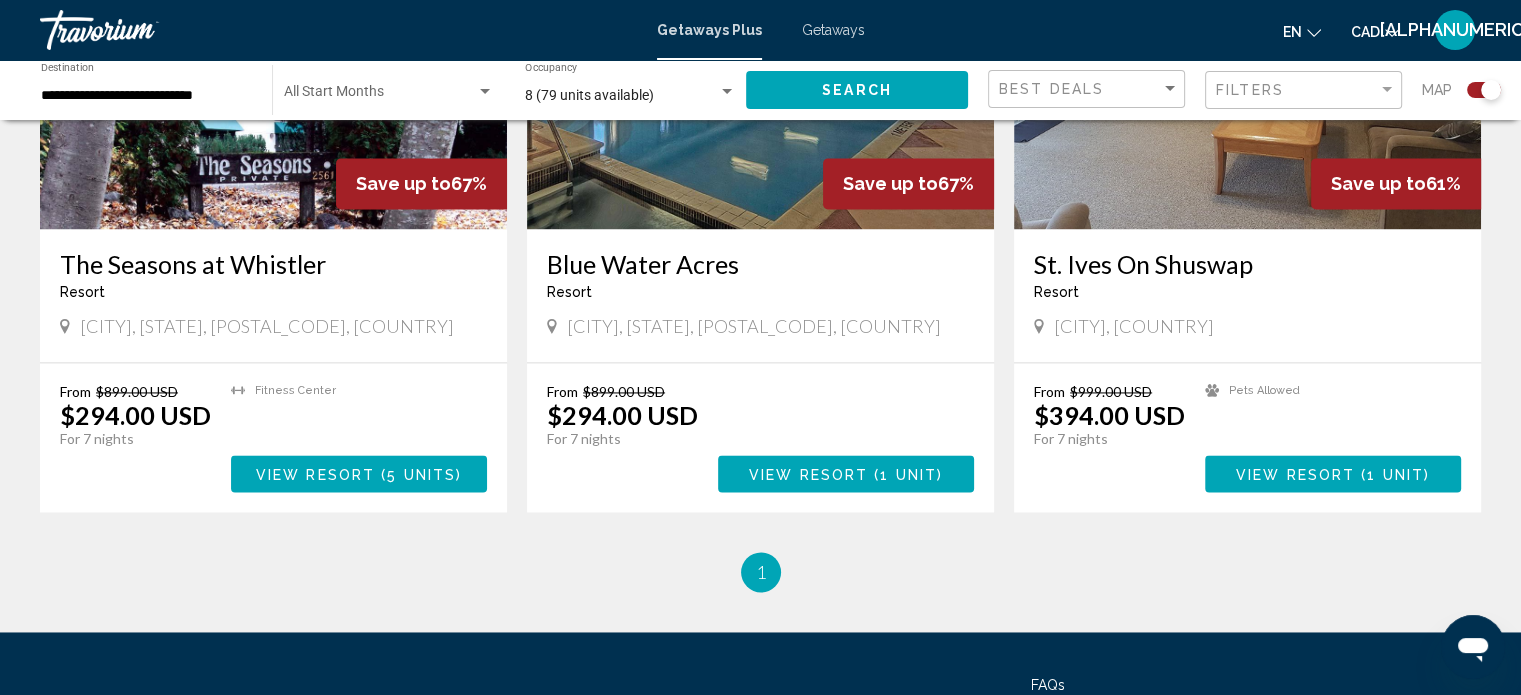click on "View Resort" at bounding box center [808, 474] 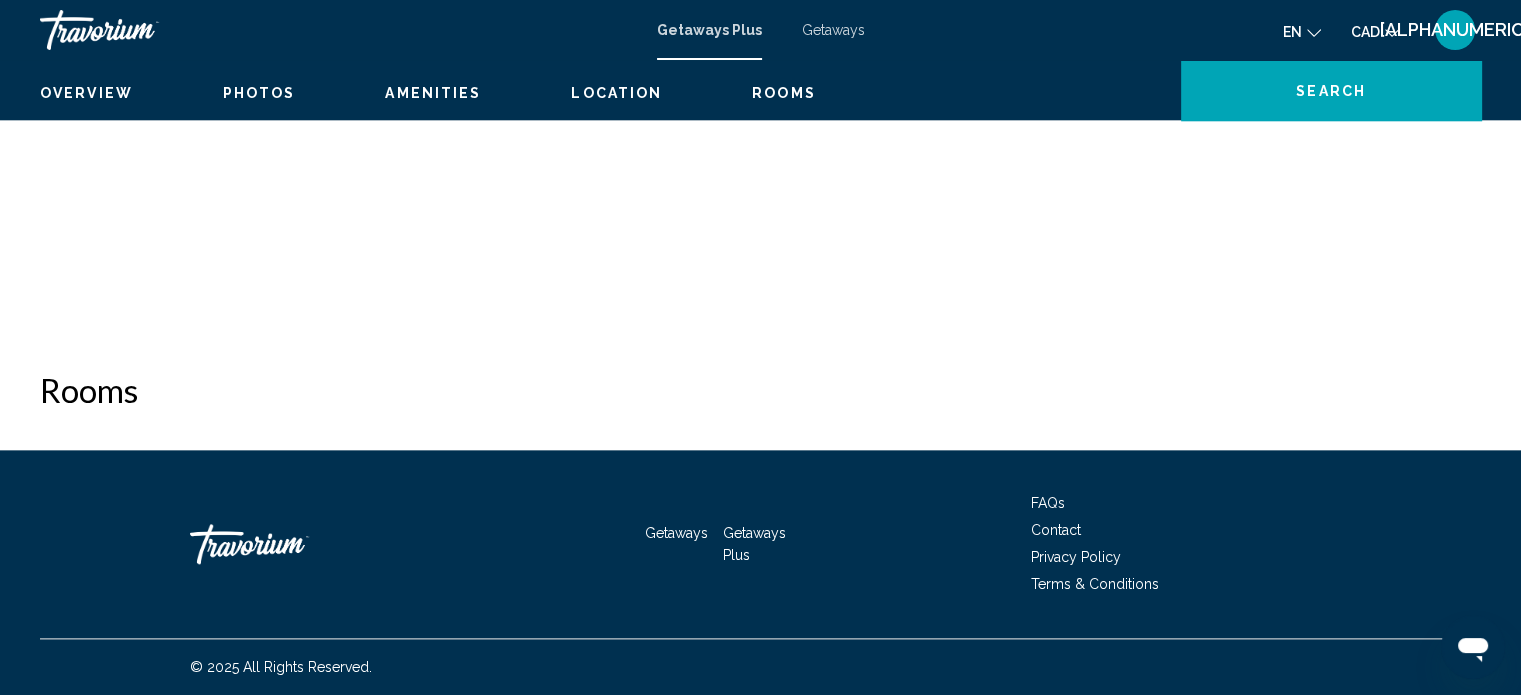 scroll, scrollTop: 12, scrollLeft: 0, axis: vertical 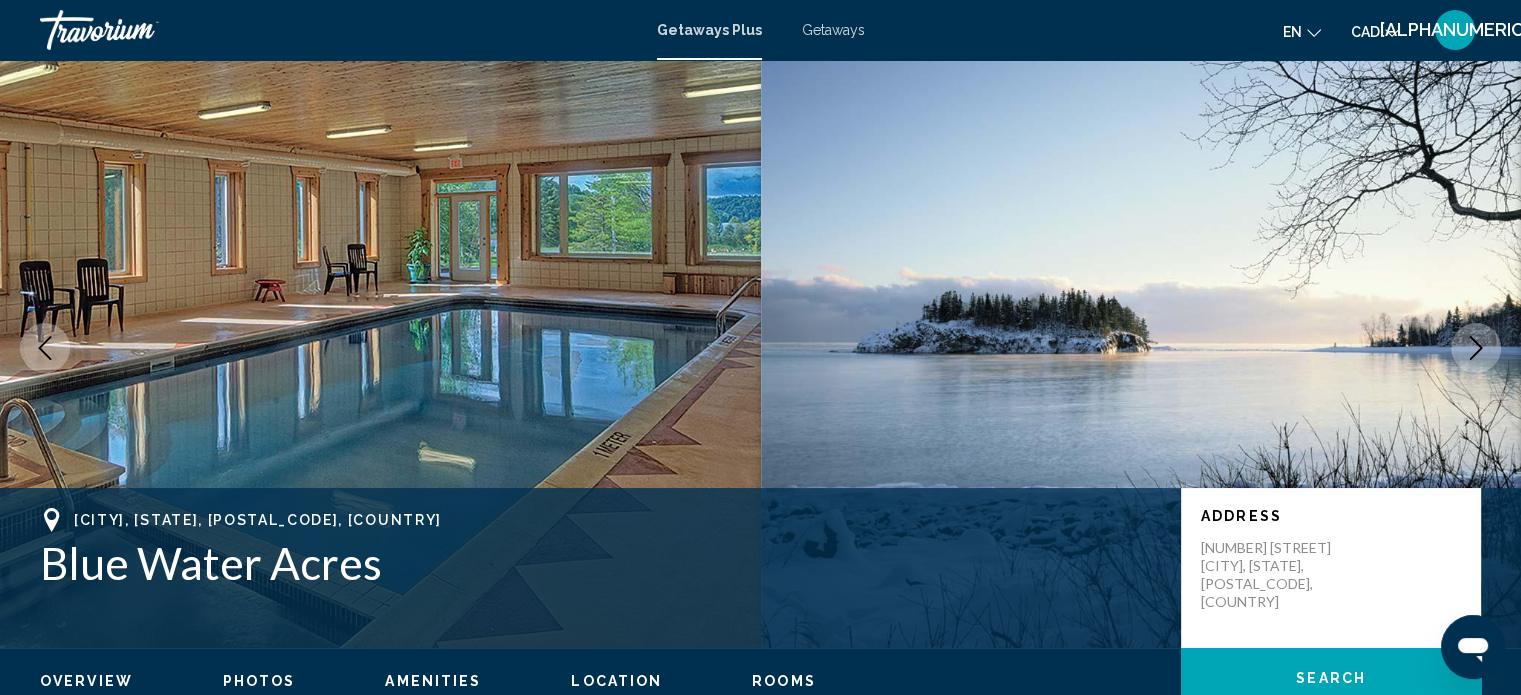 click at bounding box center [1476, 348] 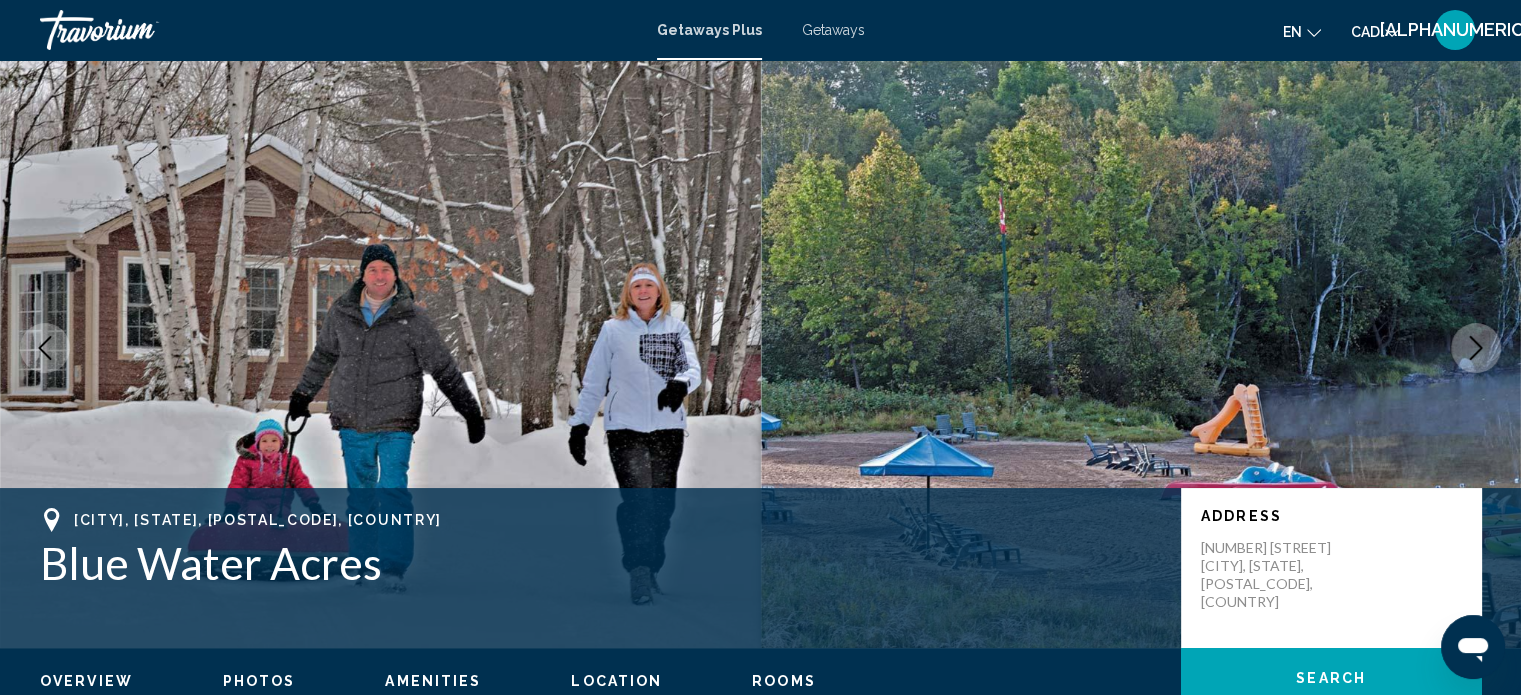 click at bounding box center [45, 348] 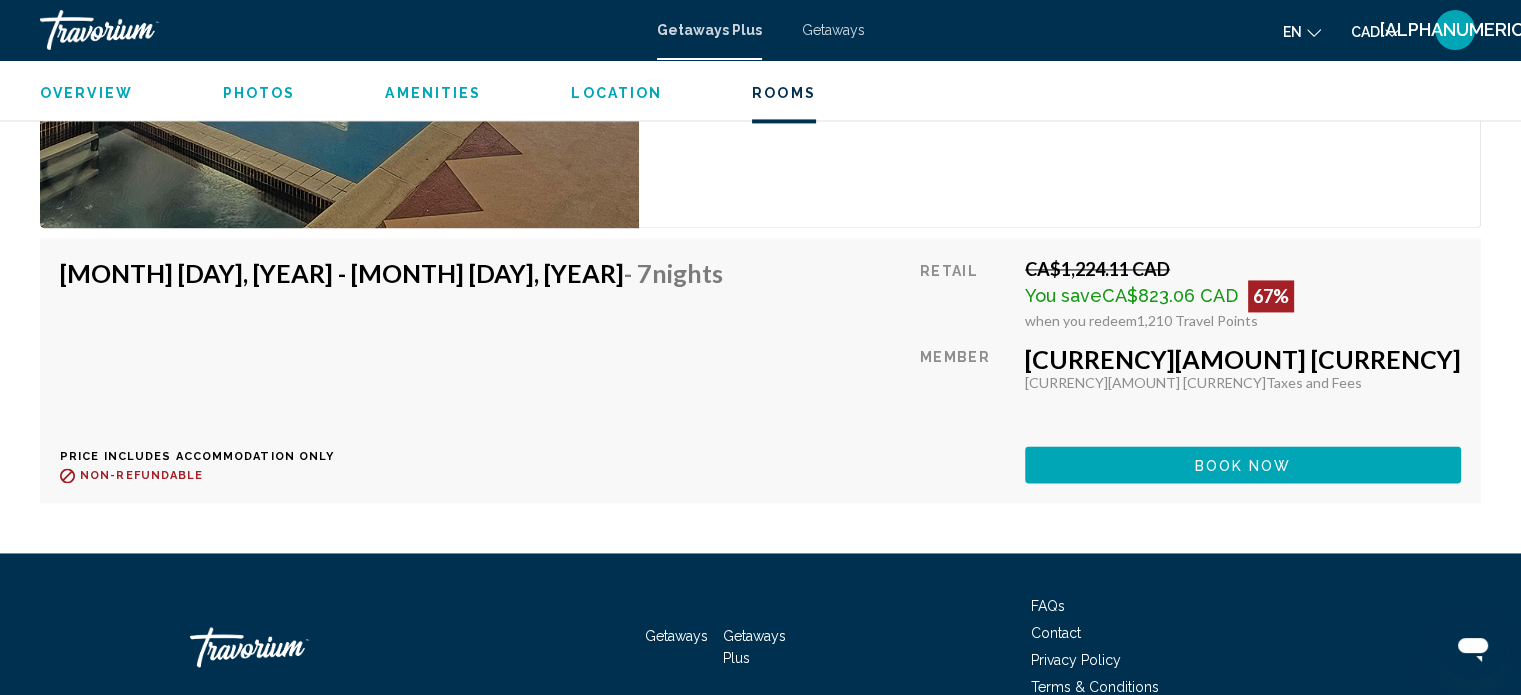 scroll, scrollTop: 3012, scrollLeft: 0, axis: vertical 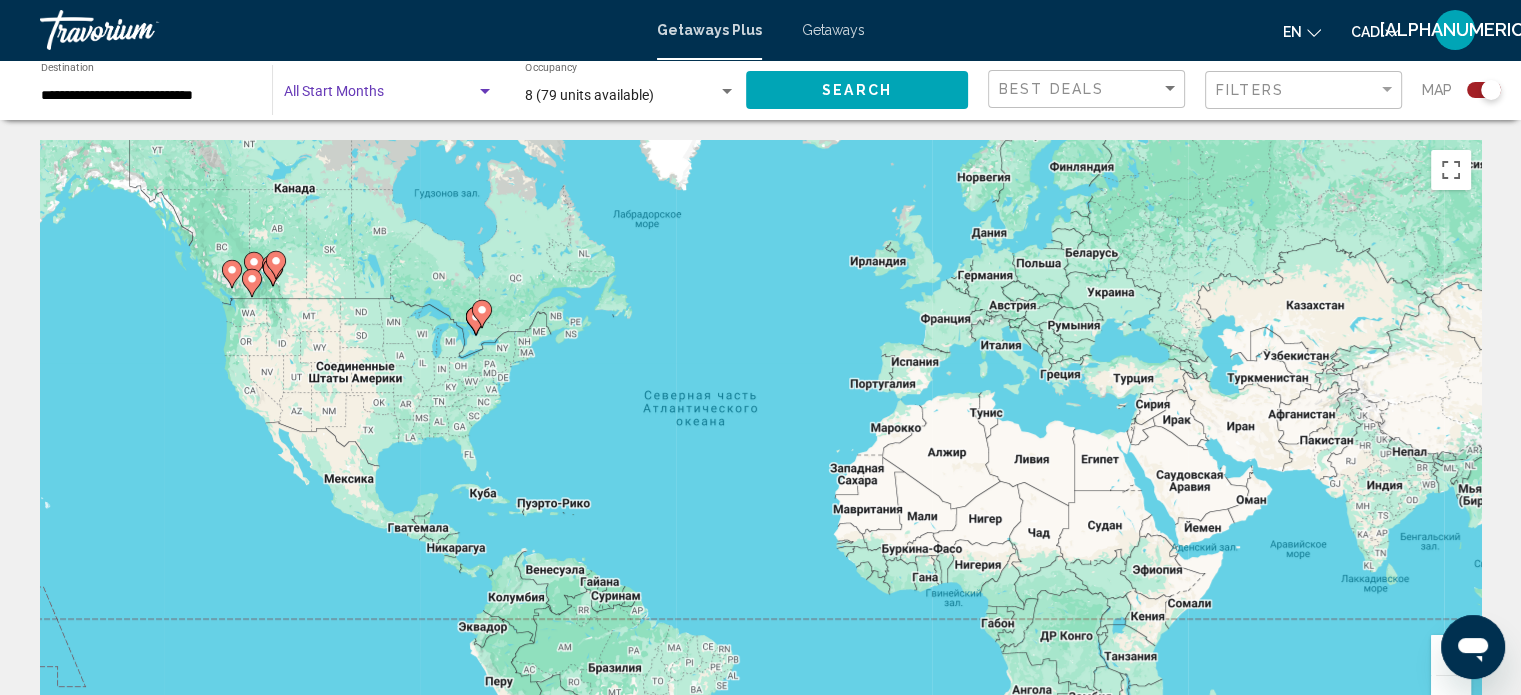 click at bounding box center (380, 96) 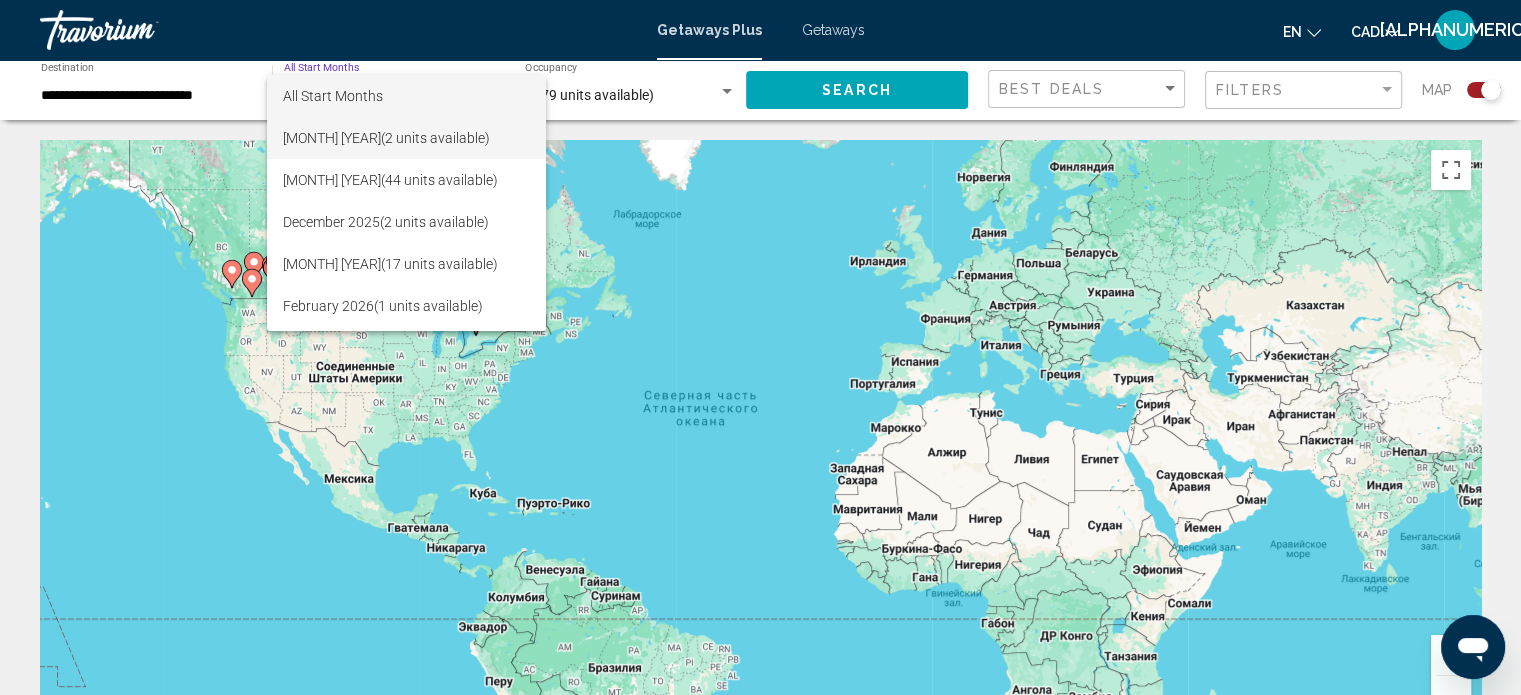 click on "October 2025  (2 units available)" at bounding box center [406, 138] 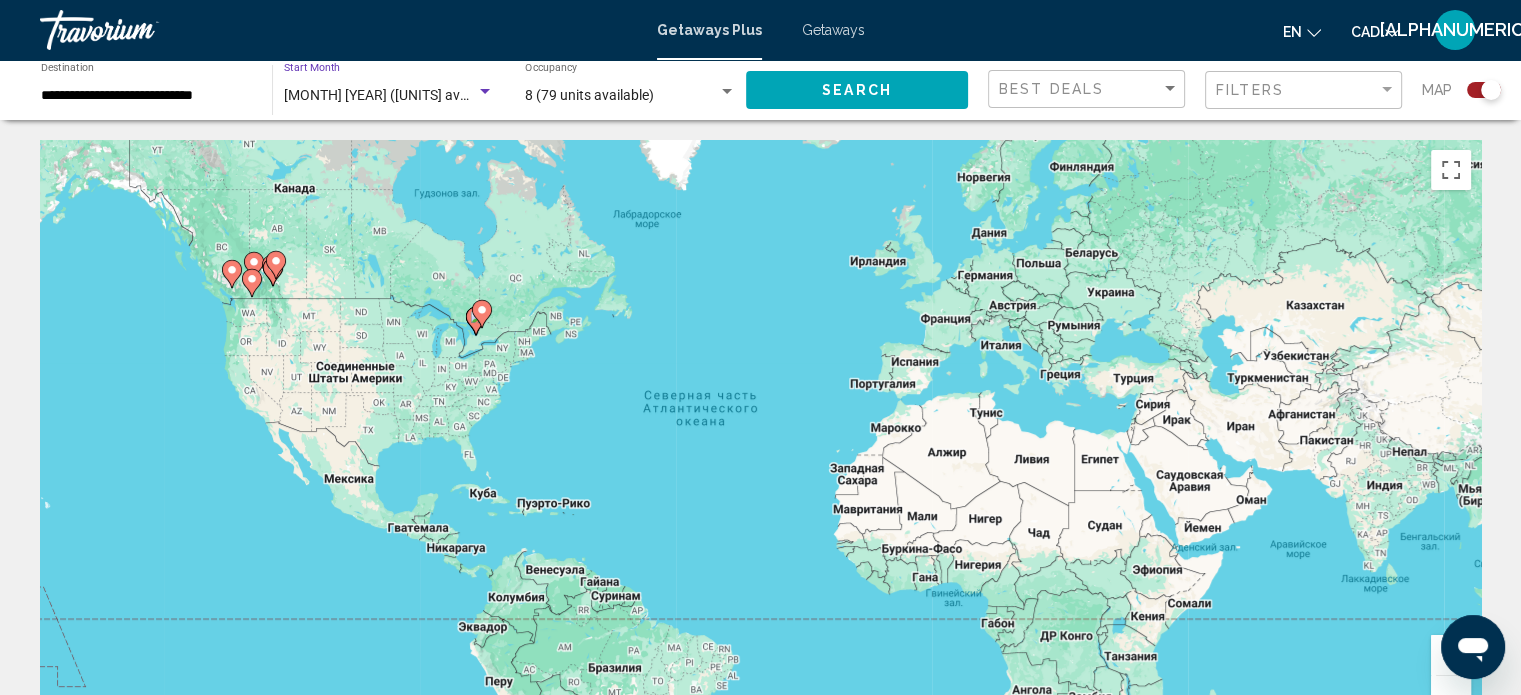 click on "Search" at bounding box center [857, 89] 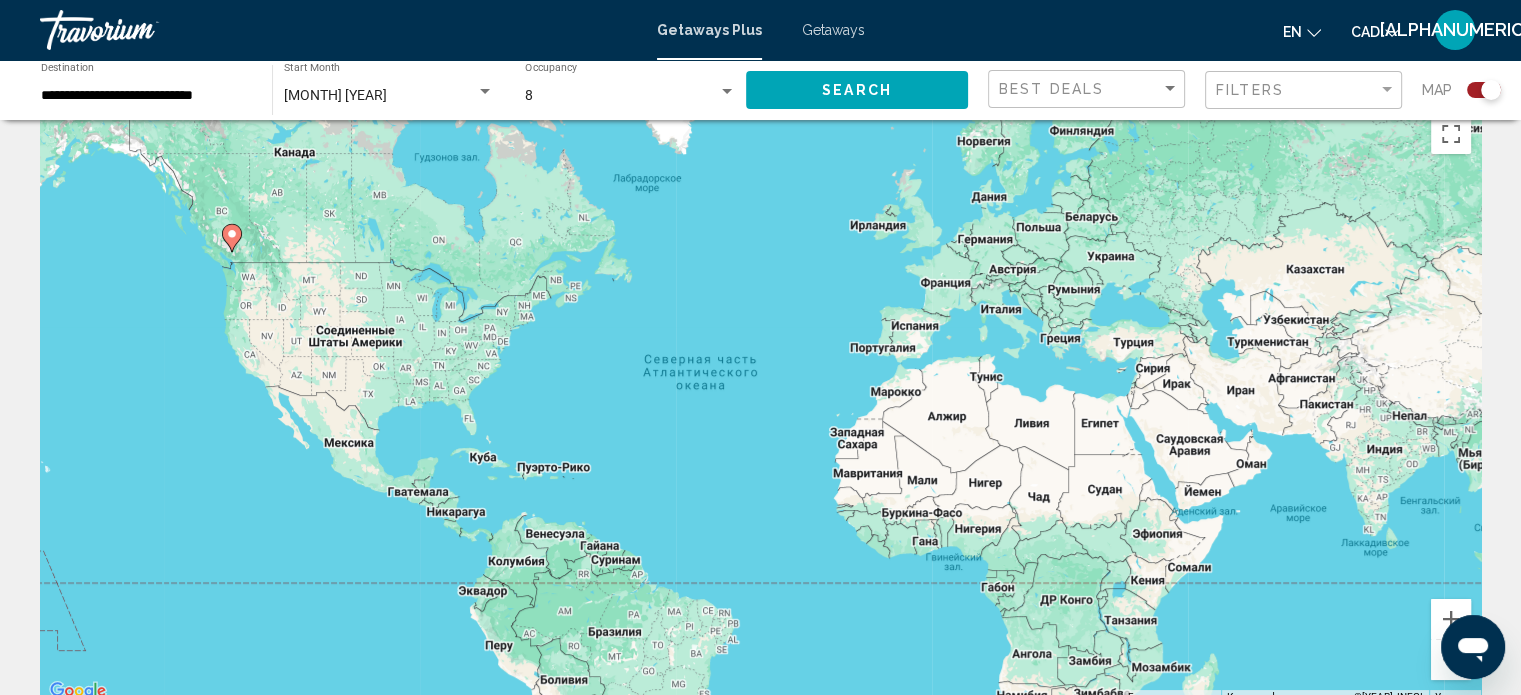 scroll, scrollTop: 0, scrollLeft: 0, axis: both 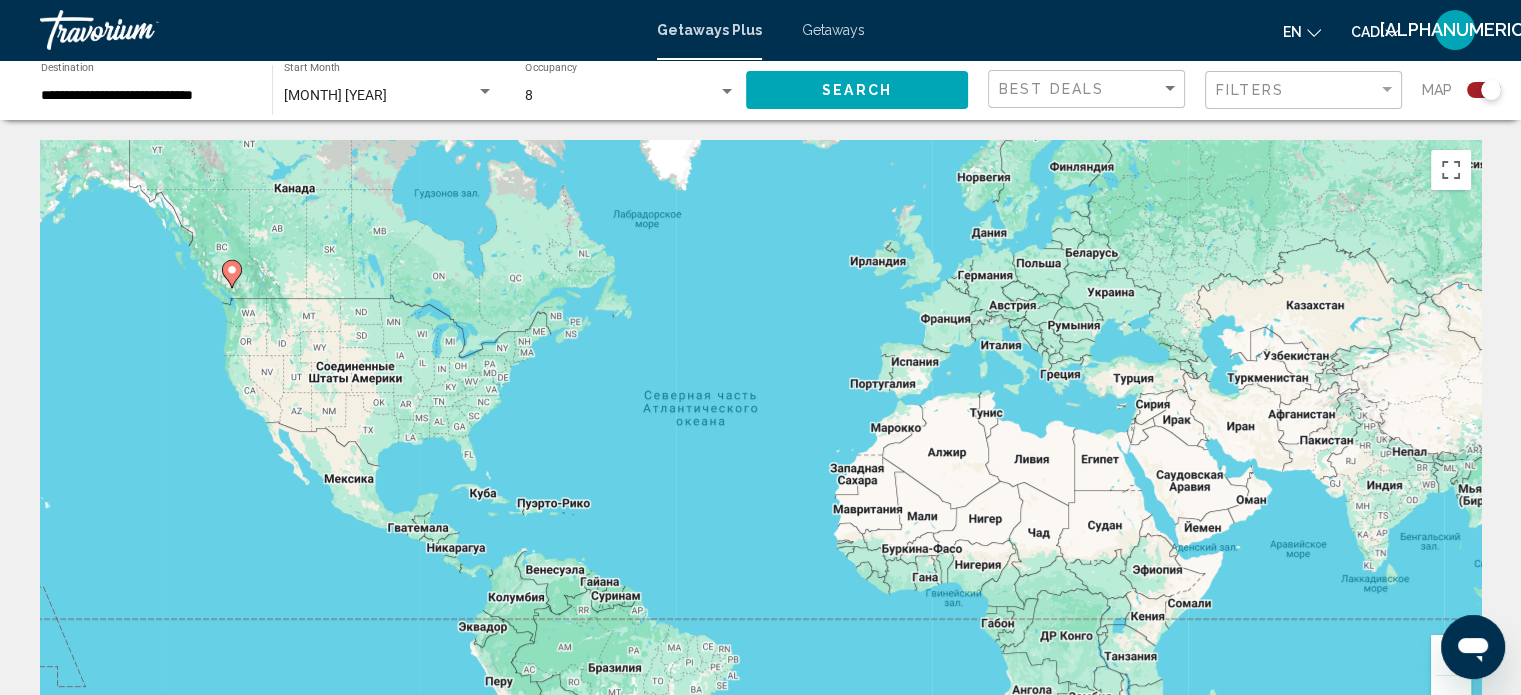 click on "October 2025" at bounding box center (335, 95) 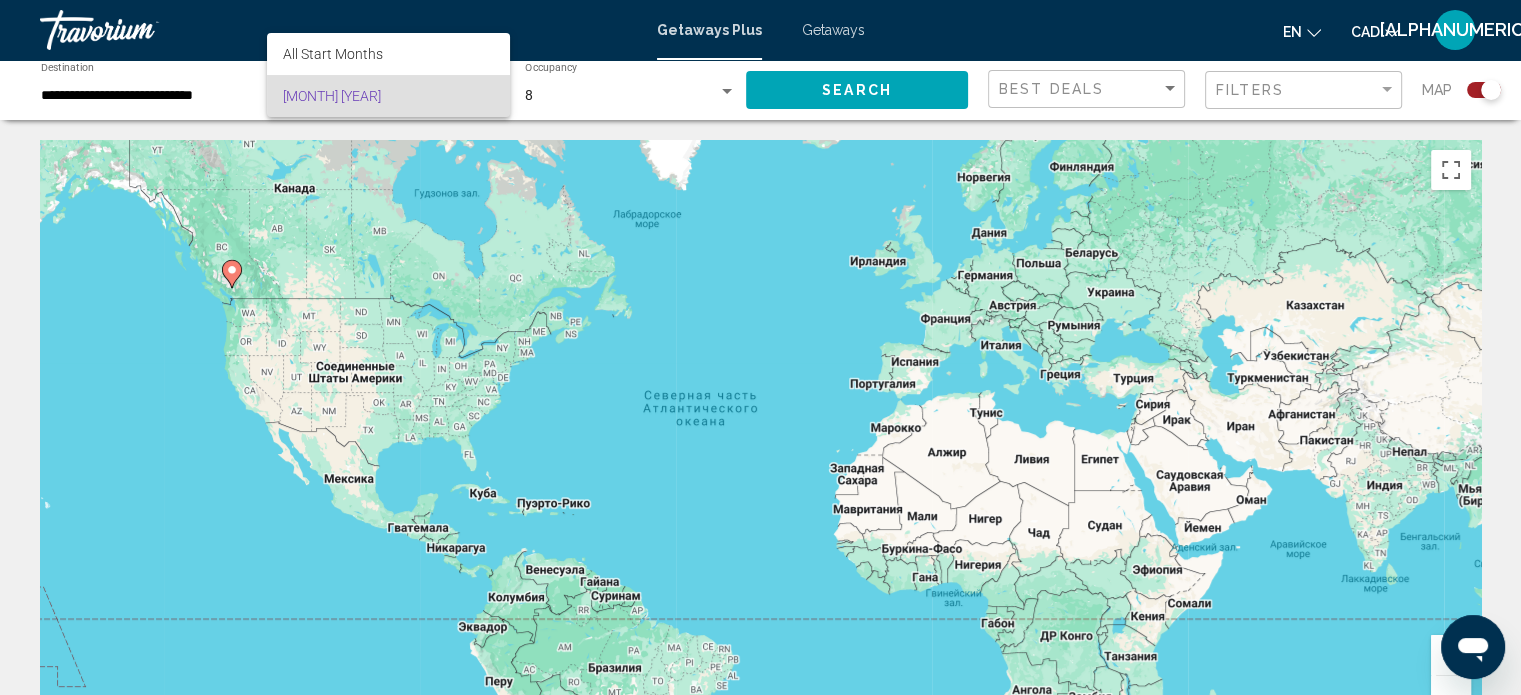 click on "October 2025" at bounding box center [388, 96] 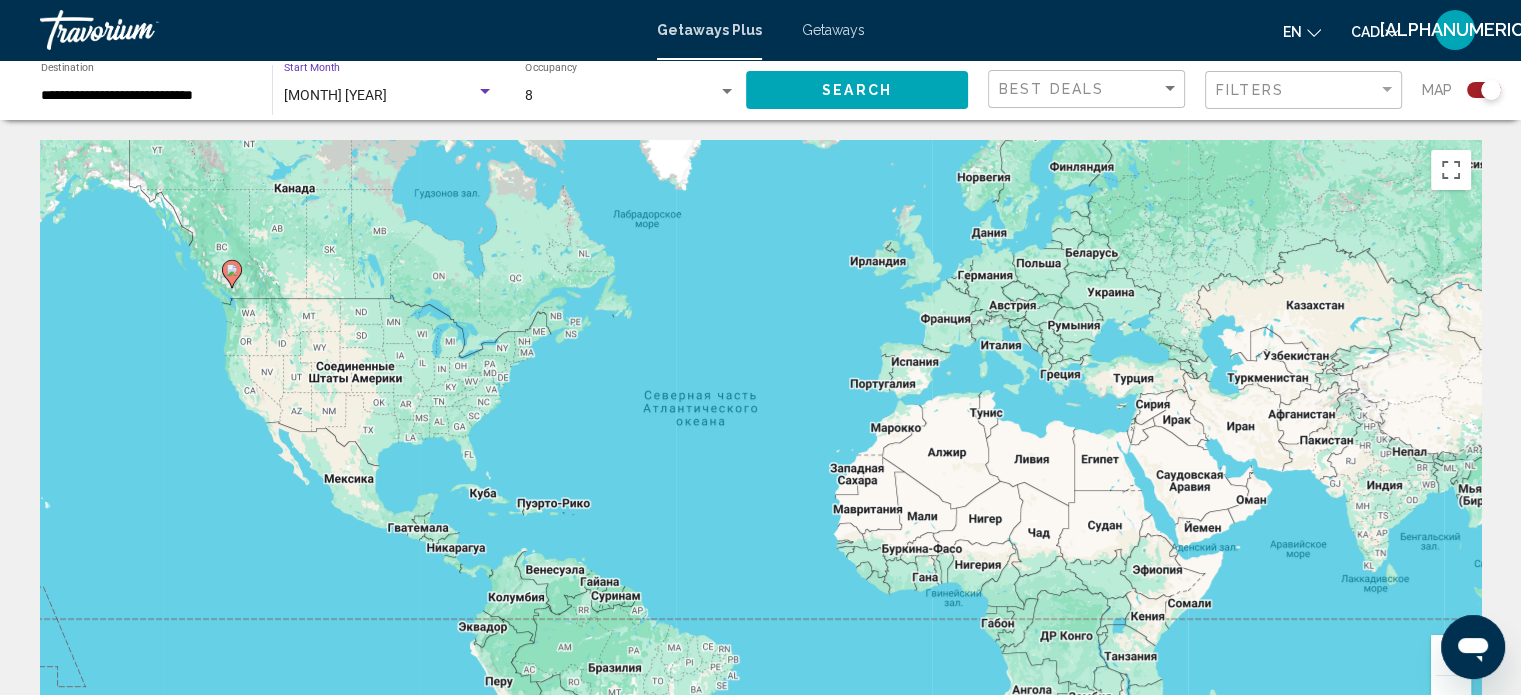 click on "October 2025" at bounding box center [335, 95] 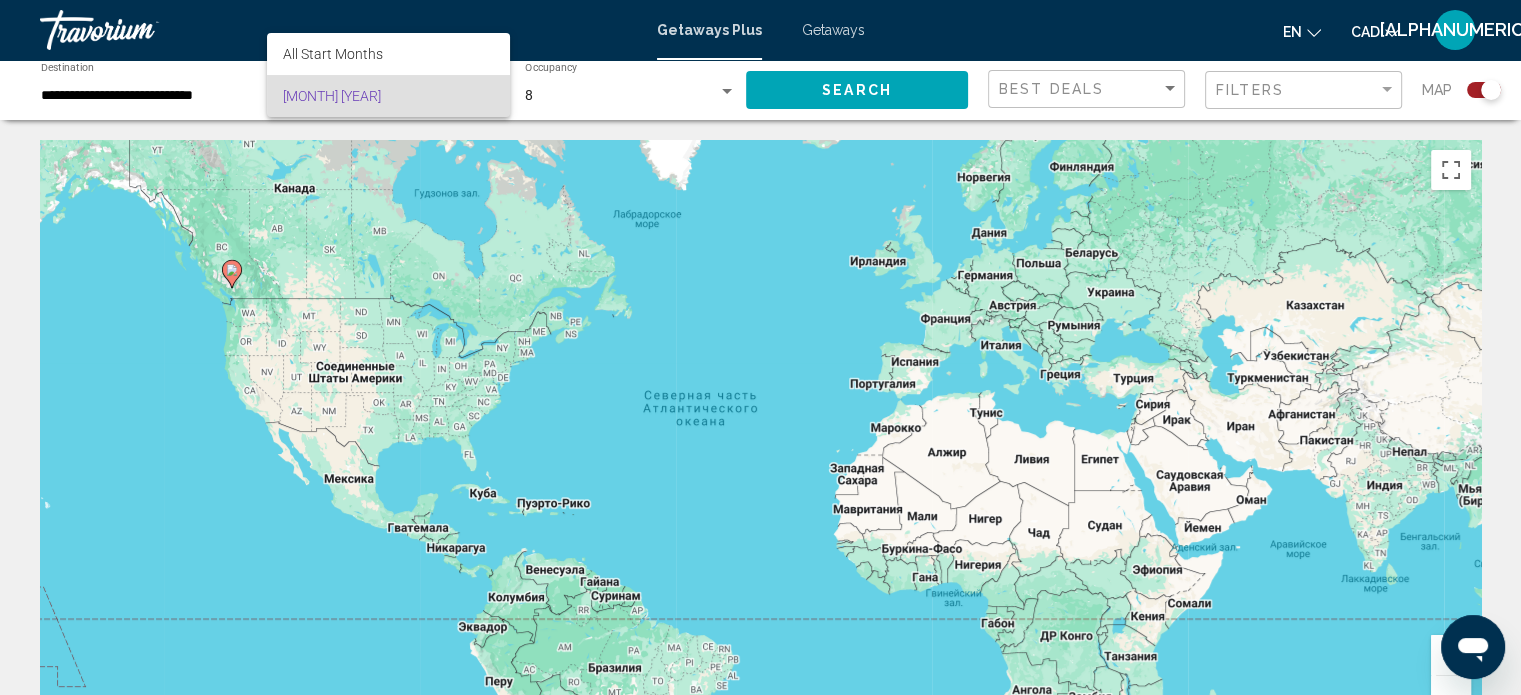 click on "October 2025" at bounding box center (388, 96) 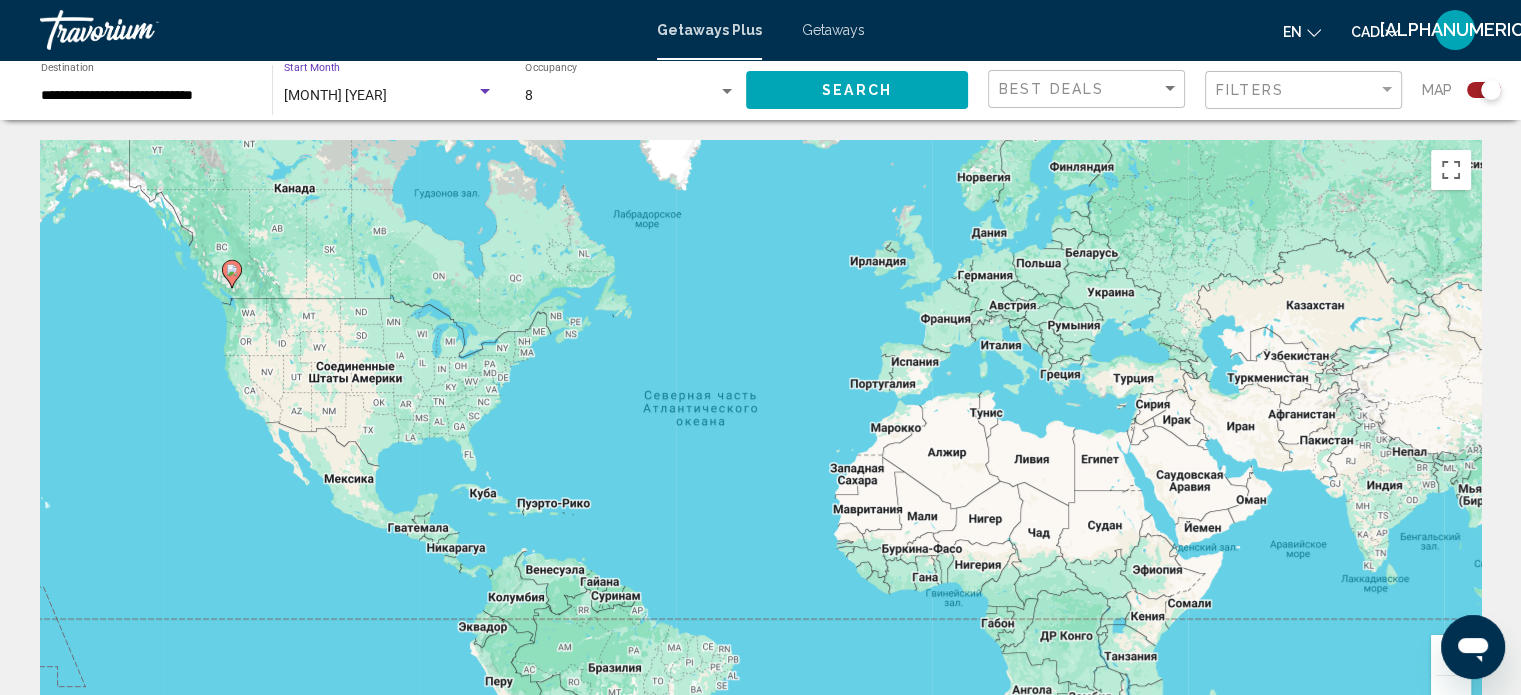 click at bounding box center [485, 92] 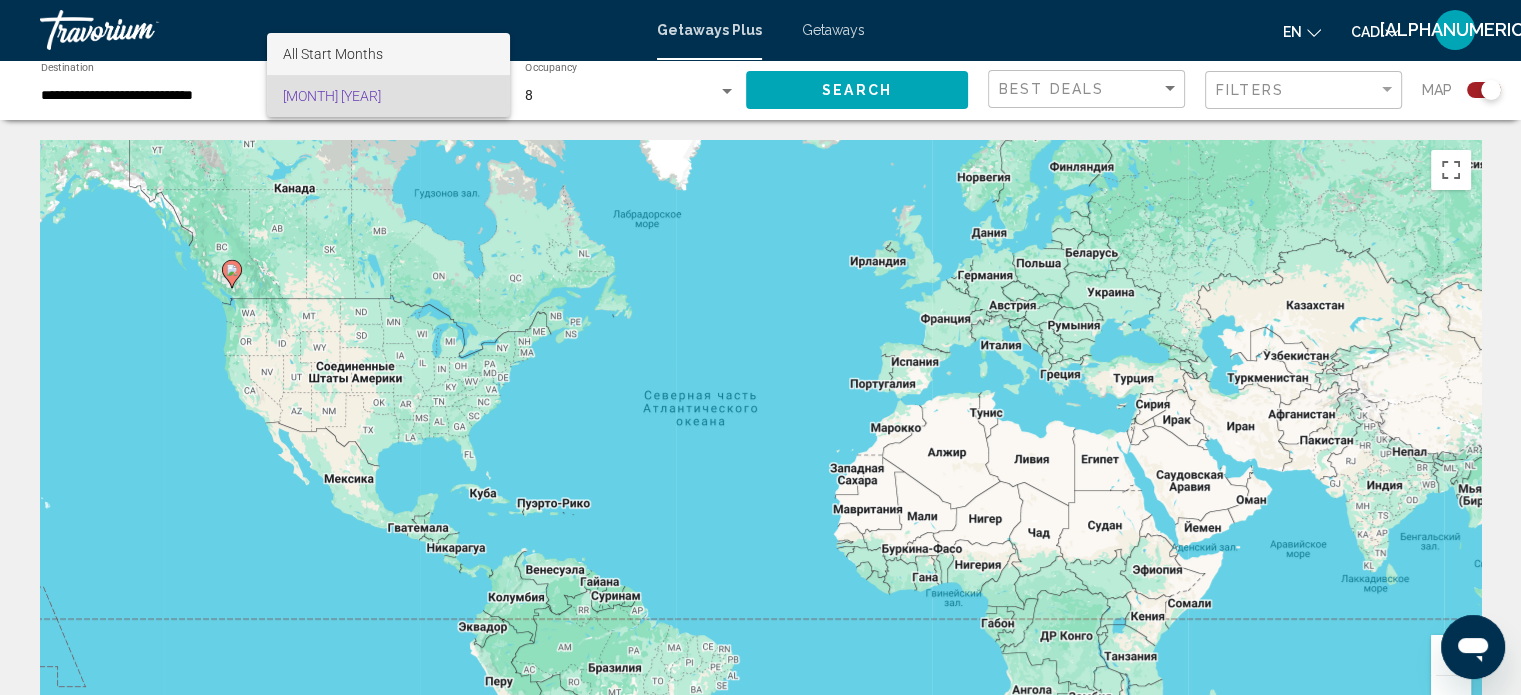 click on "All Start Months" at bounding box center [388, 54] 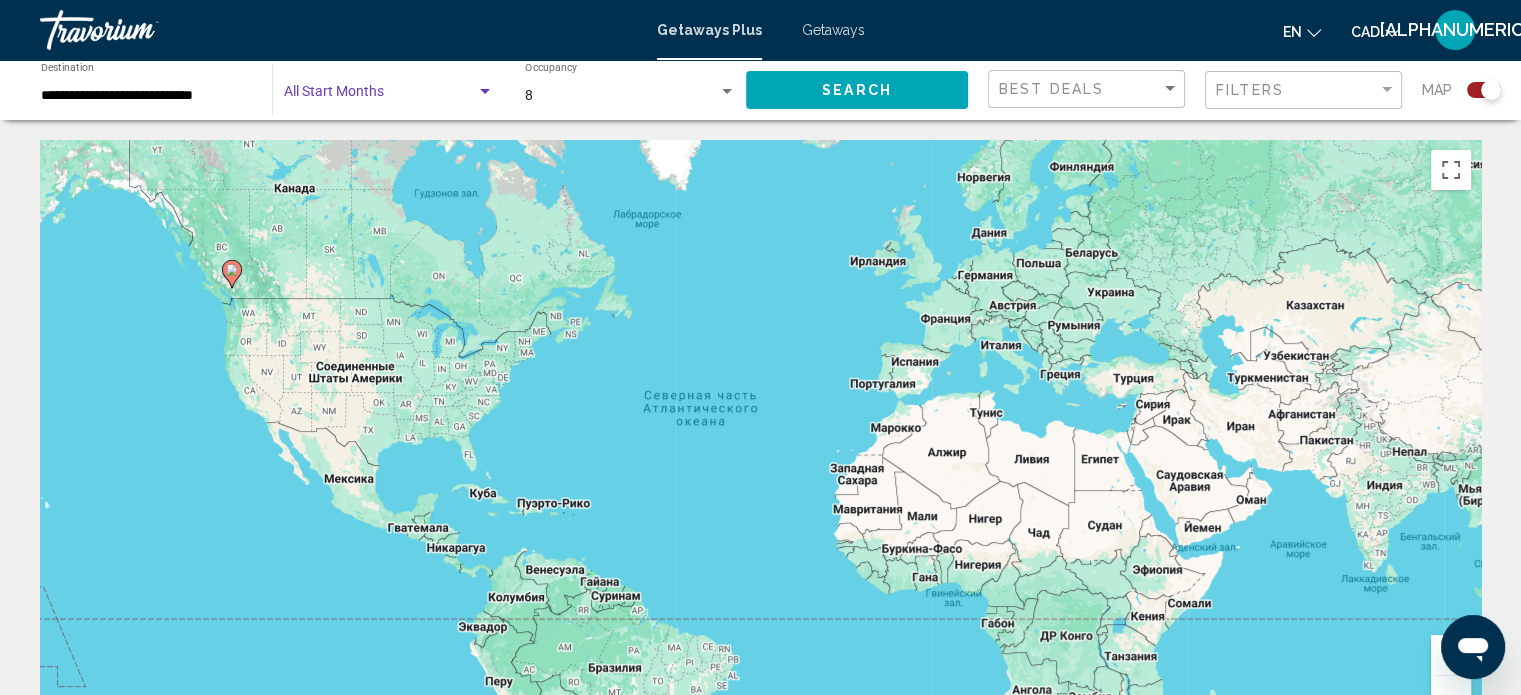 click at bounding box center (485, 91) 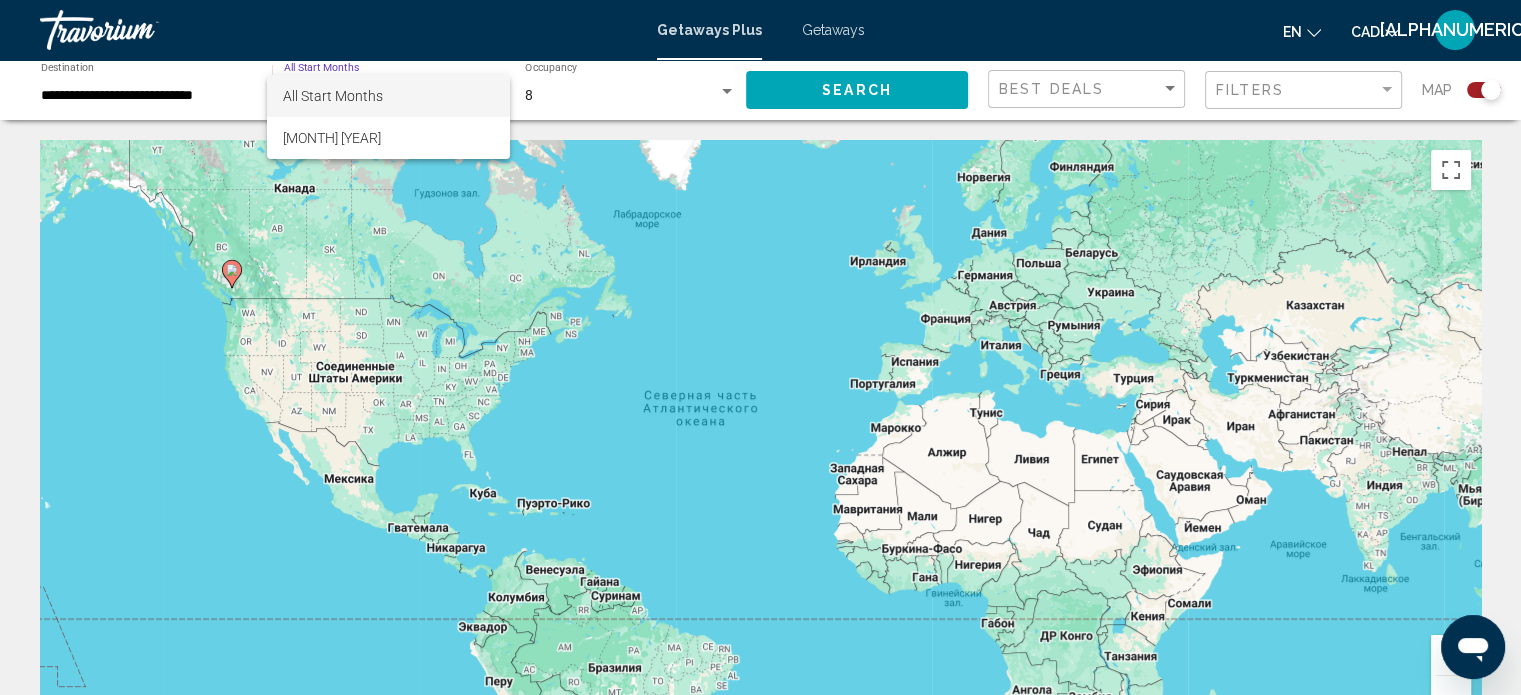 click on "All Start Months" at bounding box center (388, 96) 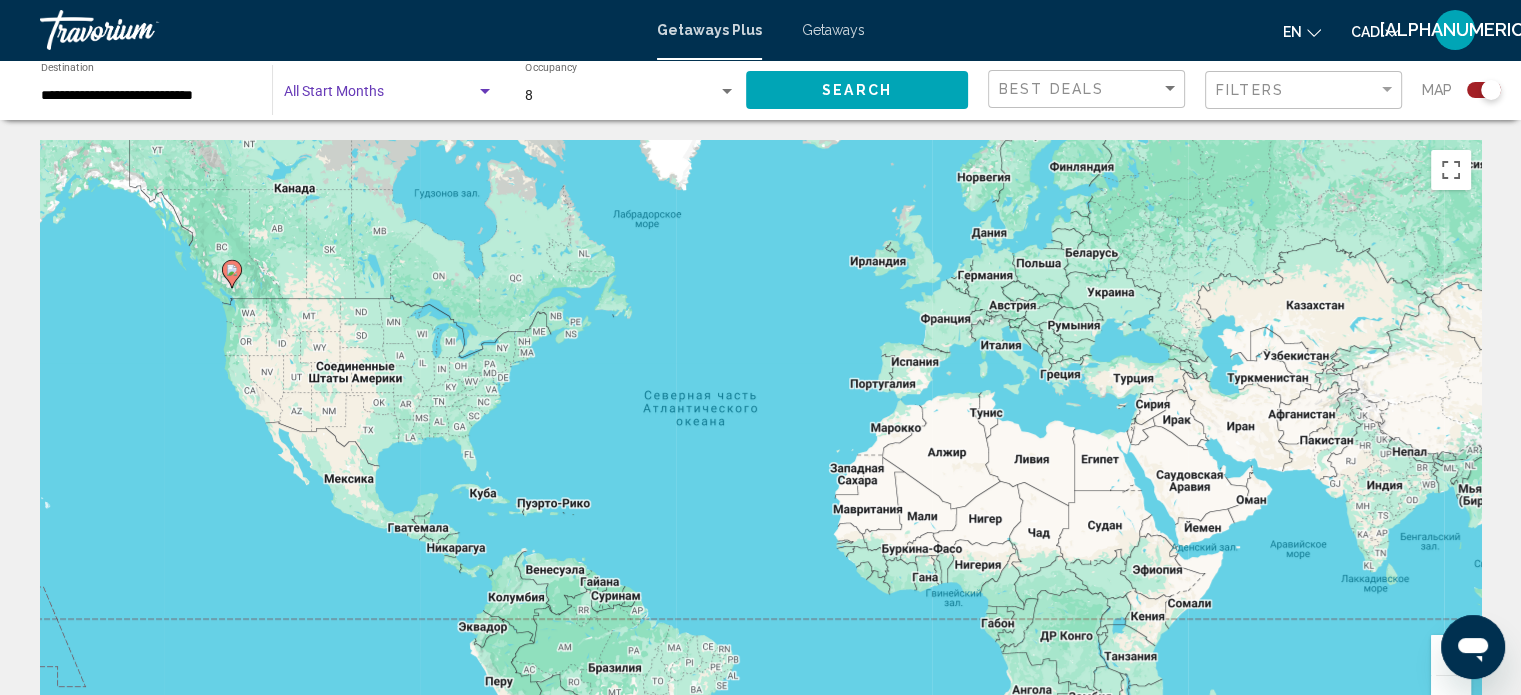 click at bounding box center (380, 96) 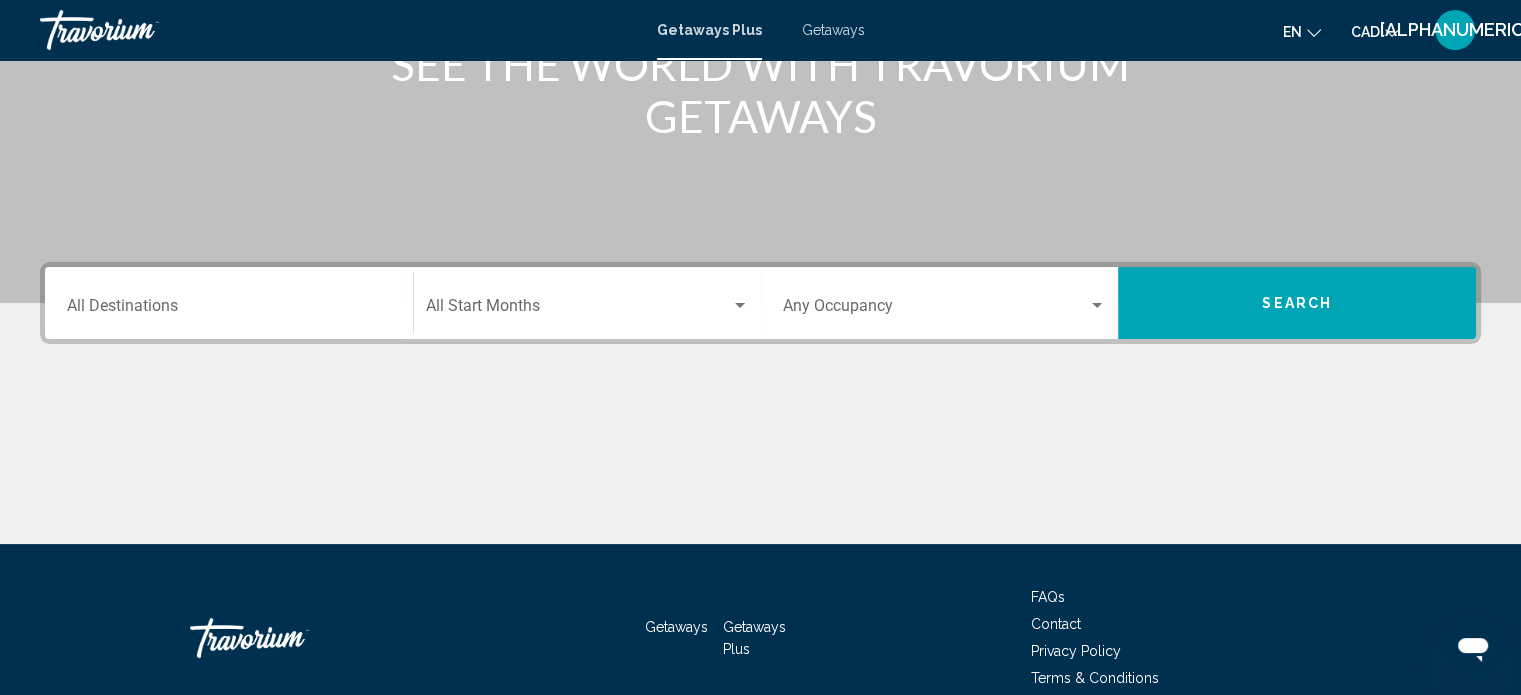 scroll, scrollTop: 300, scrollLeft: 0, axis: vertical 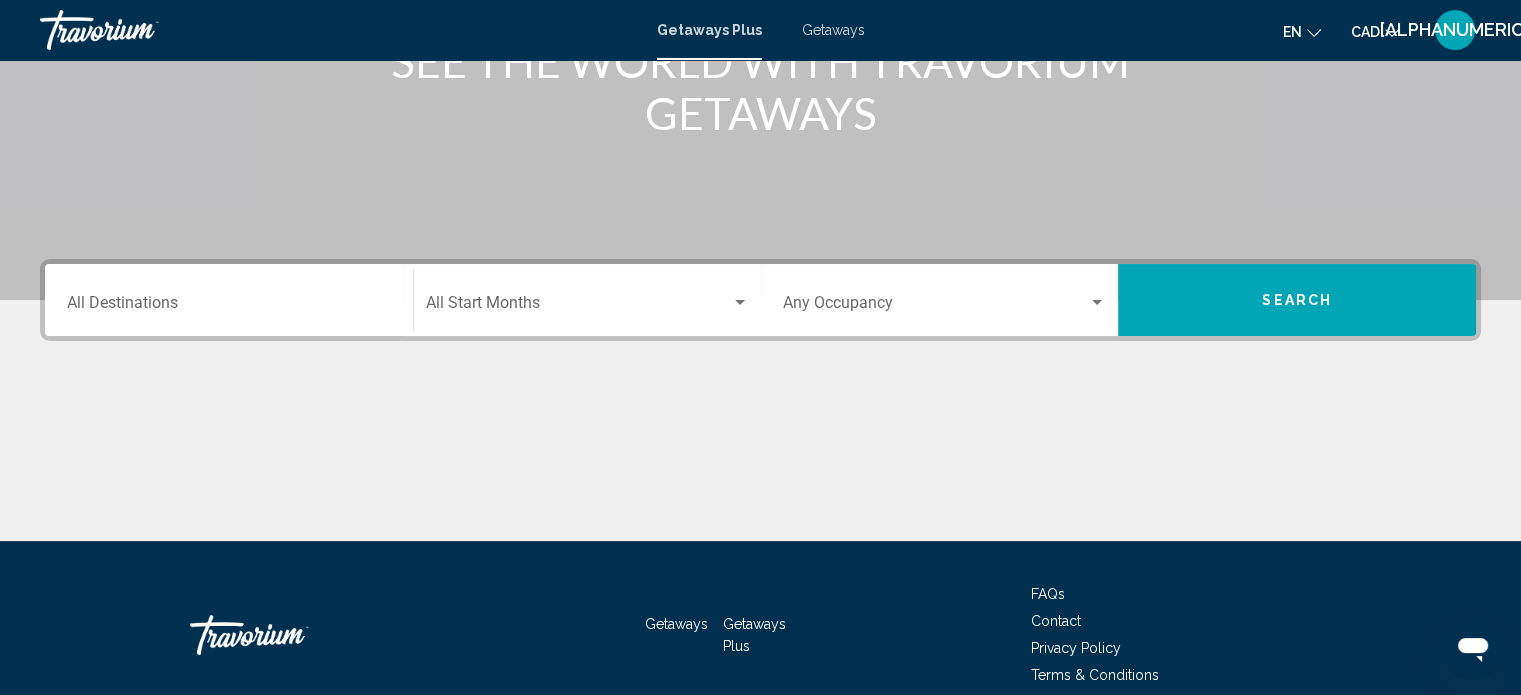 click on "Destination All Destinations" at bounding box center (229, 307) 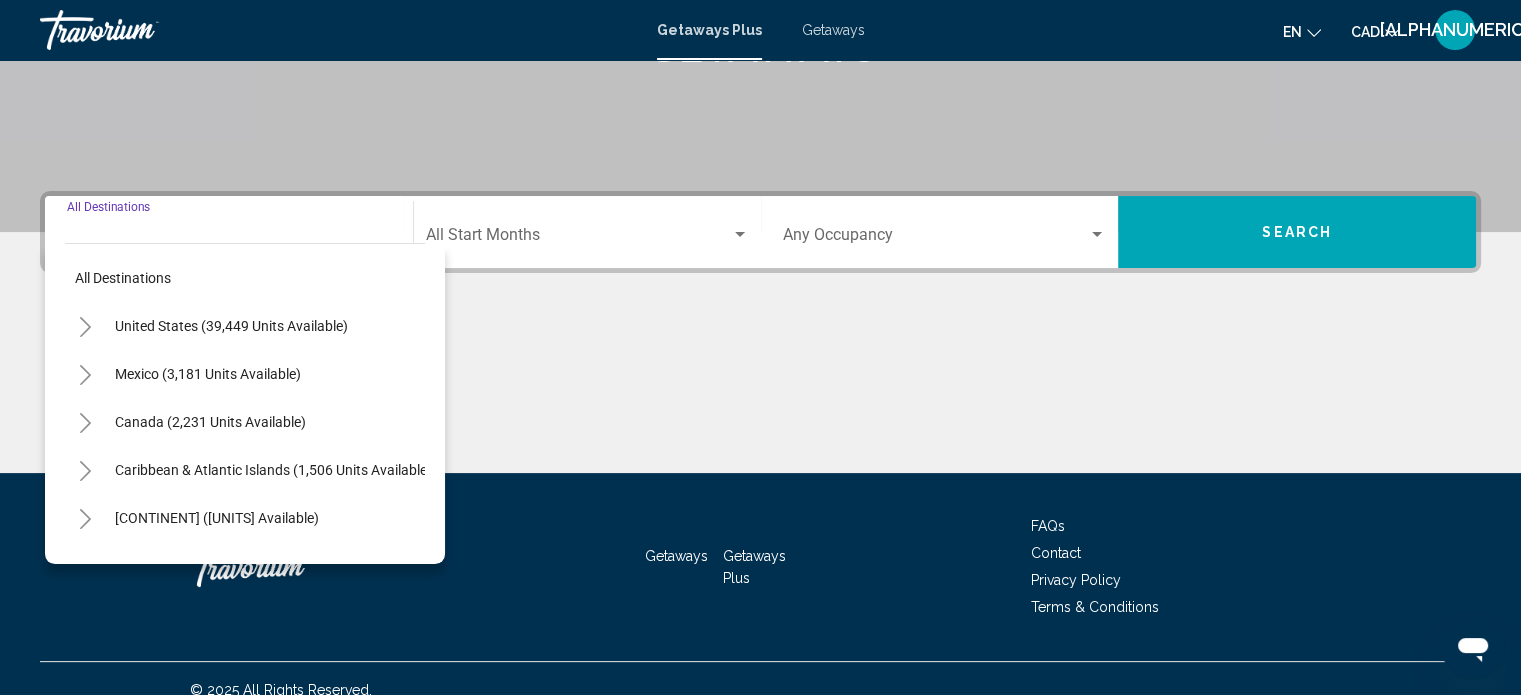 scroll, scrollTop: 390, scrollLeft: 0, axis: vertical 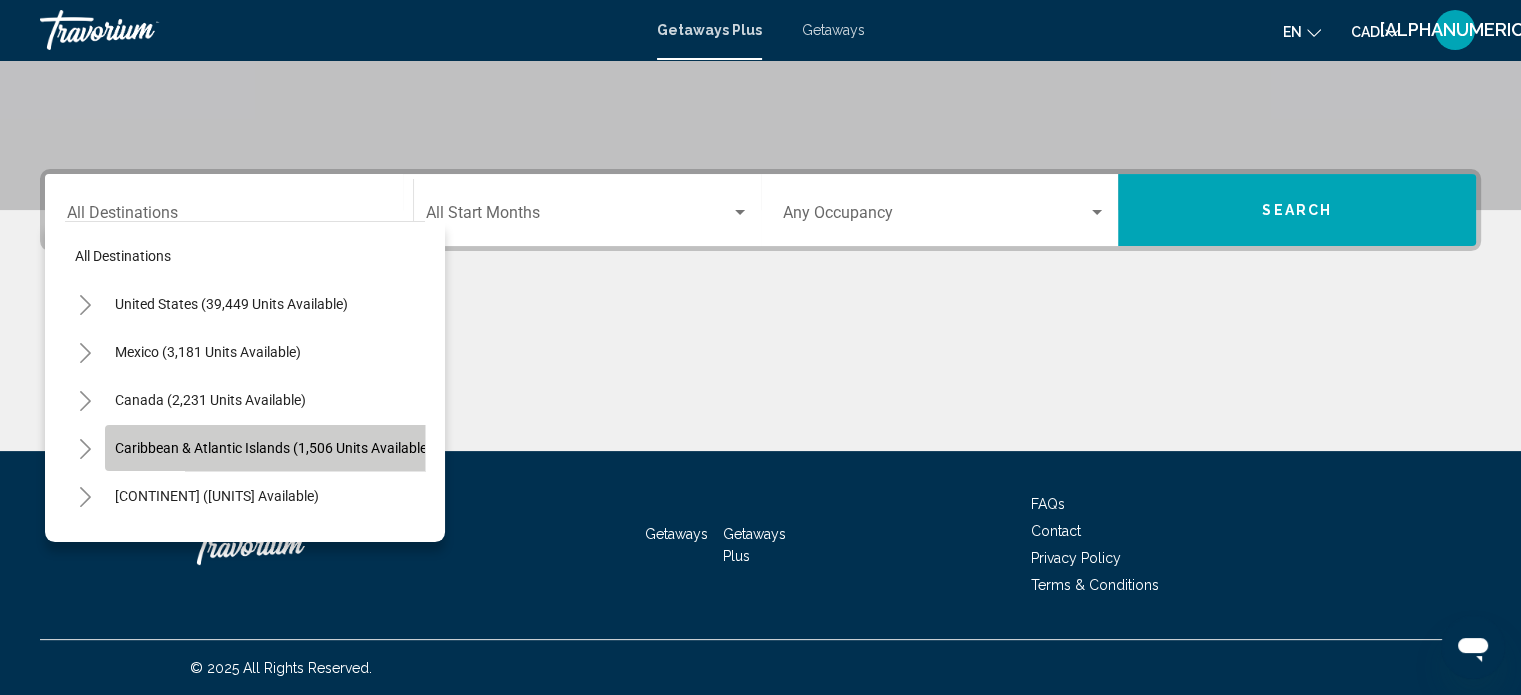 click on "Caribbean & Atlantic Islands (1,506 units available)" at bounding box center [273, 448] 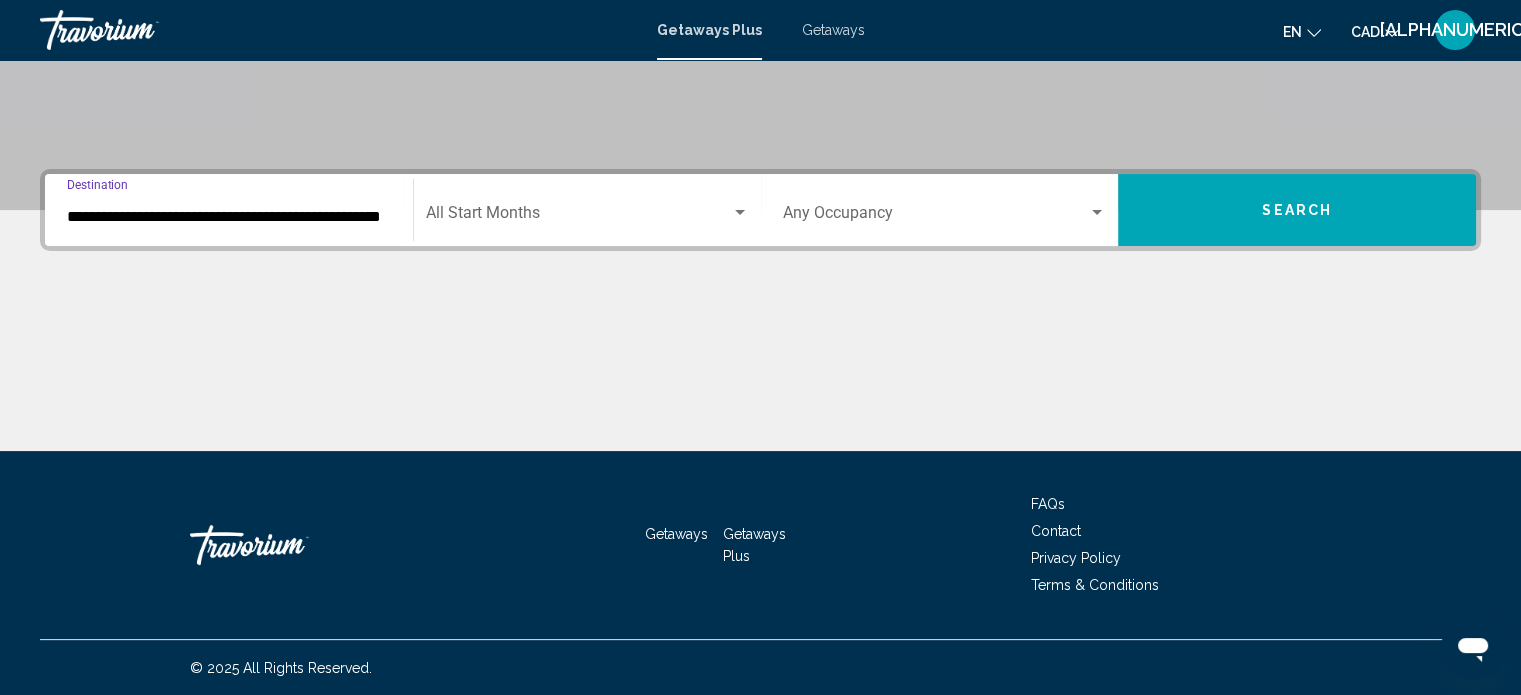 click at bounding box center (936, 217) 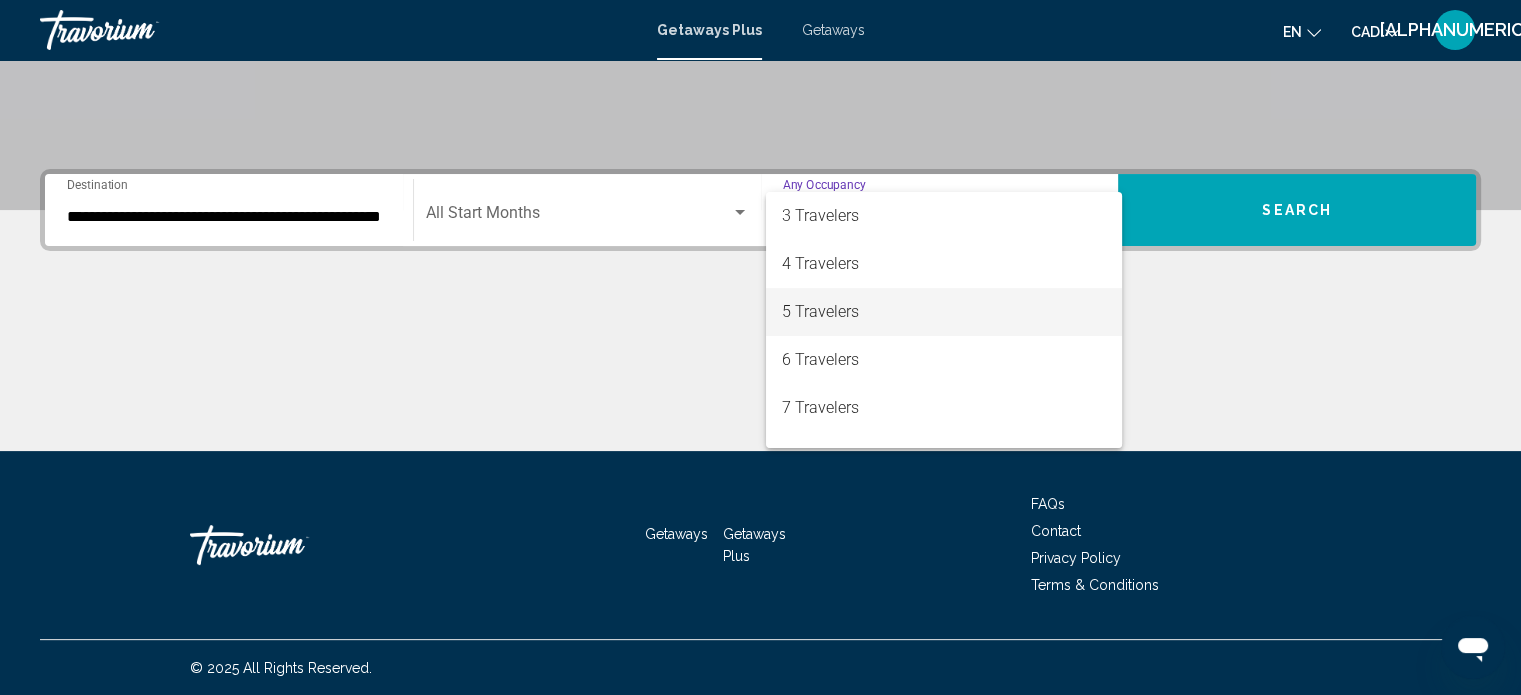 scroll, scrollTop: 224, scrollLeft: 0, axis: vertical 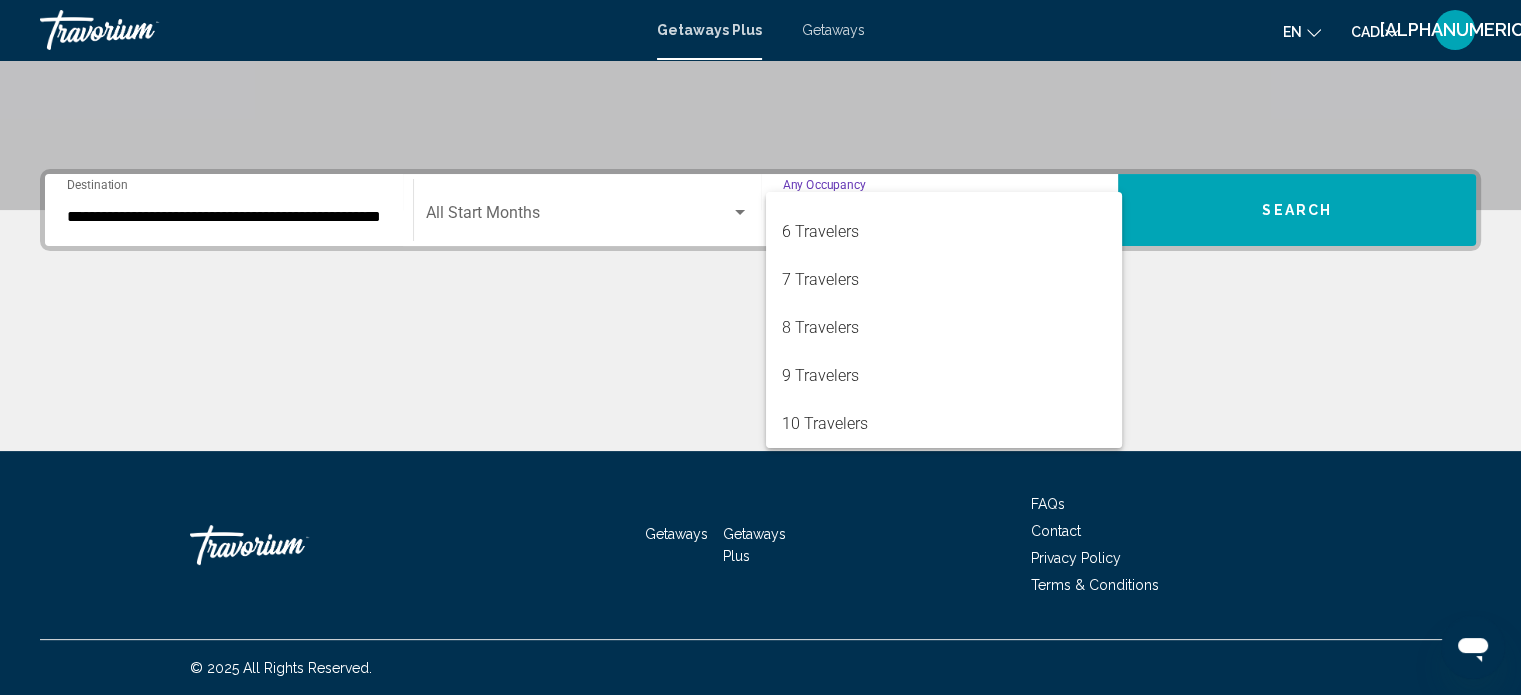 click at bounding box center (760, 347) 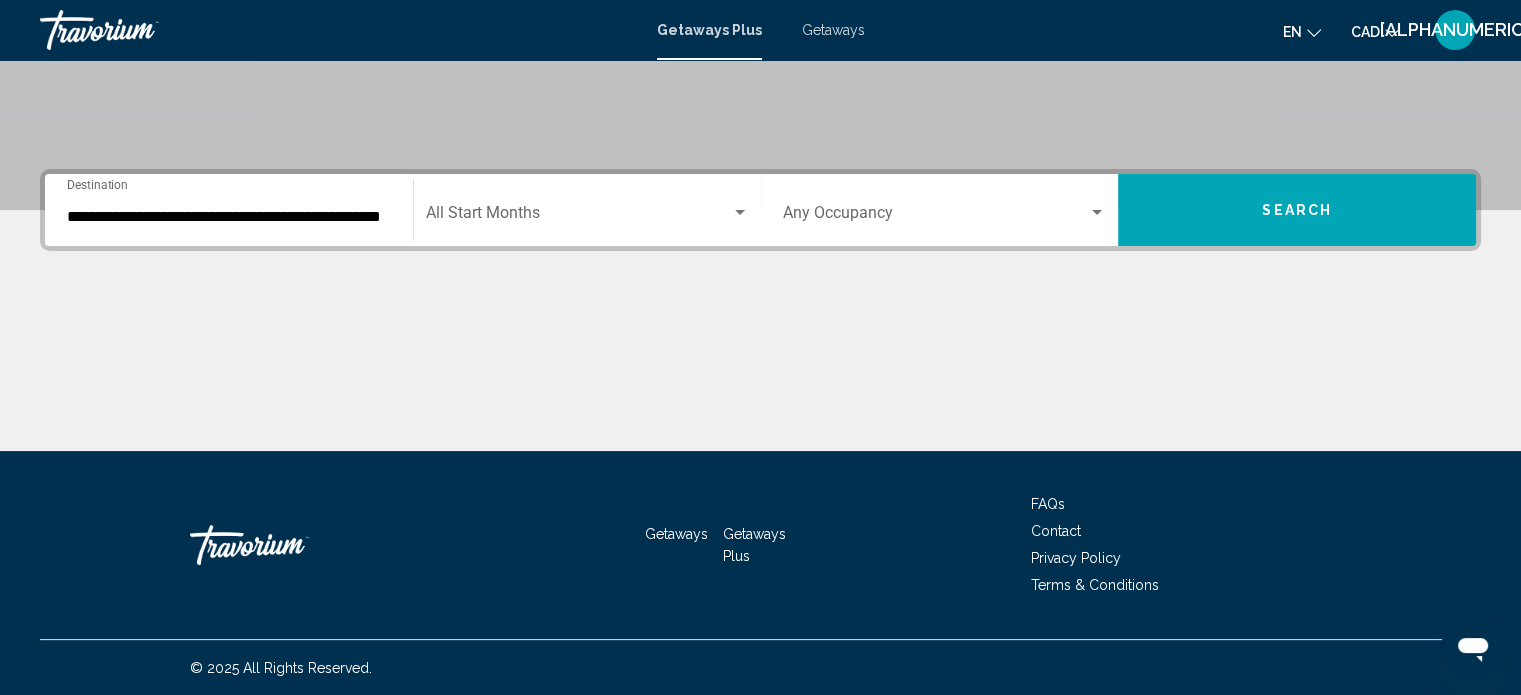 click on "Search" at bounding box center [1297, 210] 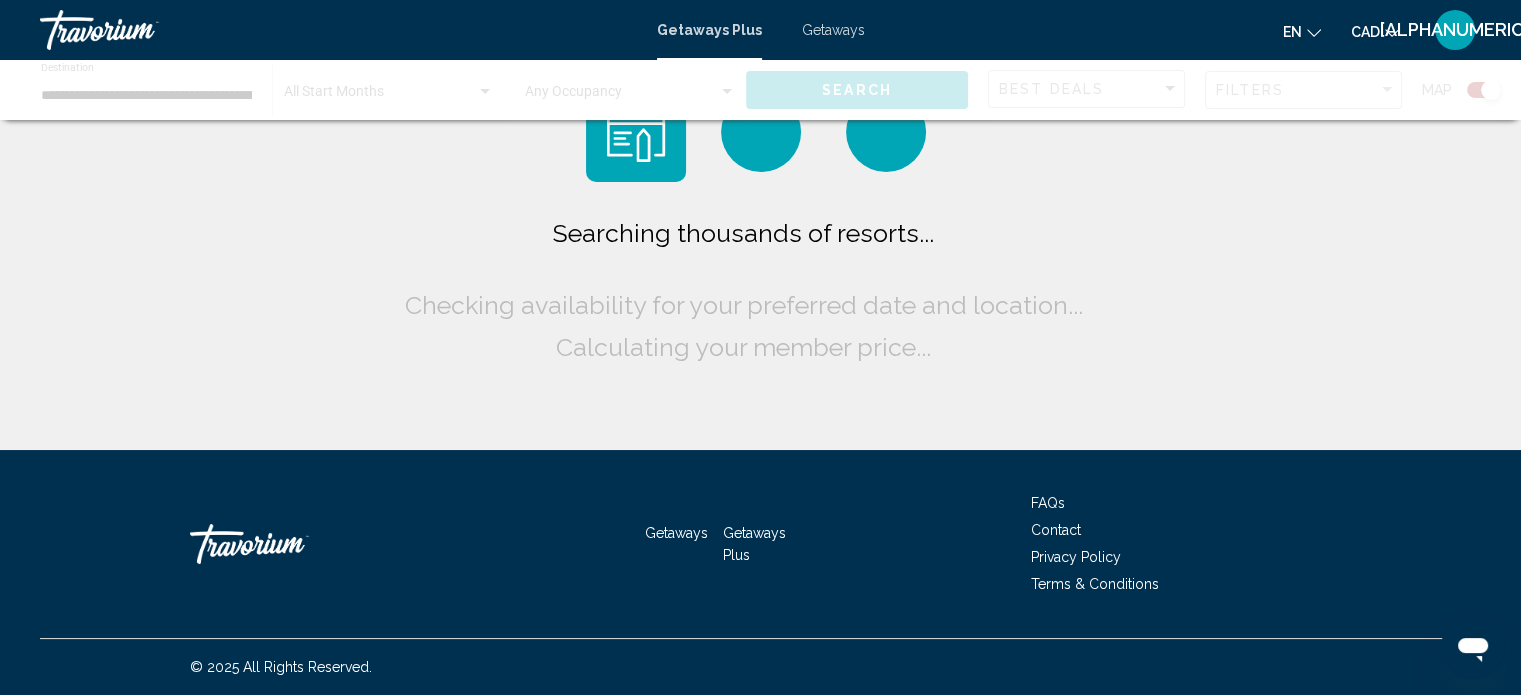 scroll, scrollTop: 0, scrollLeft: 0, axis: both 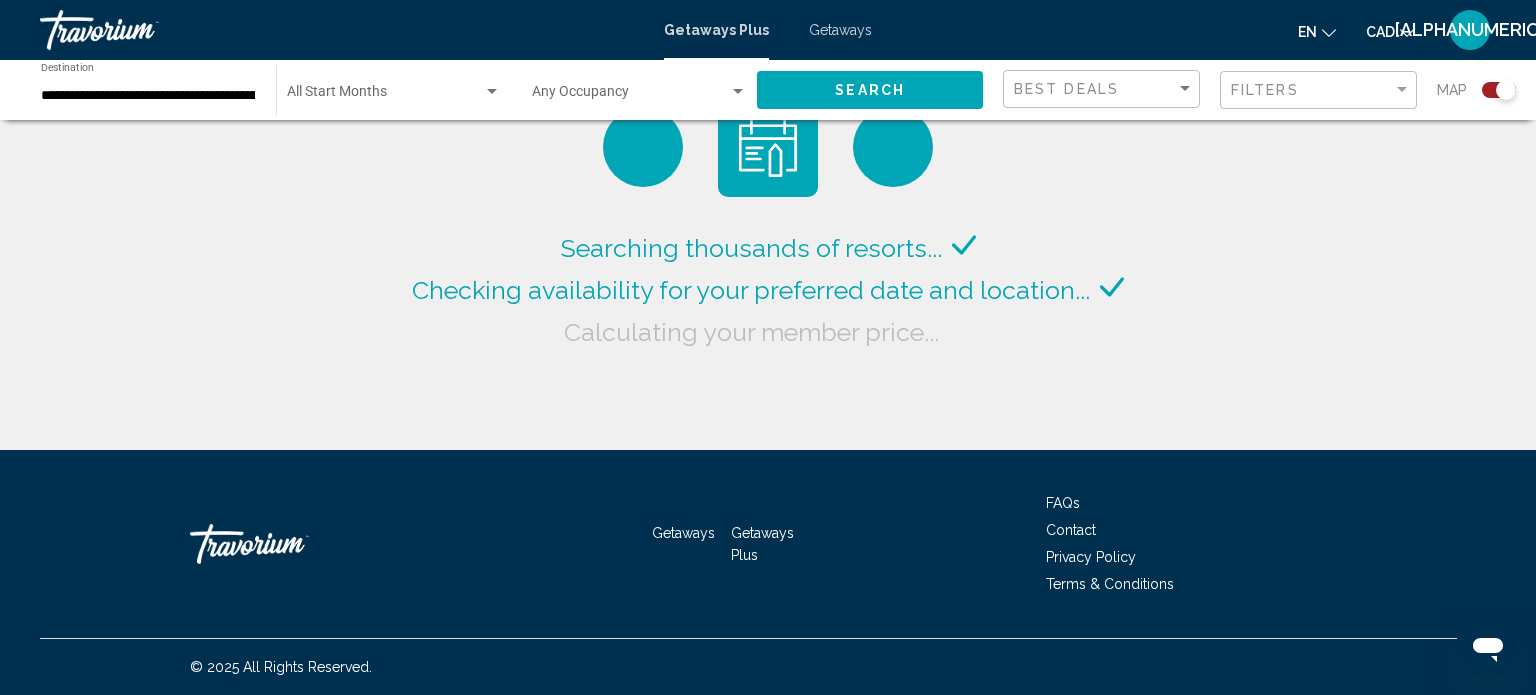 click at bounding box center [630, 96] 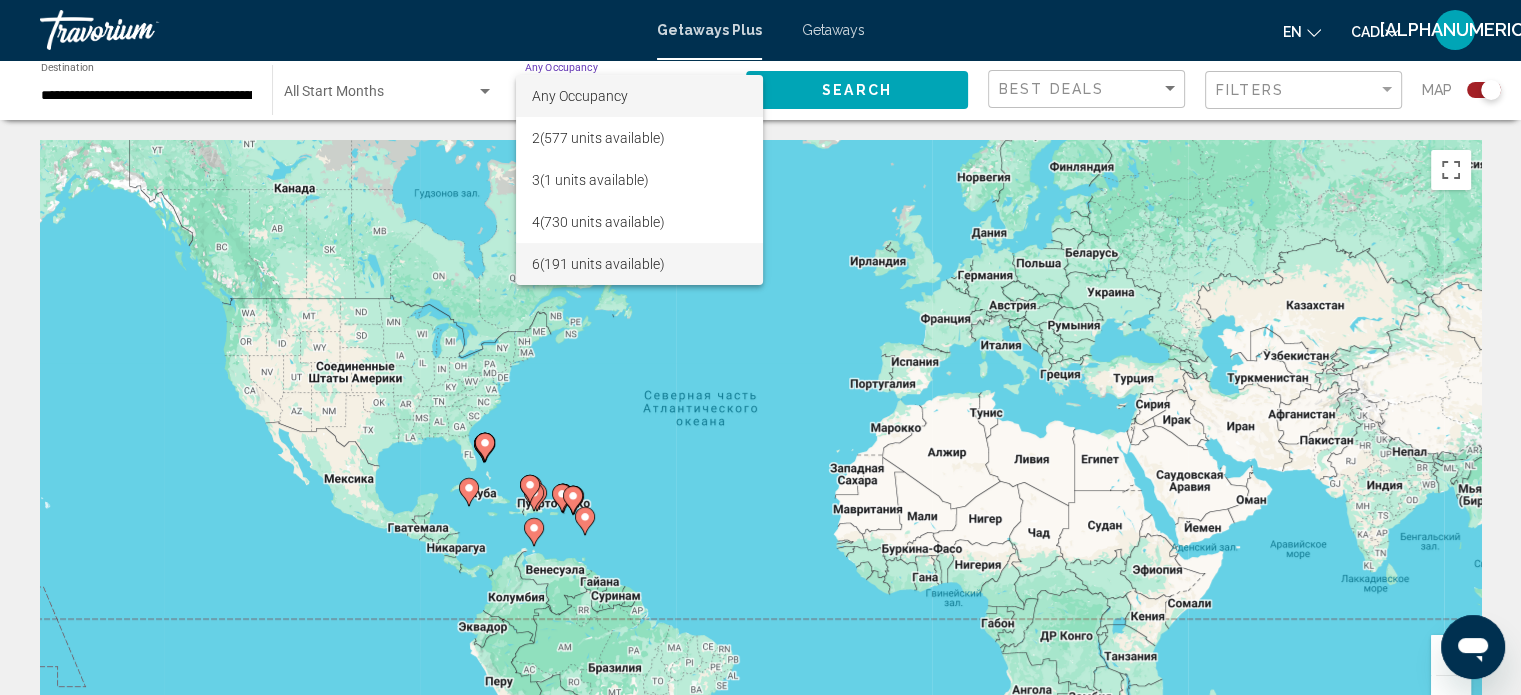 click on "6  (191 units available)" at bounding box center [639, 264] 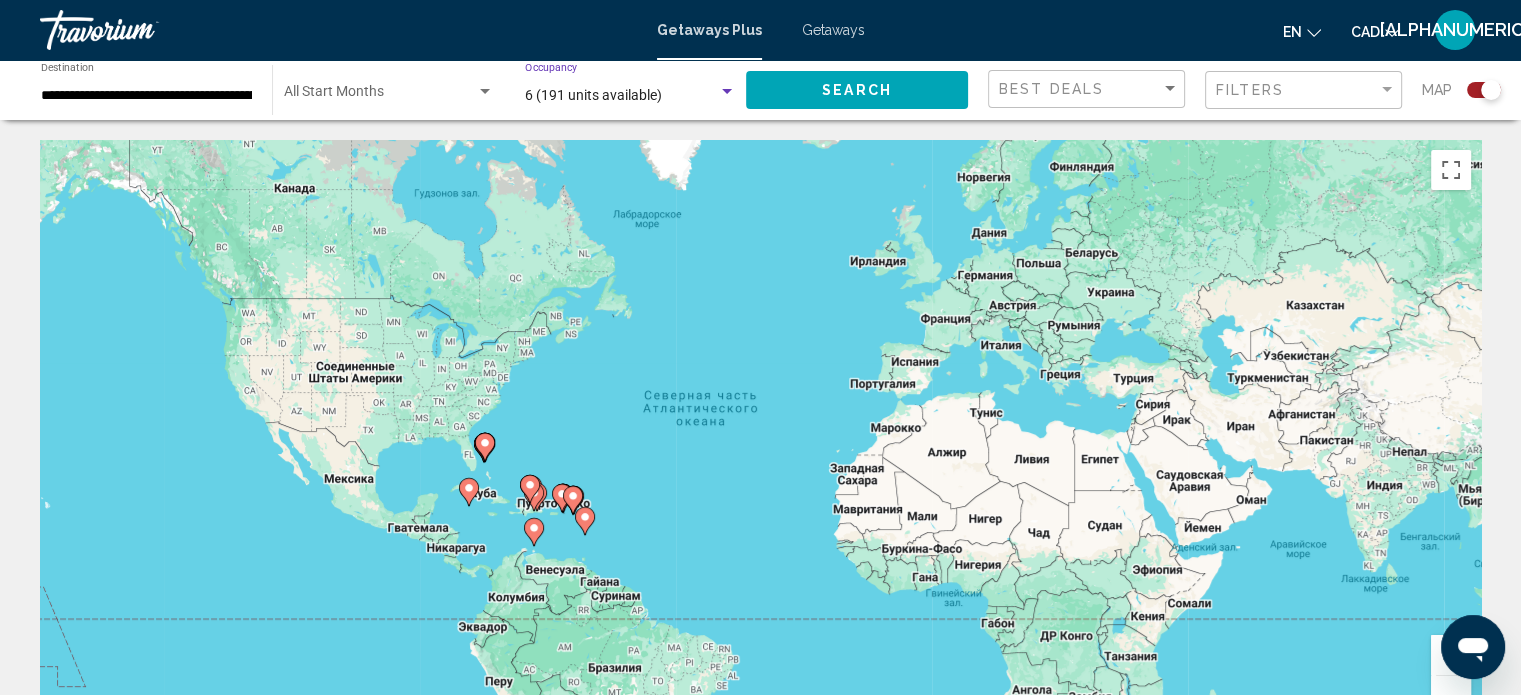click on "Search" at bounding box center (857, 91) 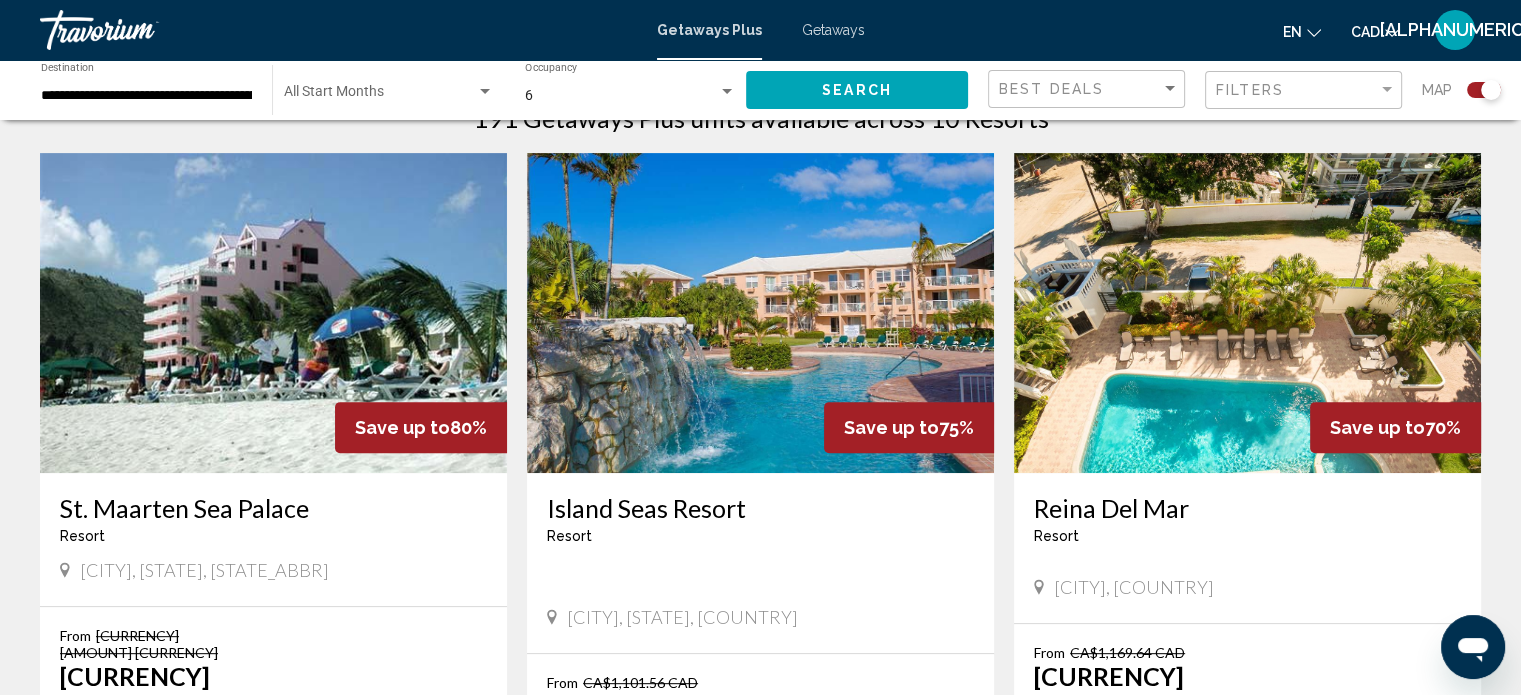 scroll, scrollTop: 800, scrollLeft: 0, axis: vertical 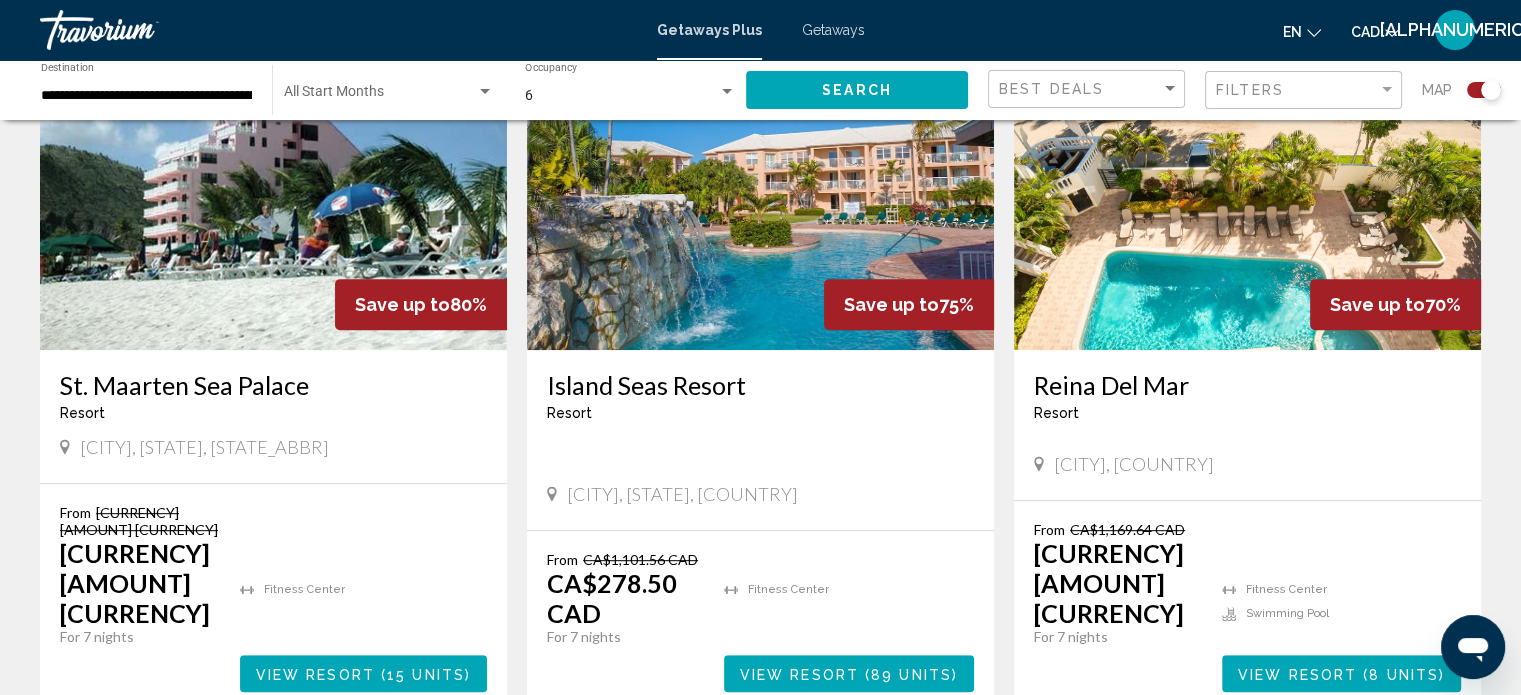 click on "View Resort" at bounding box center [315, 674] 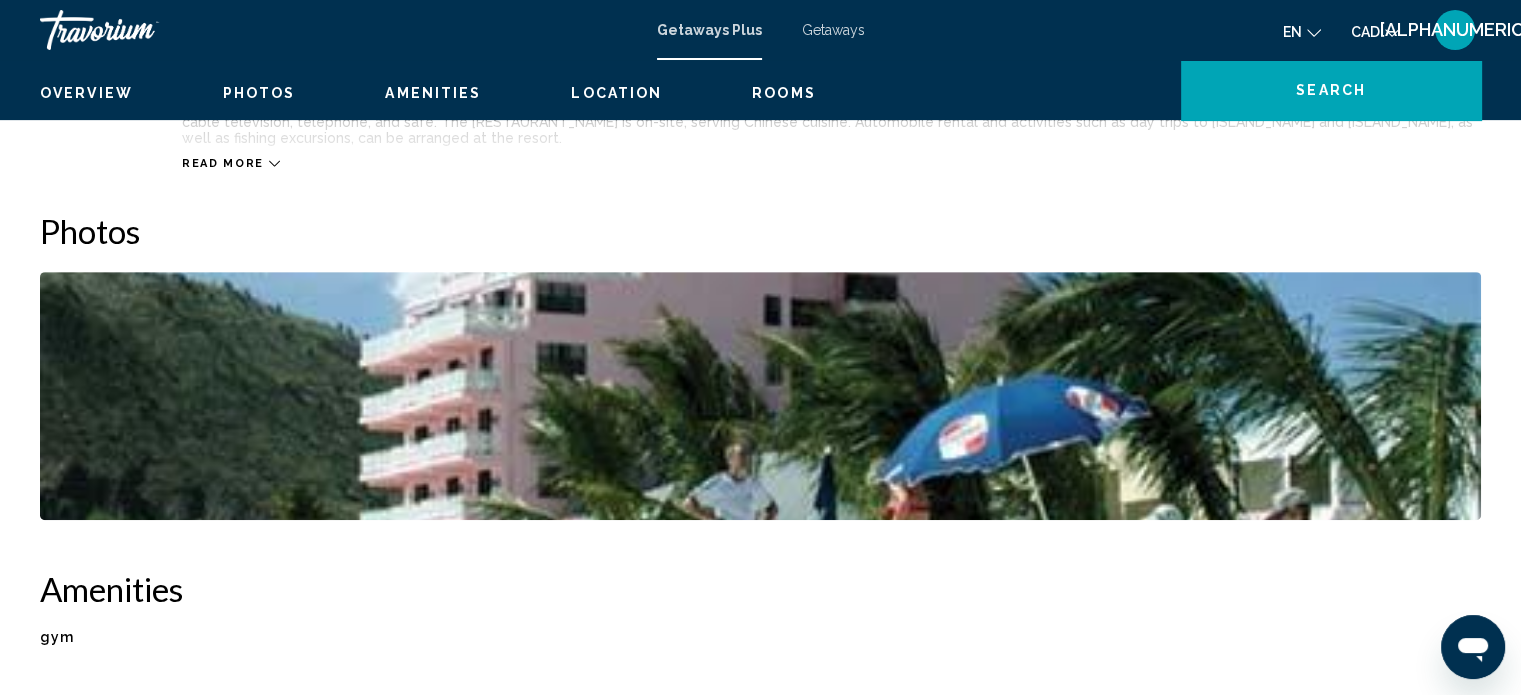 scroll, scrollTop: 12, scrollLeft: 0, axis: vertical 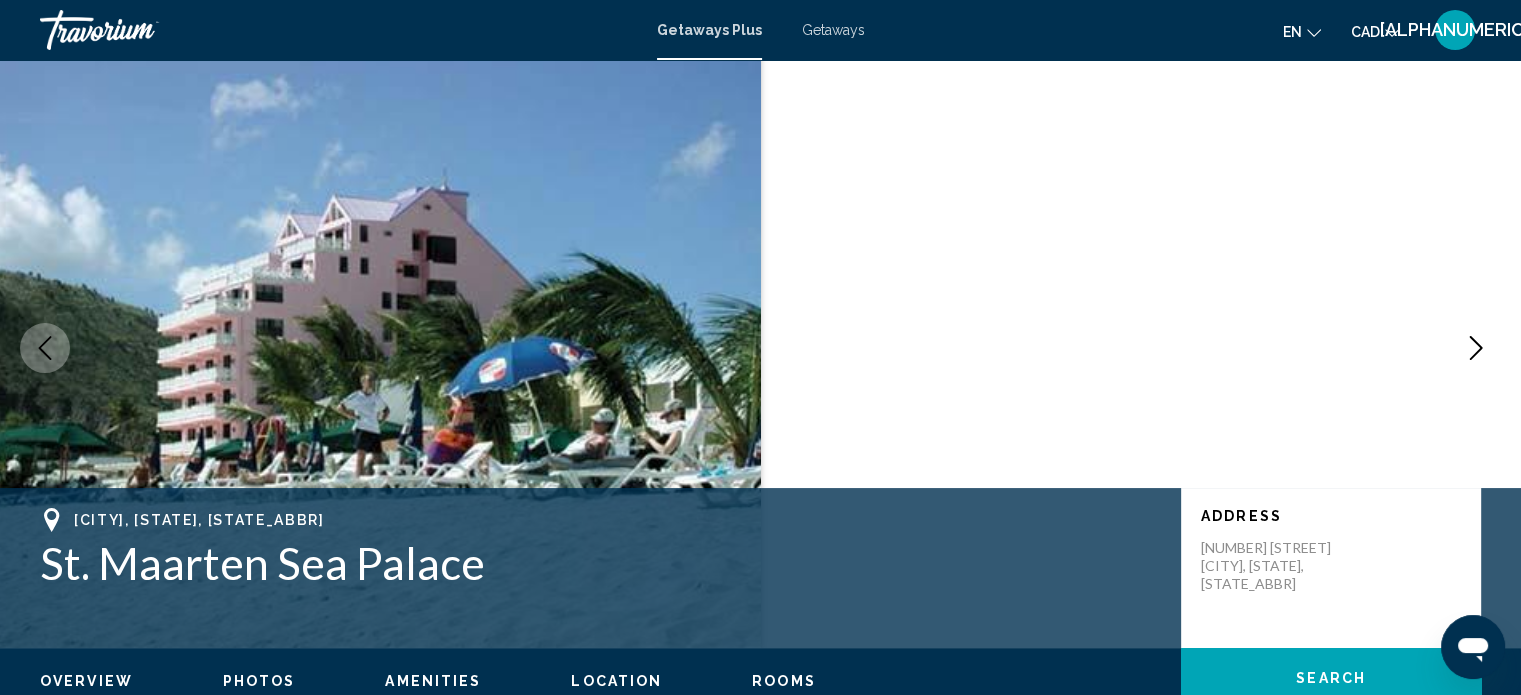 click at bounding box center (1476, 348) 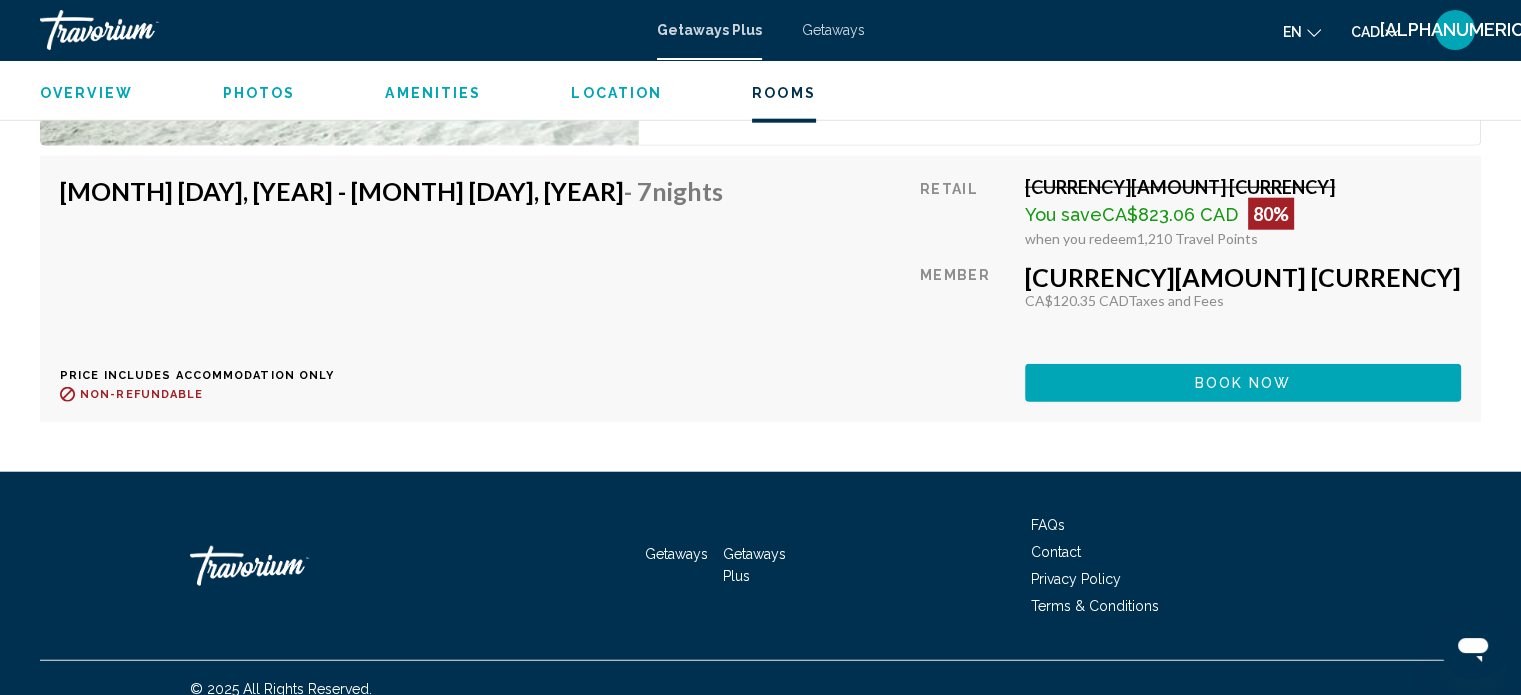 scroll, scrollTop: 5058, scrollLeft: 0, axis: vertical 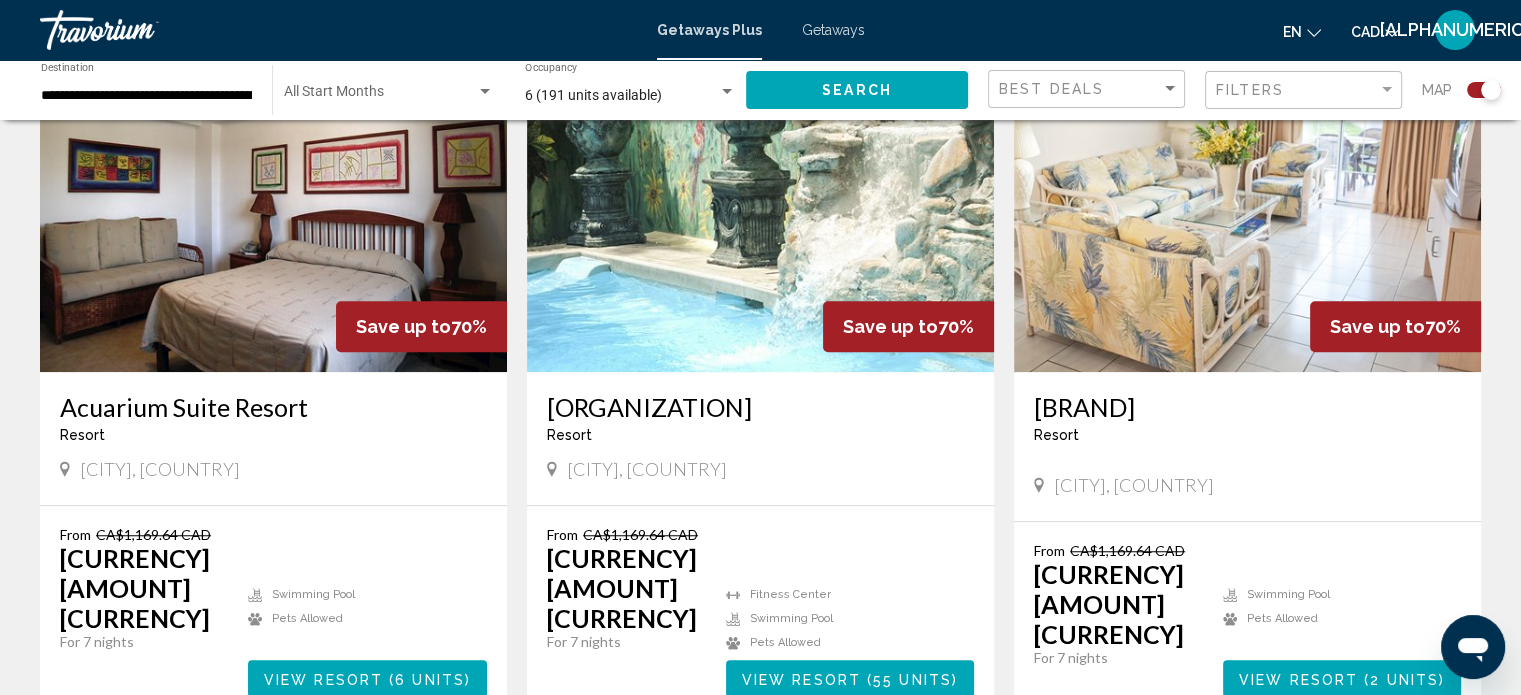 click on "View Resort" at bounding box center (801, 679) 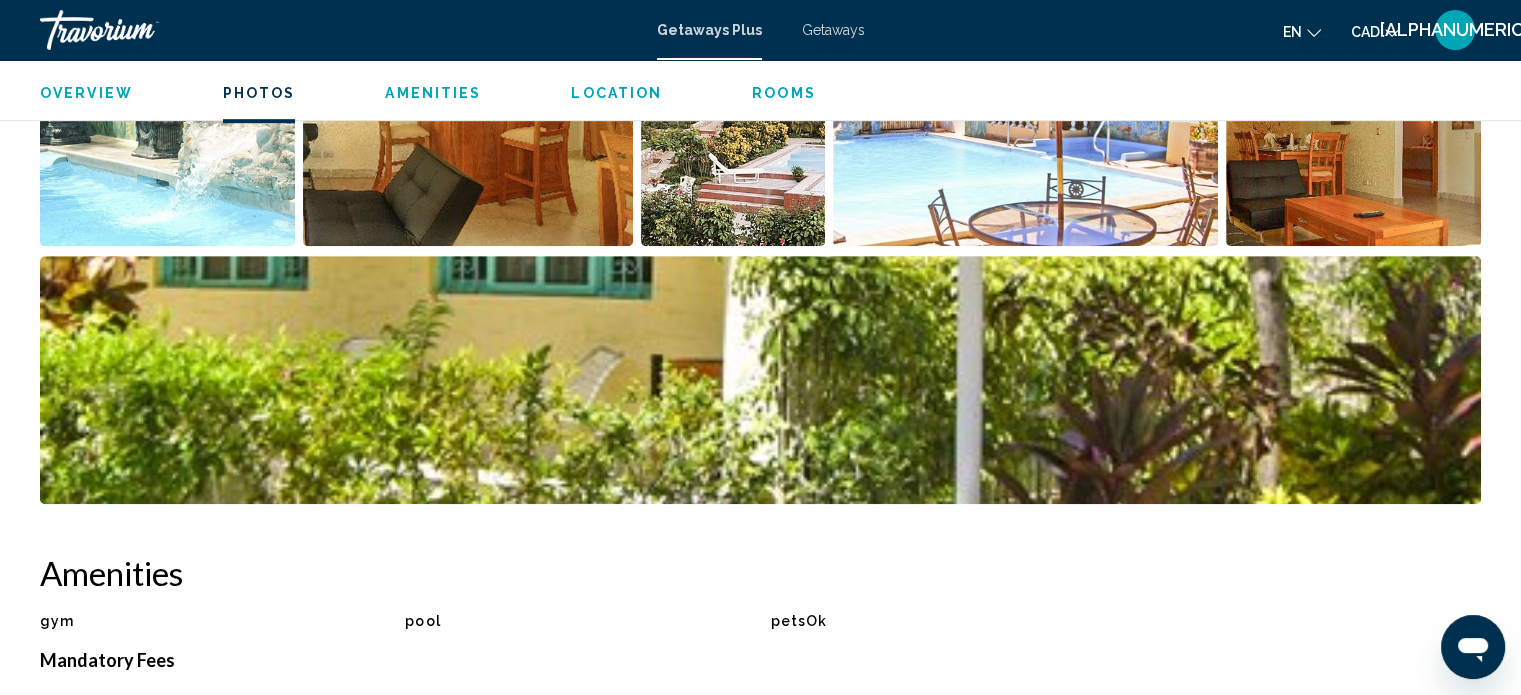 scroll, scrollTop: 1212, scrollLeft: 0, axis: vertical 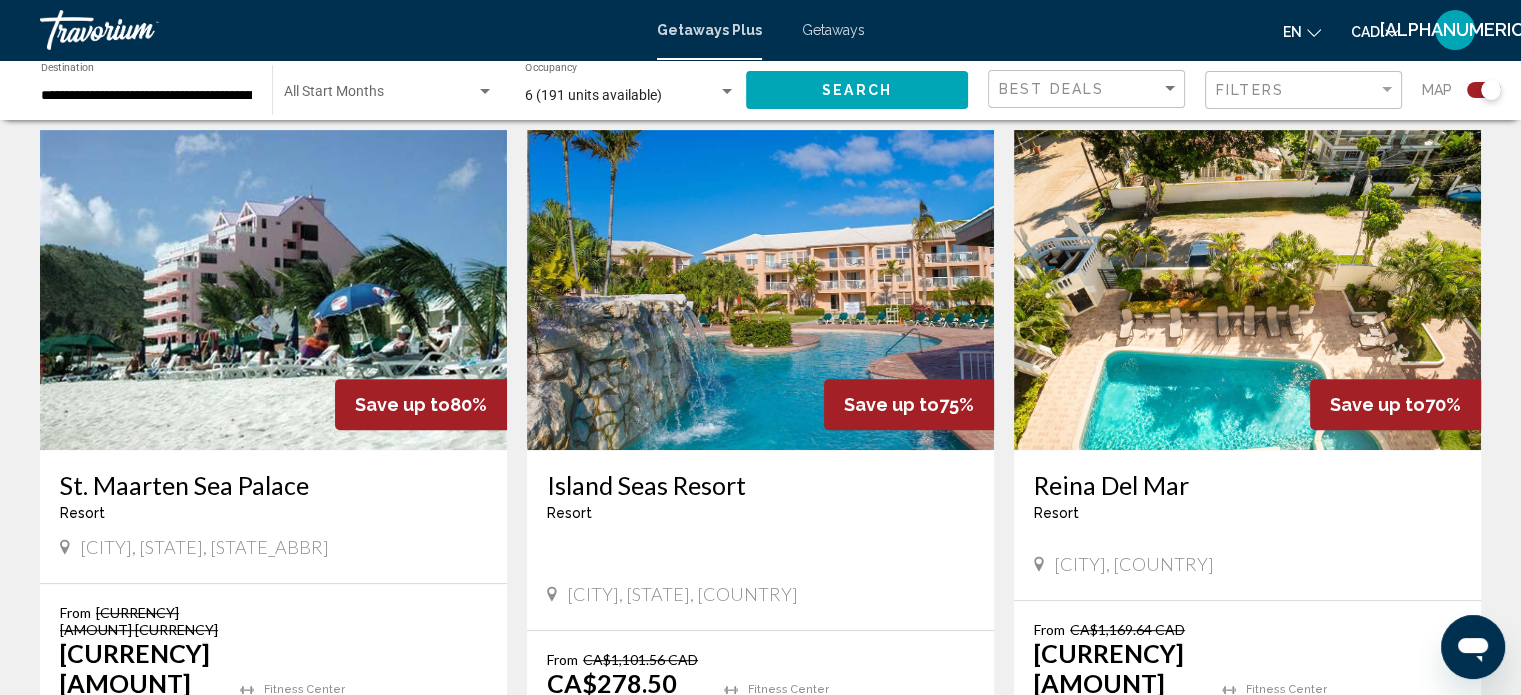 click on "Puerto Plata, Dominican Republic" at bounding box center (204, 547) 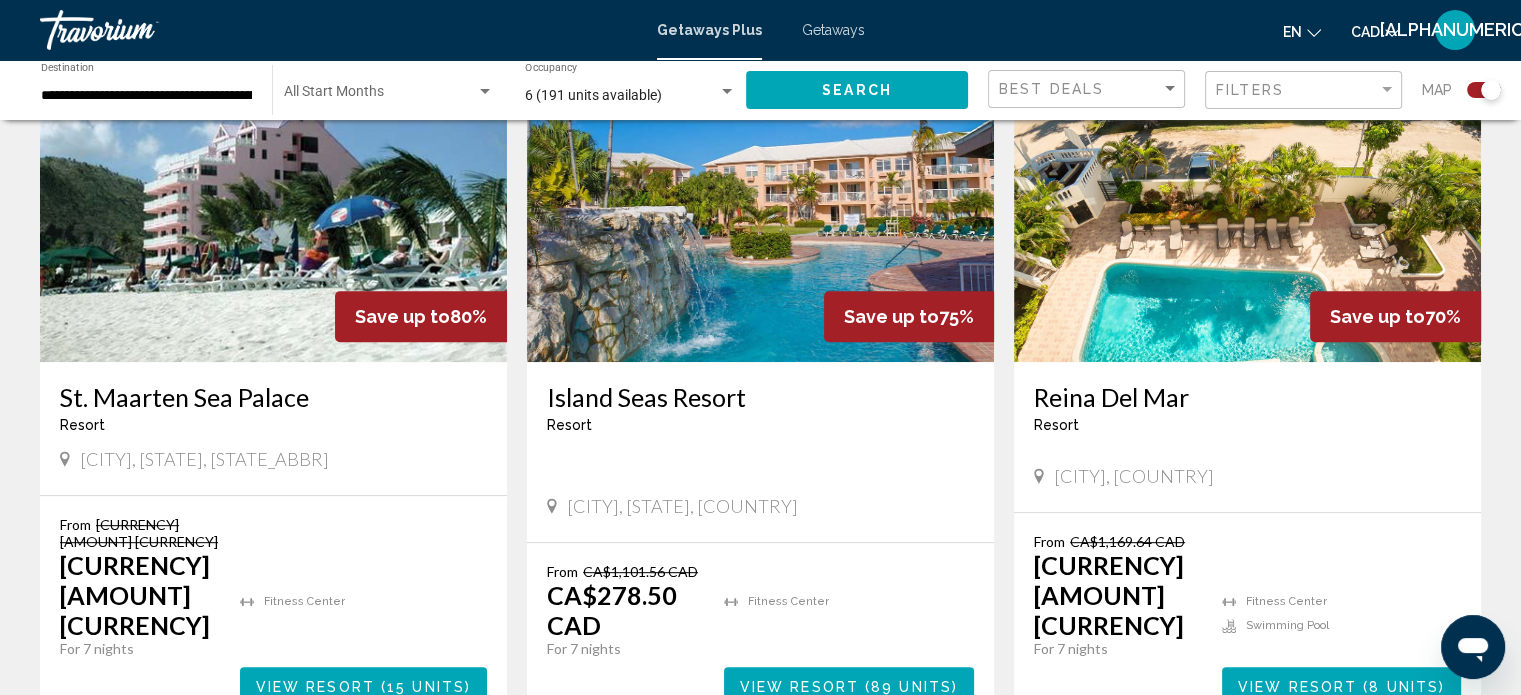 scroll, scrollTop: 1000, scrollLeft: 0, axis: vertical 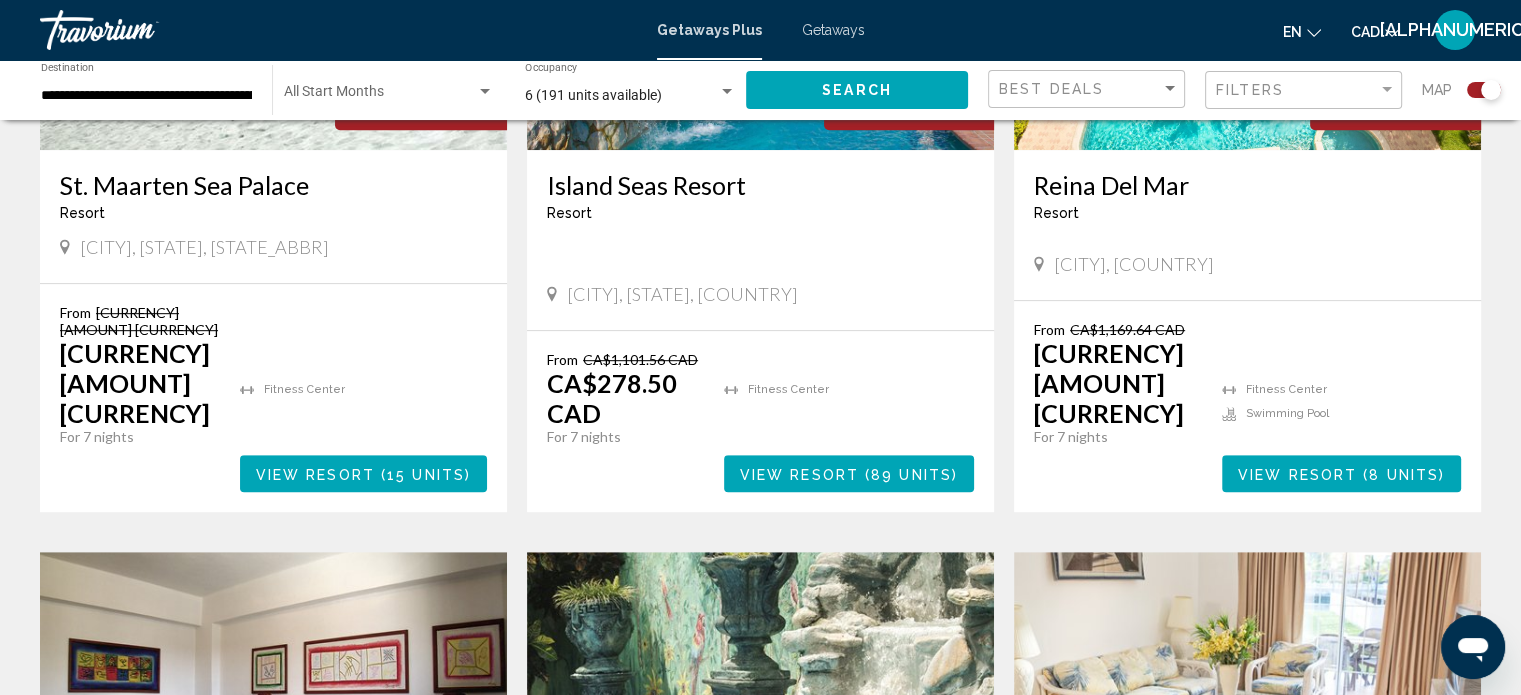 click on "View Resort" at bounding box center [1297, 474] 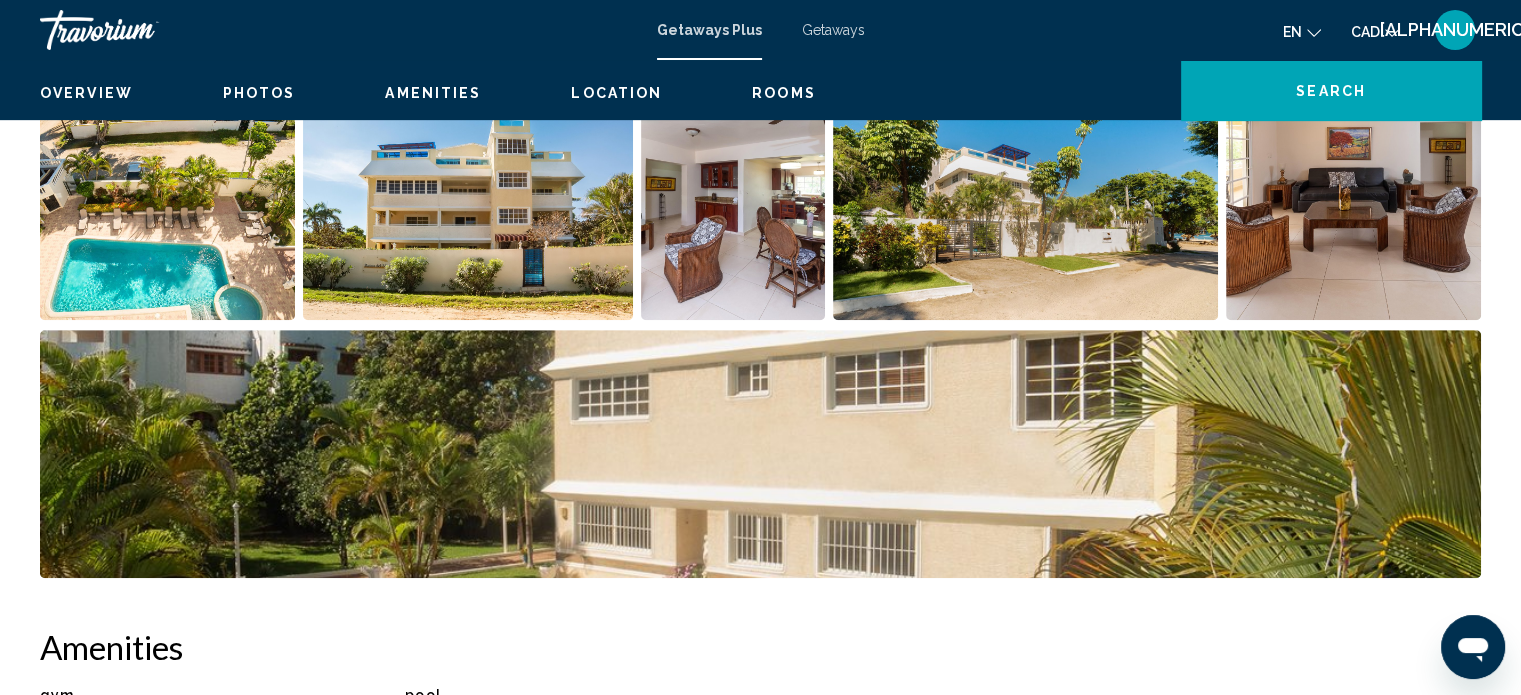 scroll, scrollTop: 12, scrollLeft: 0, axis: vertical 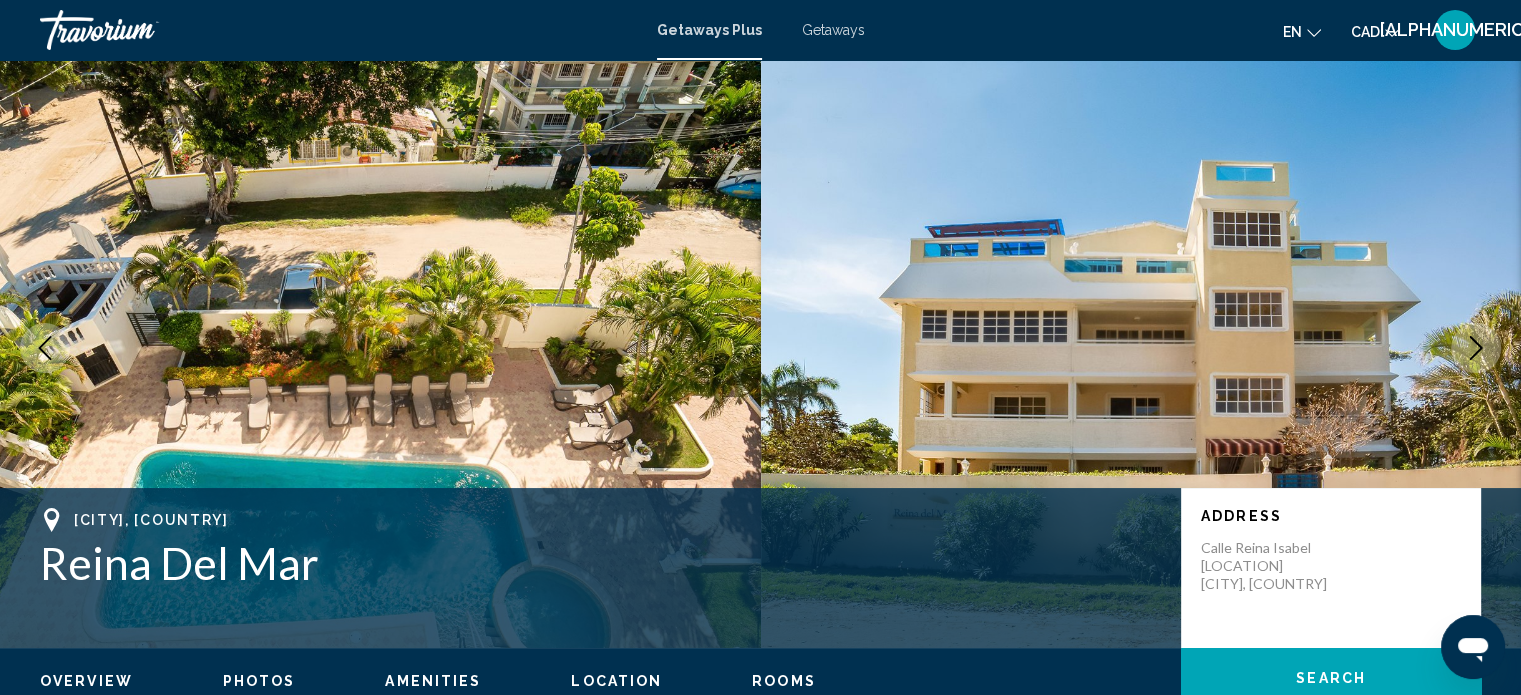 click at bounding box center [1476, 348] 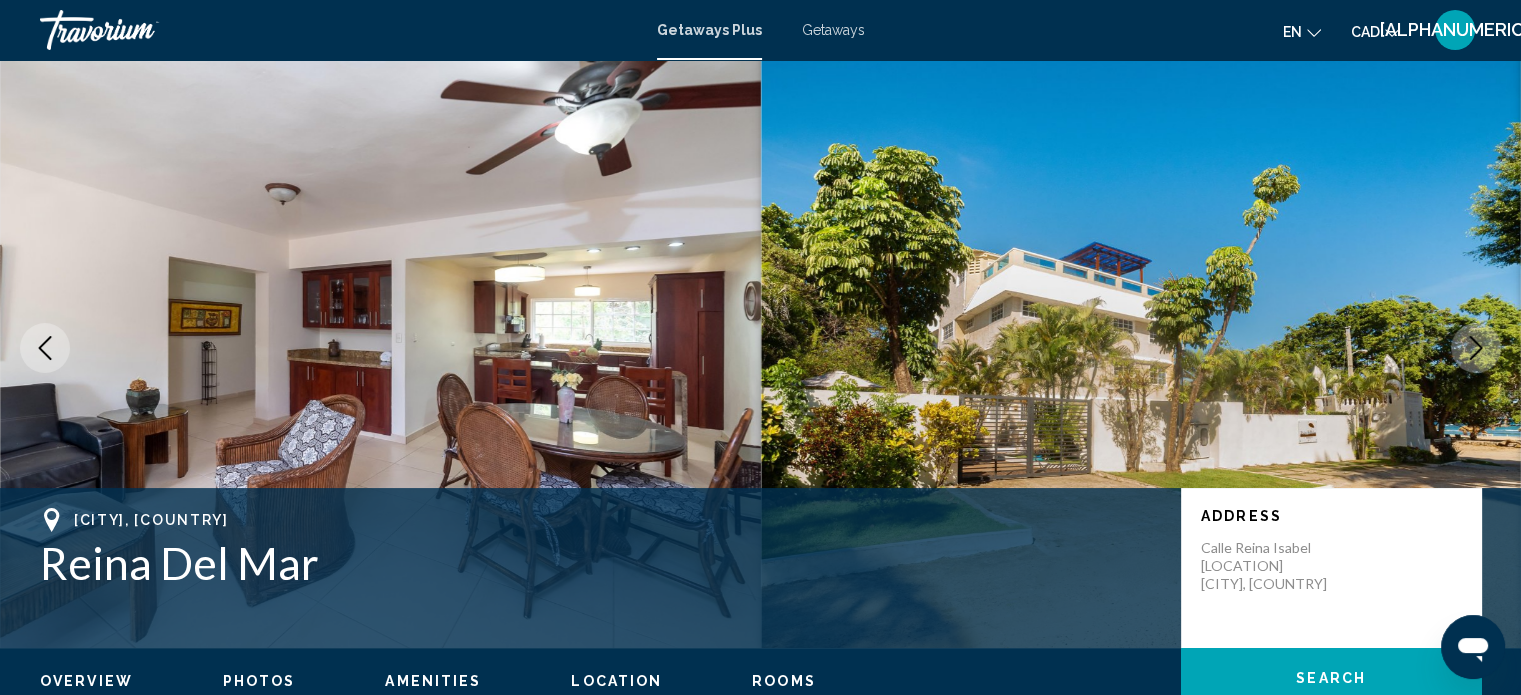 click at bounding box center [1476, 348] 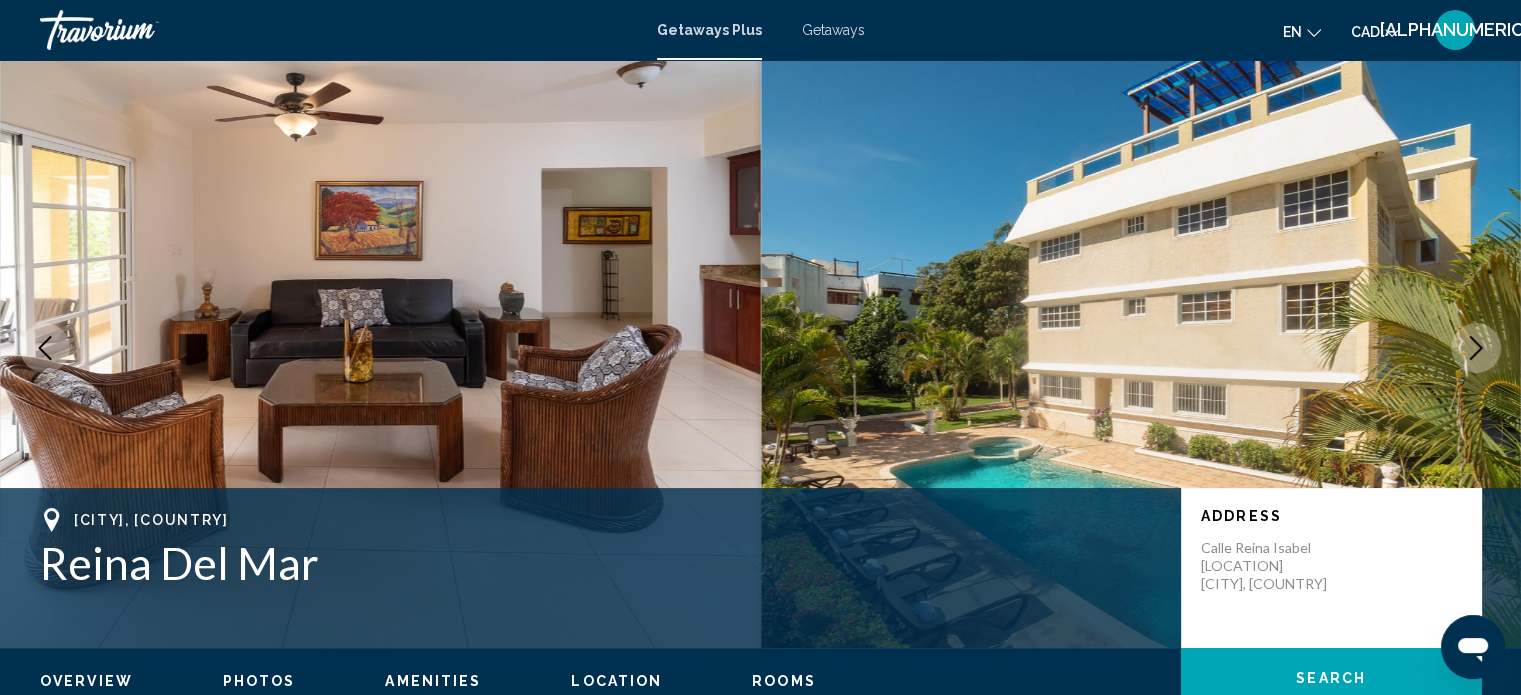 click at bounding box center (1476, 348) 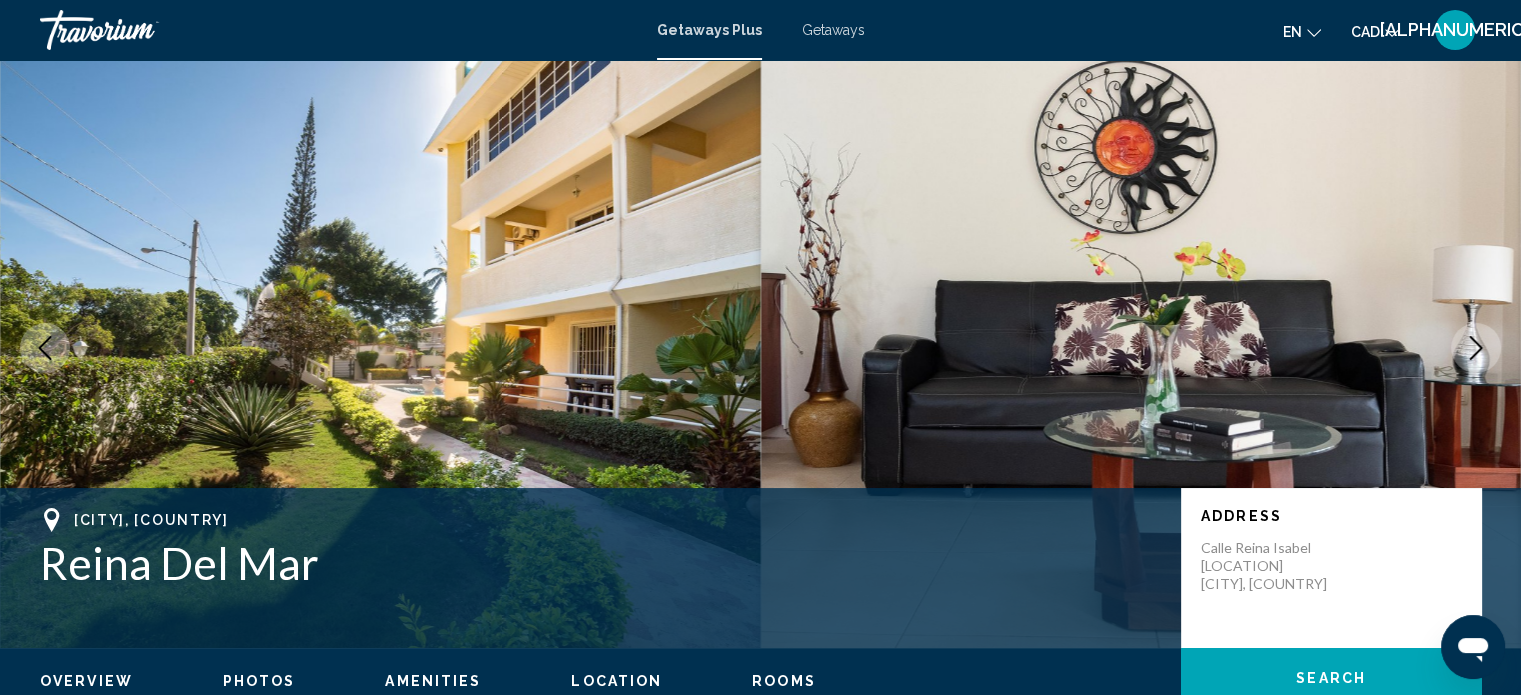 click at bounding box center (1476, 348) 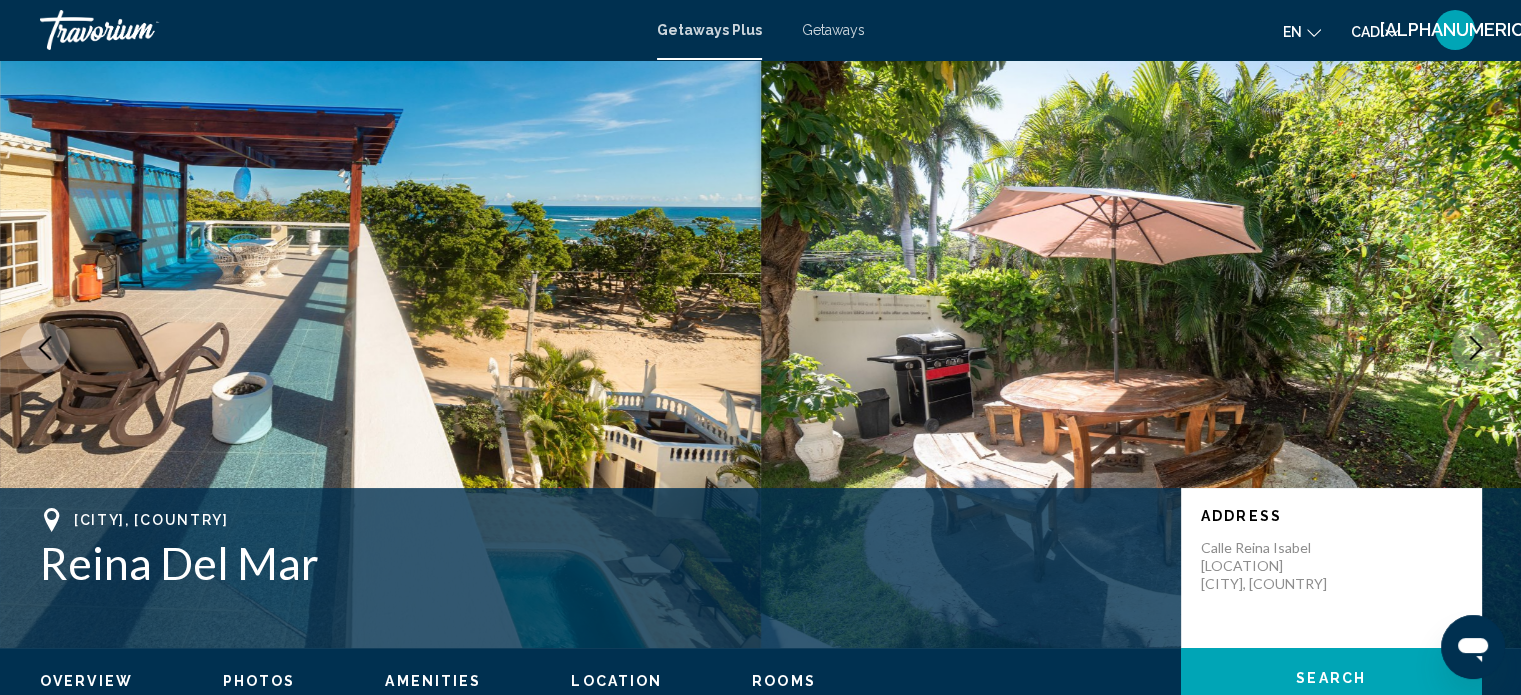 click at bounding box center (1476, 348) 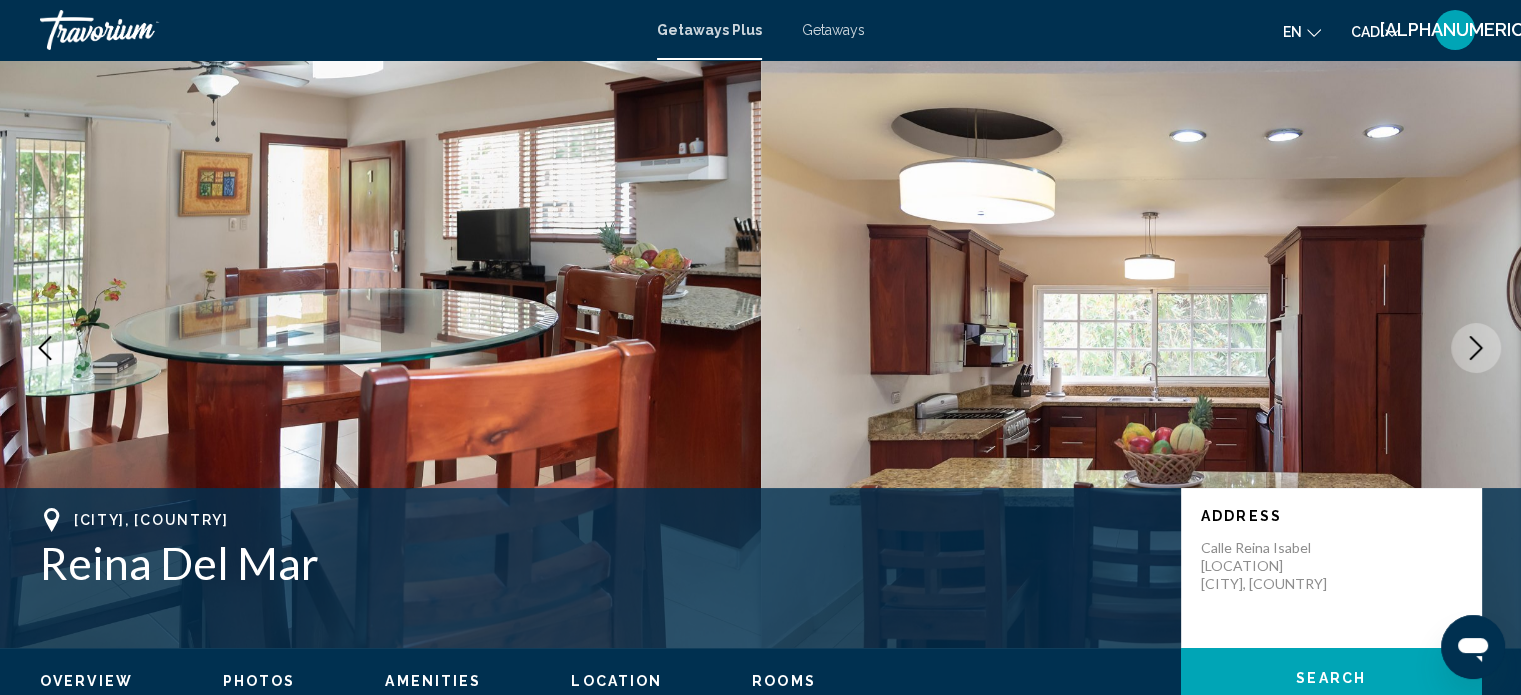 click at bounding box center [1476, 348] 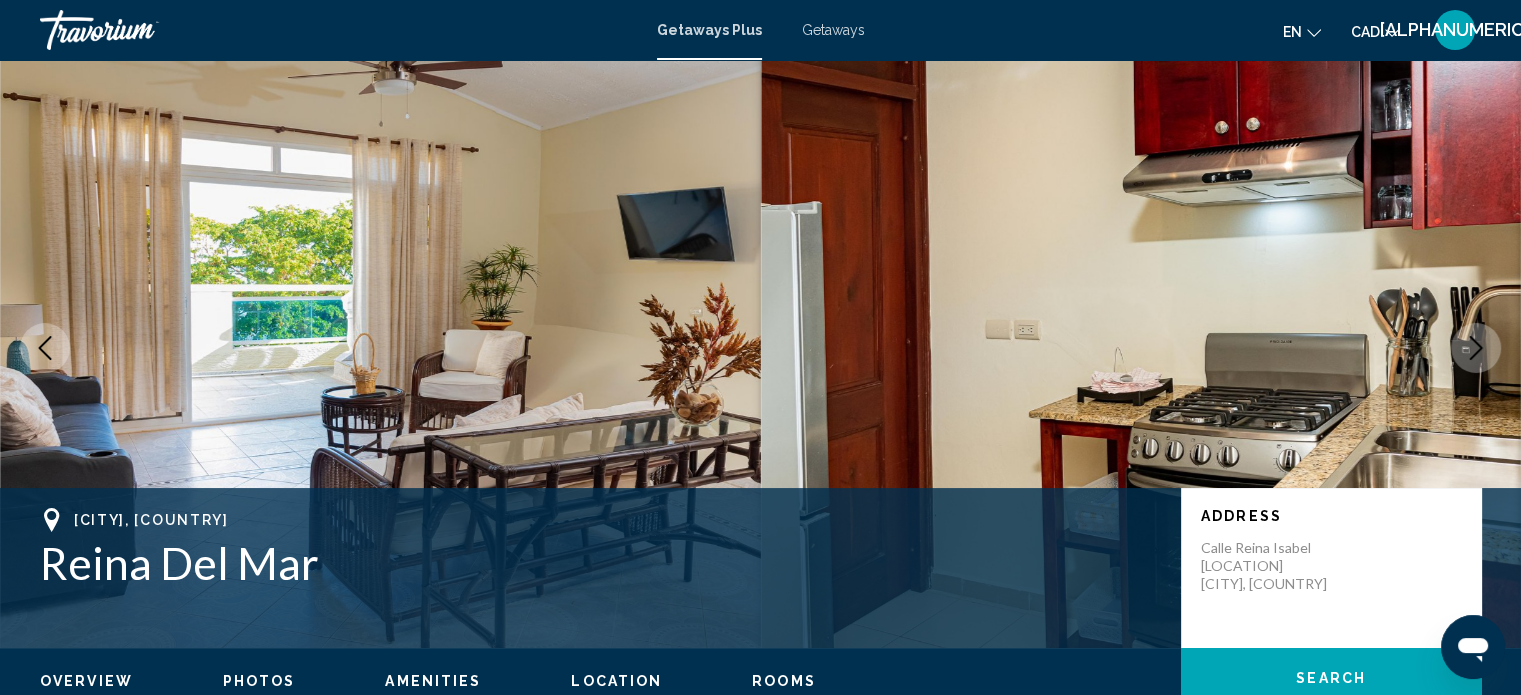 click at bounding box center [1476, 348] 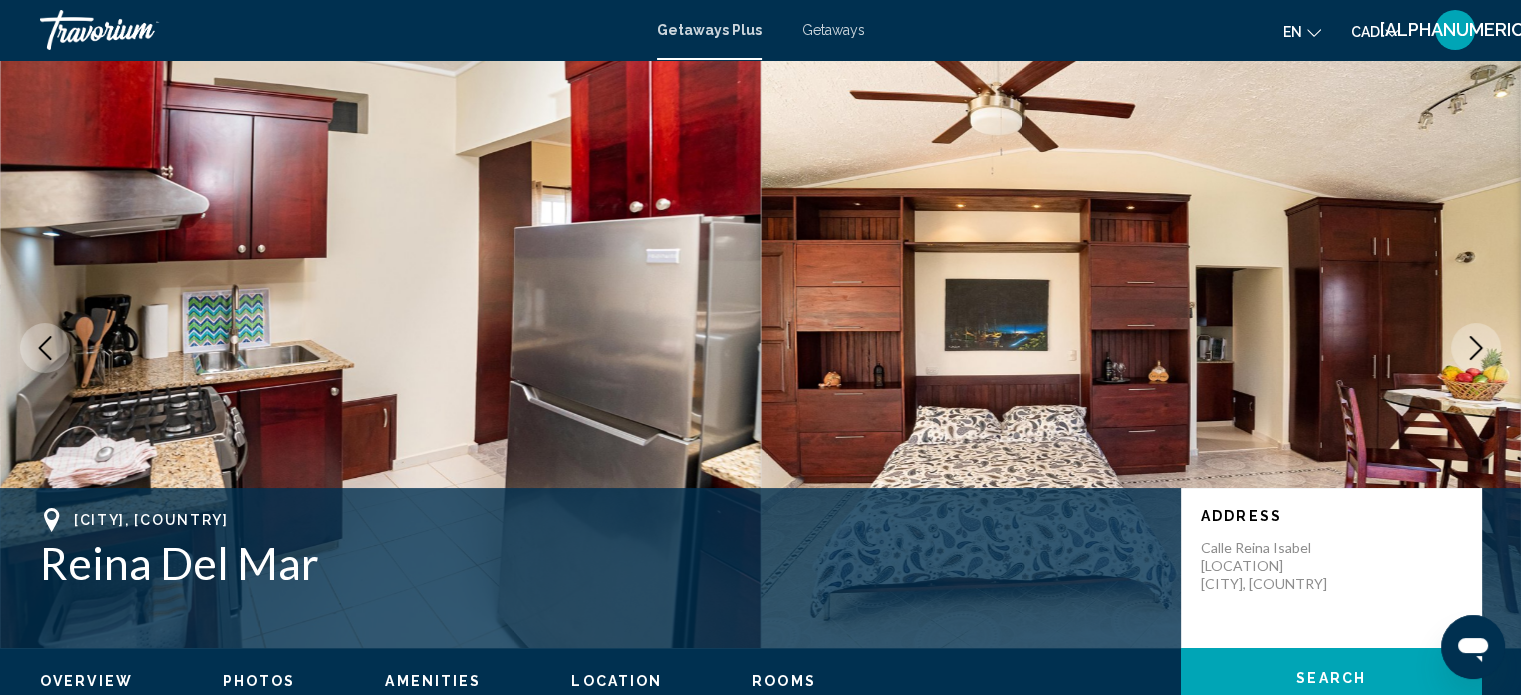 click at bounding box center [1476, 348] 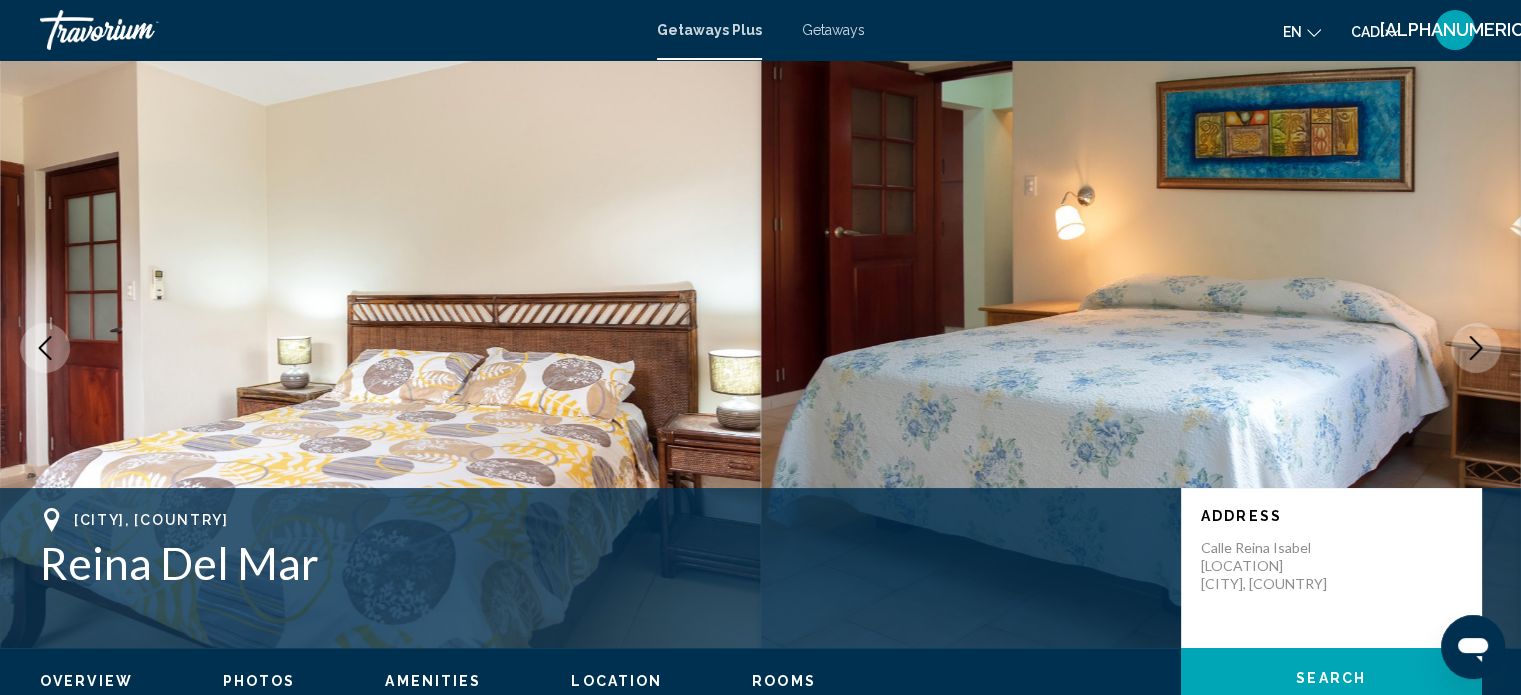 click at bounding box center [1476, 348] 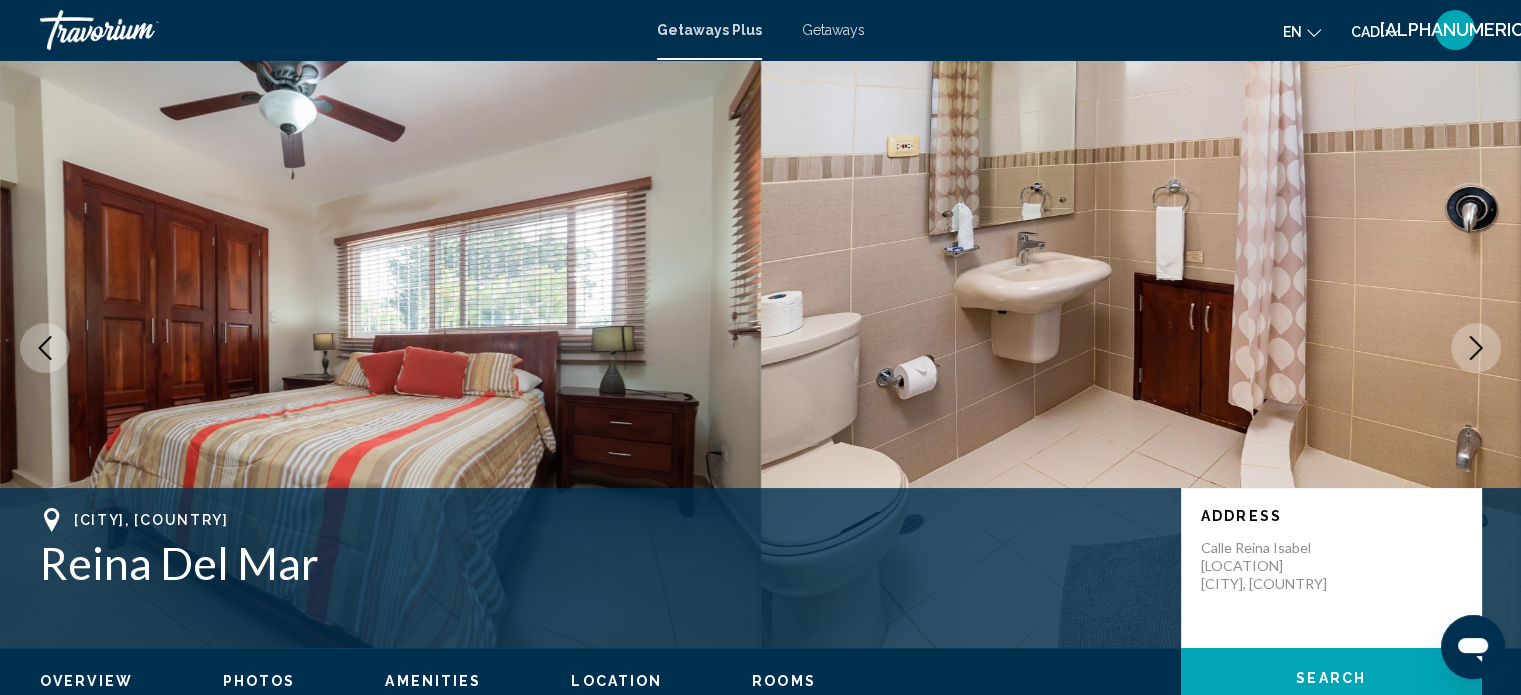 click at bounding box center [1476, 348] 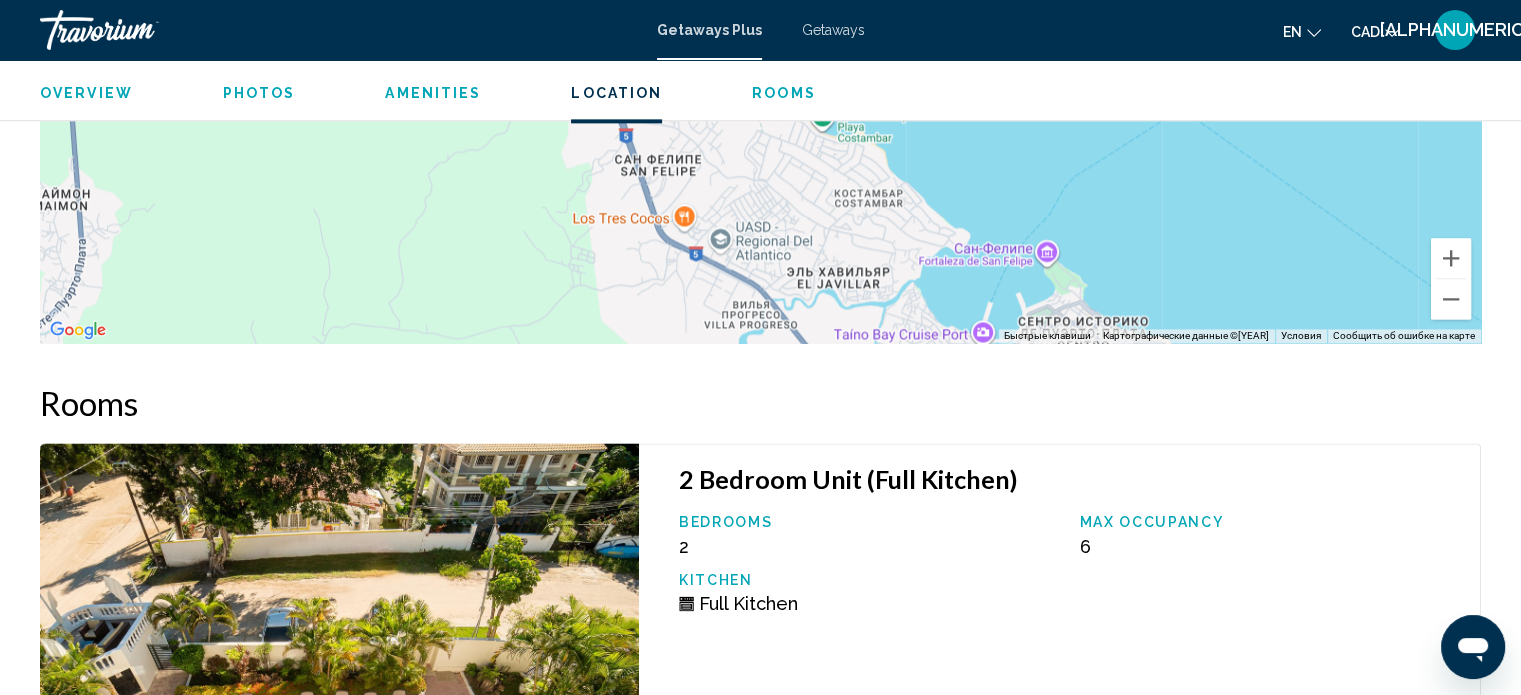 scroll, scrollTop: 2676, scrollLeft: 0, axis: vertical 